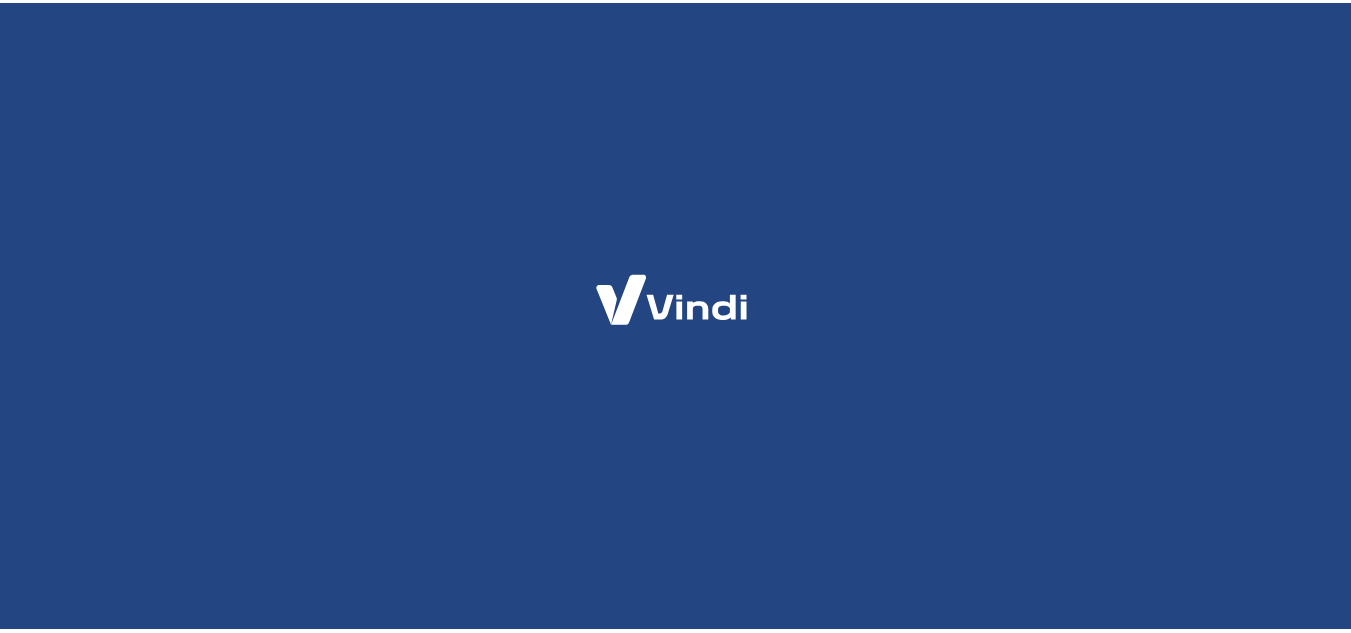 scroll, scrollTop: 0, scrollLeft: 0, axis: both 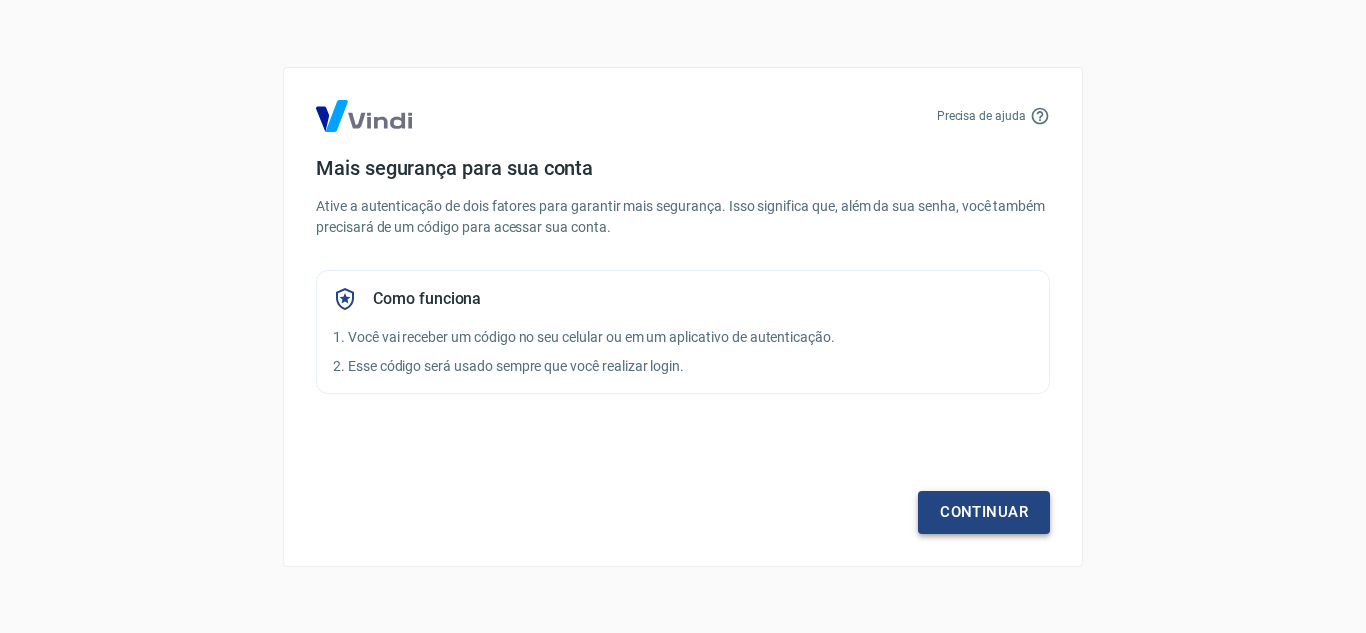 click on "Continuar" at bounding box center [984, 512] 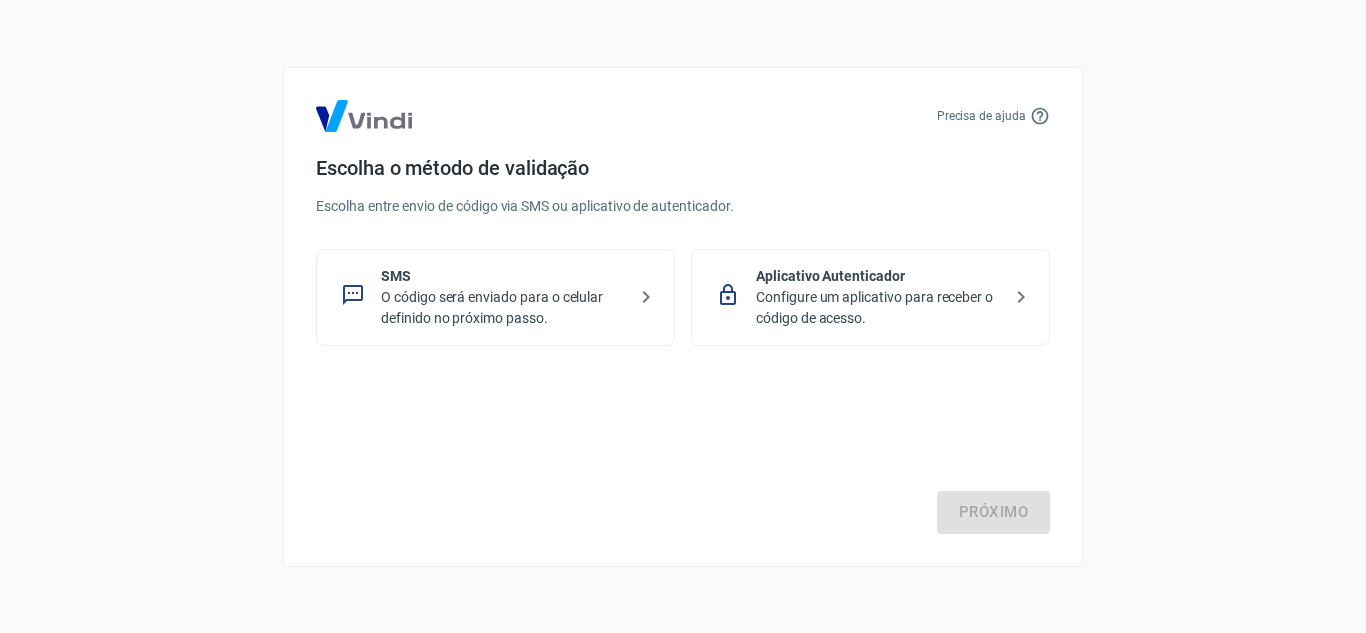 click on "O código será enviado para o celular definido no próximo passo." at bounding box center [503, 308] 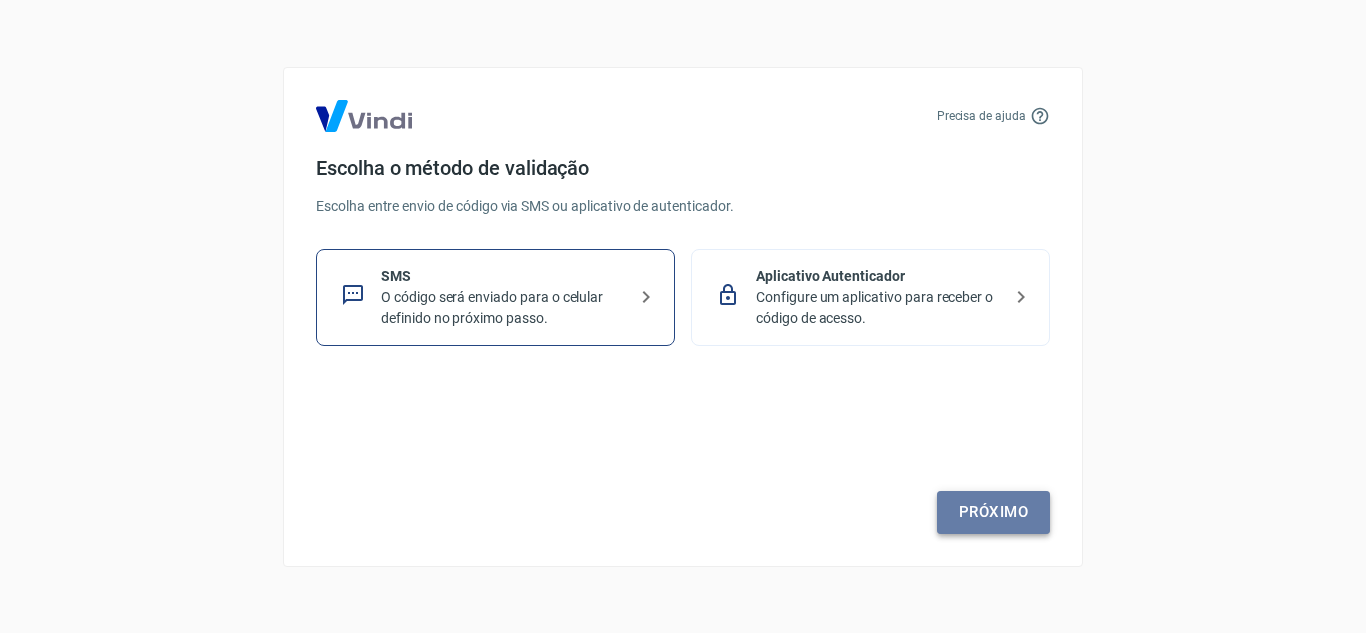 click on "Próximo" at bounding box center (993, 512) 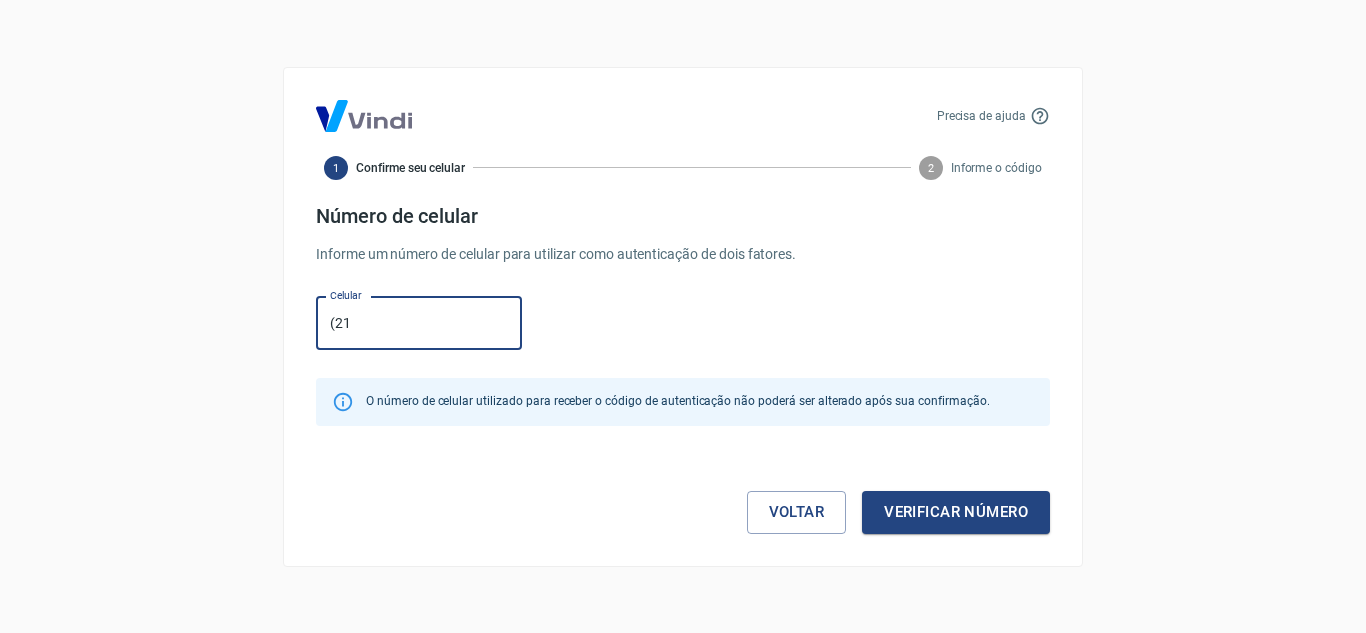 type on "(21) 99877-7712" 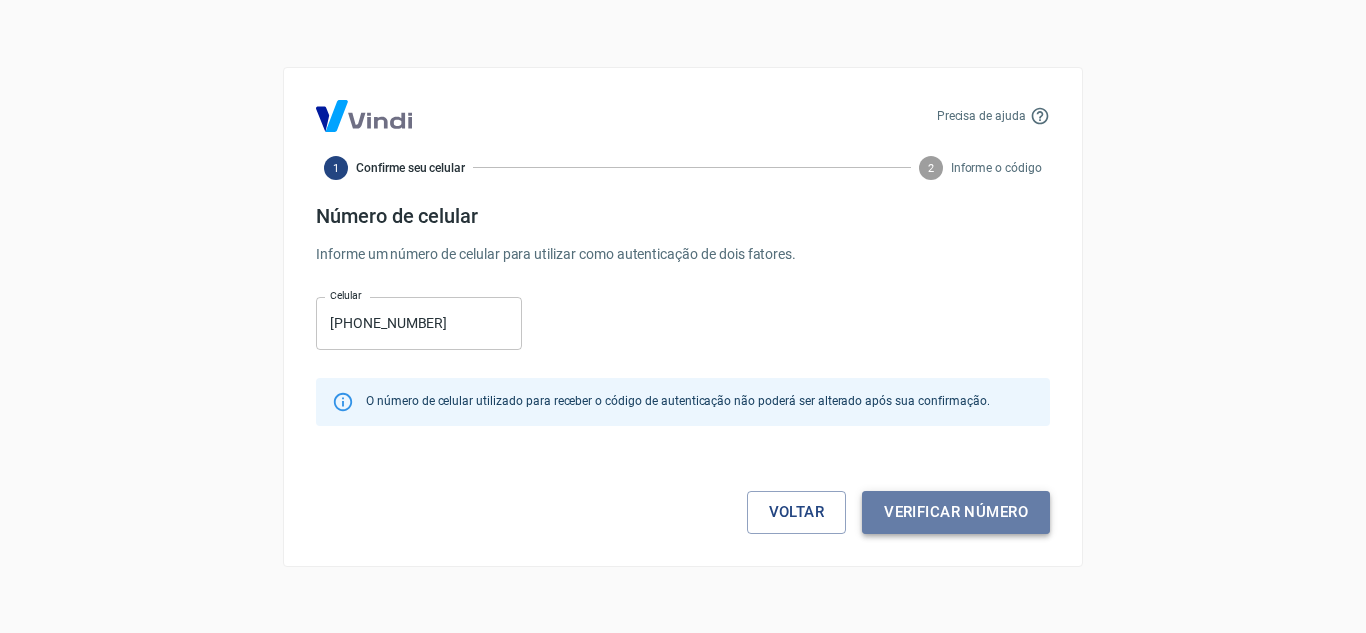 click on "Verificar número" at bounding box center (956, 512) 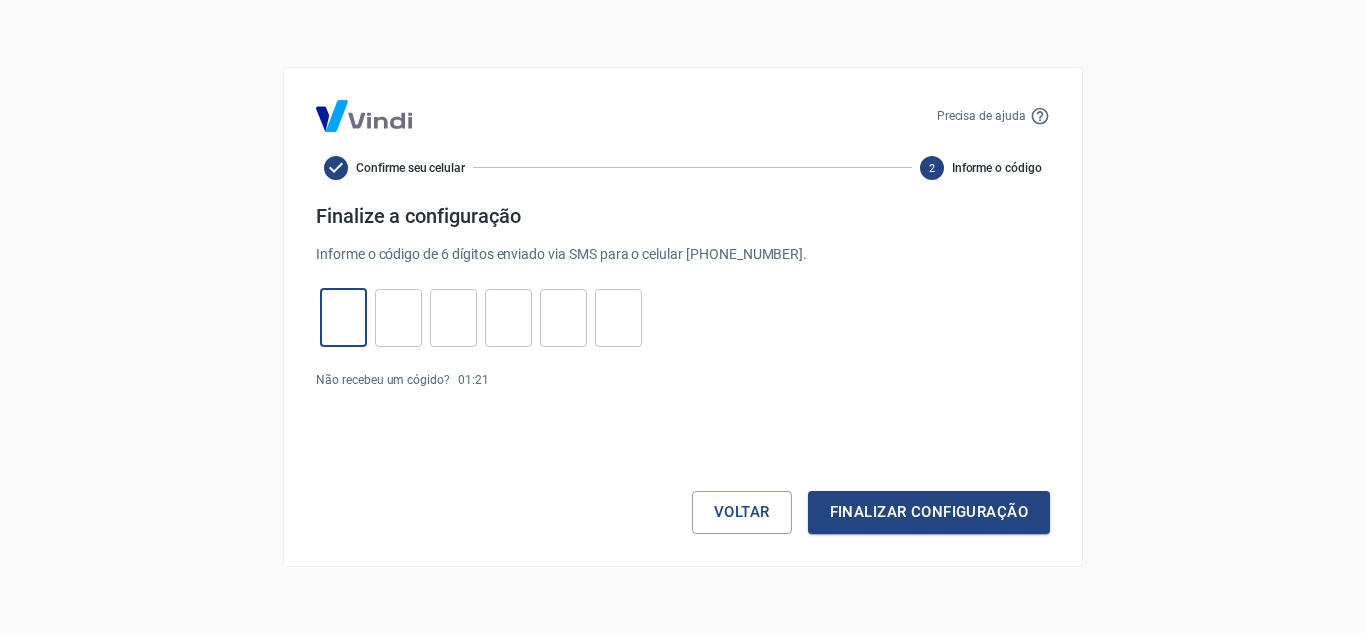 click at bounding box center (343, 317) 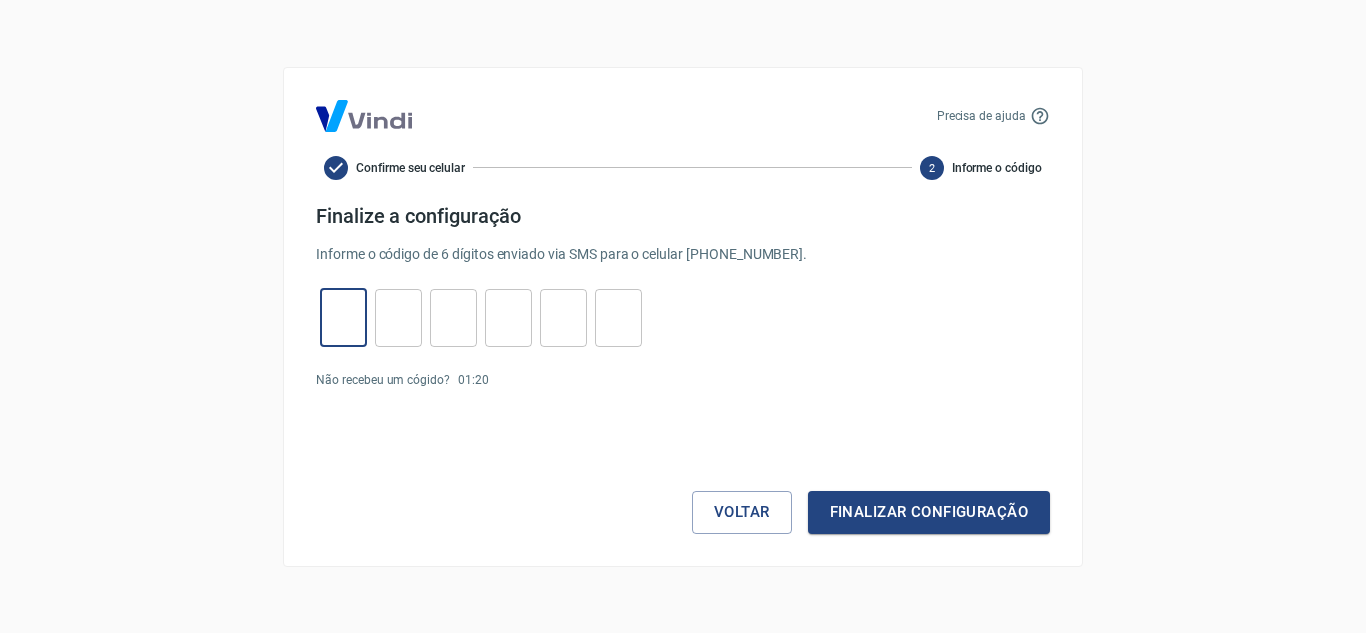 type on "7" 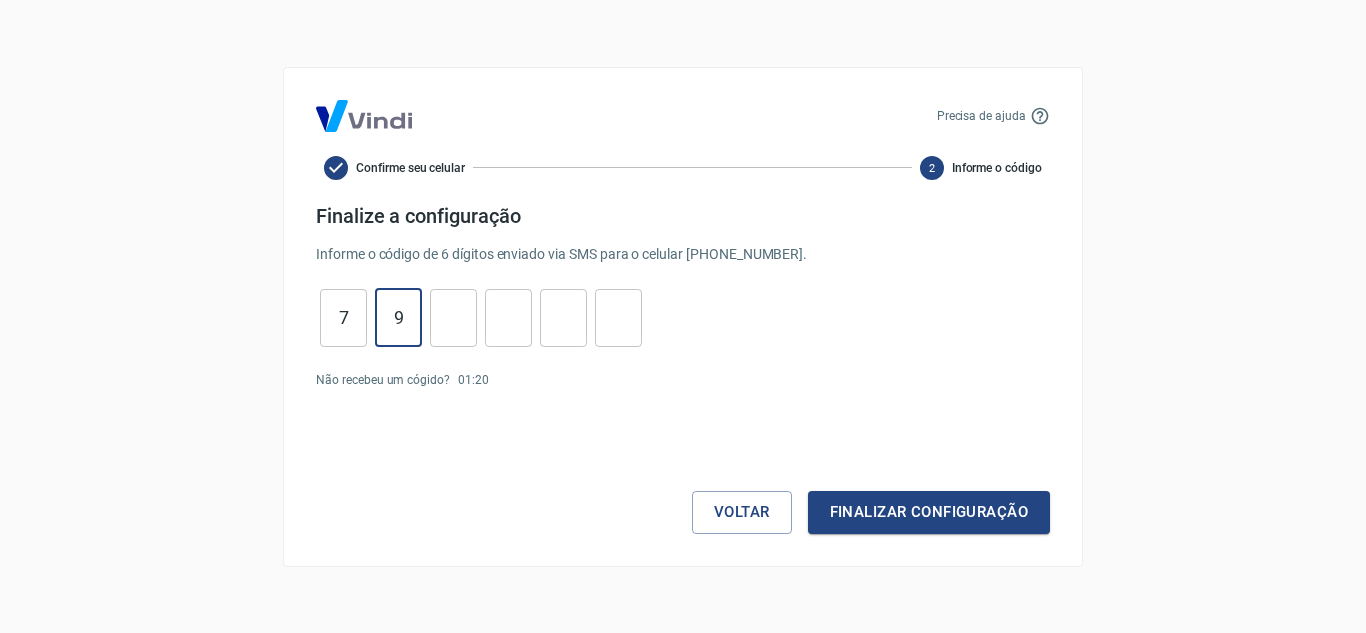 type on "9" 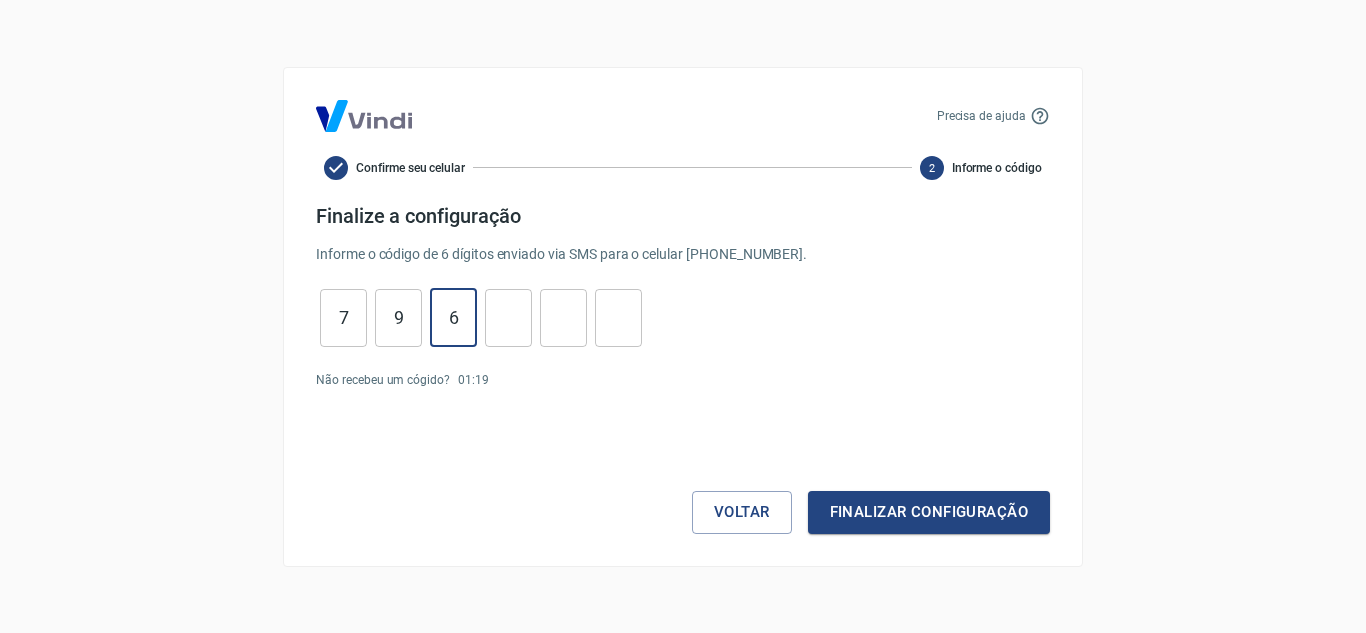 type on "6" 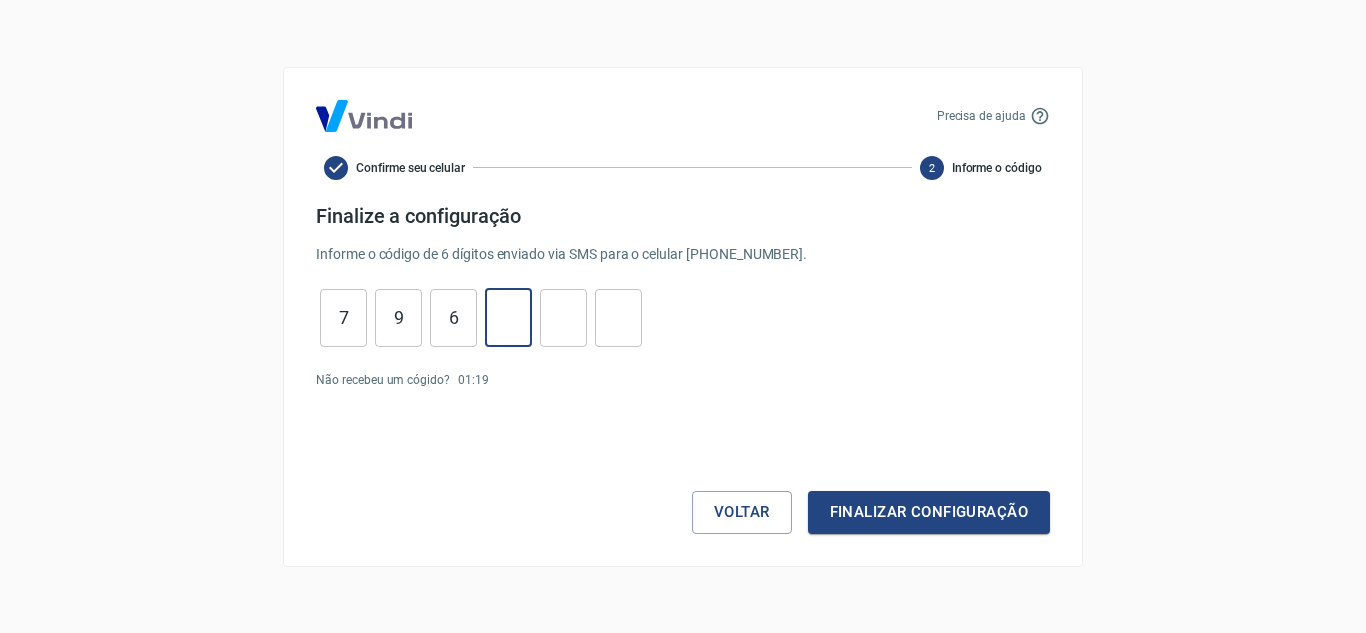 type on "6" 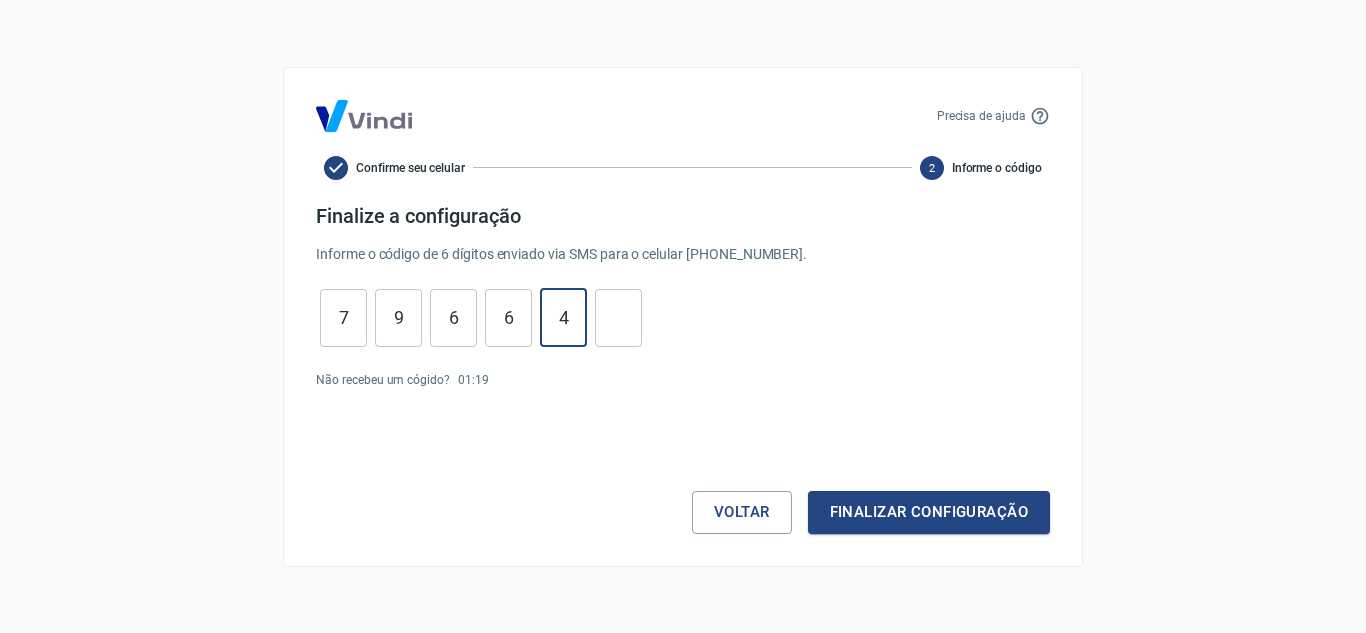 type on "4" 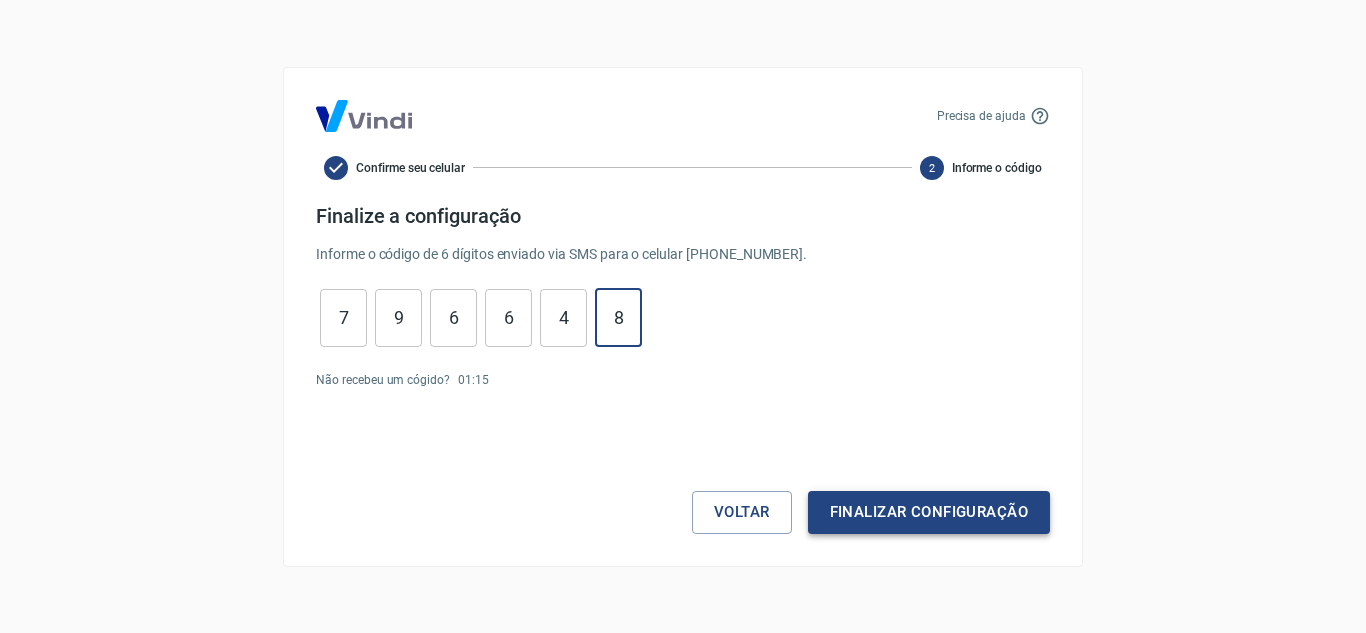 type on "8" 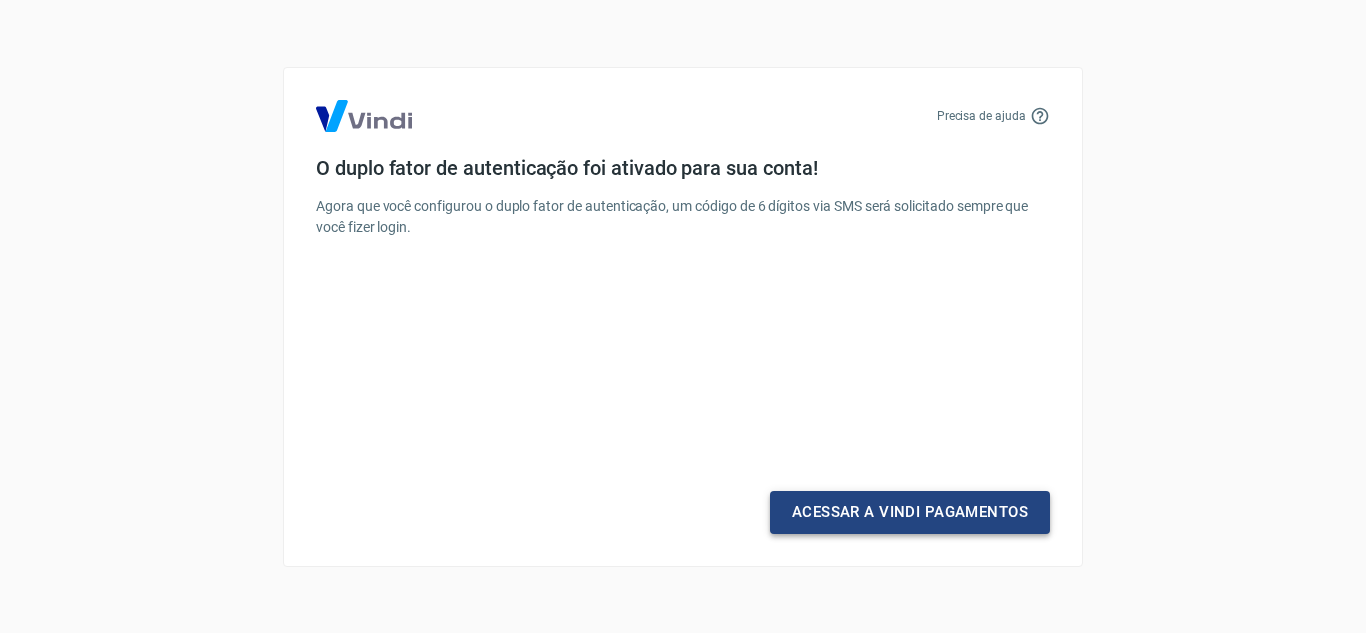 click on "Acessar a Vindi Pagamentos" at bounding box center [910, 512] 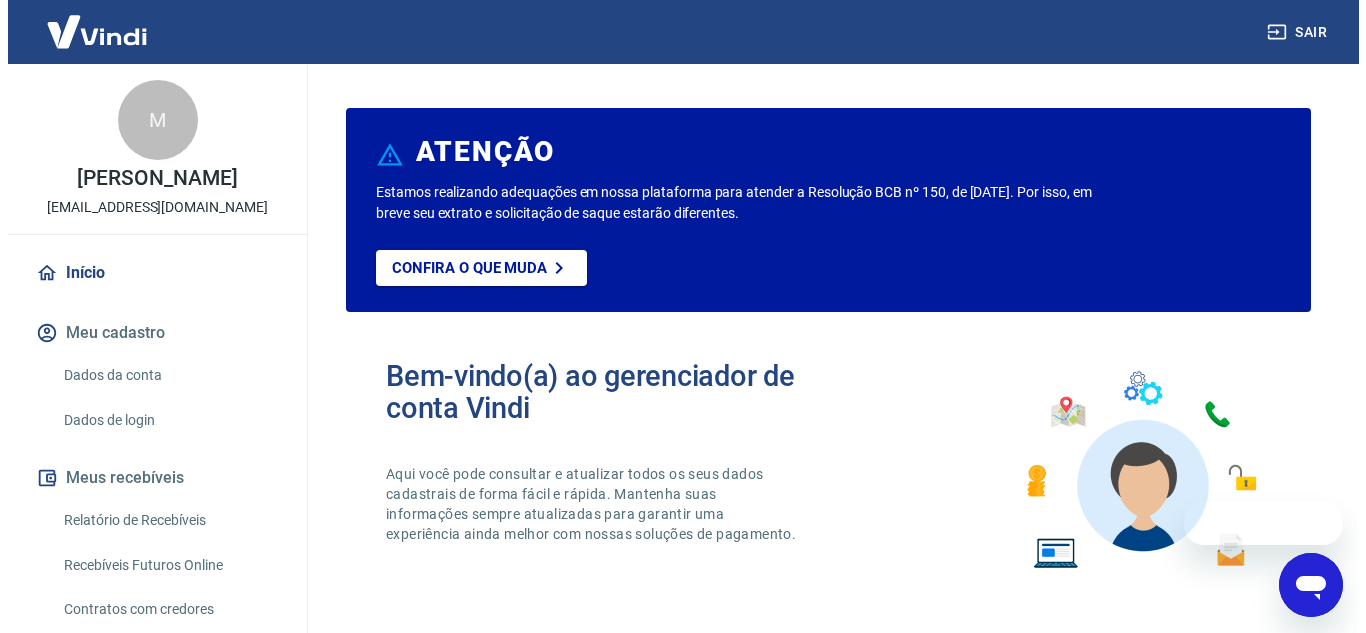 scroll, scrollTop: 0, scrollLeft: 0, axis: both 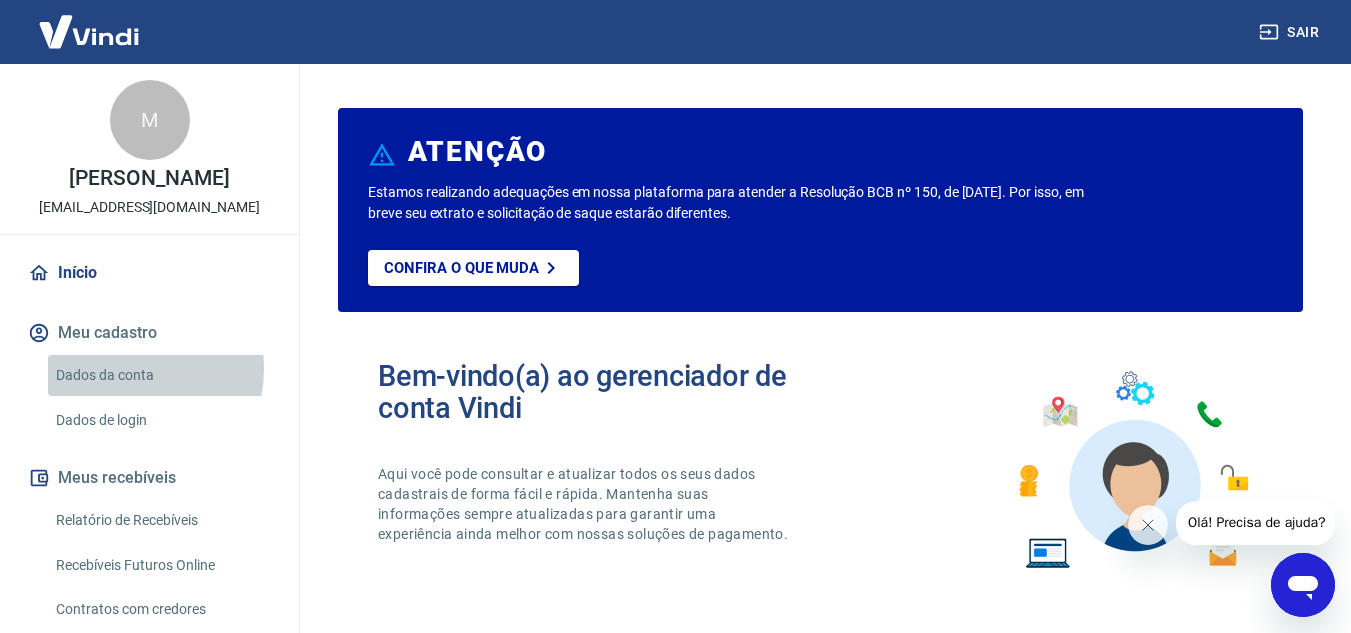 click on "Dados da conta" at bounding box center [161, 375] 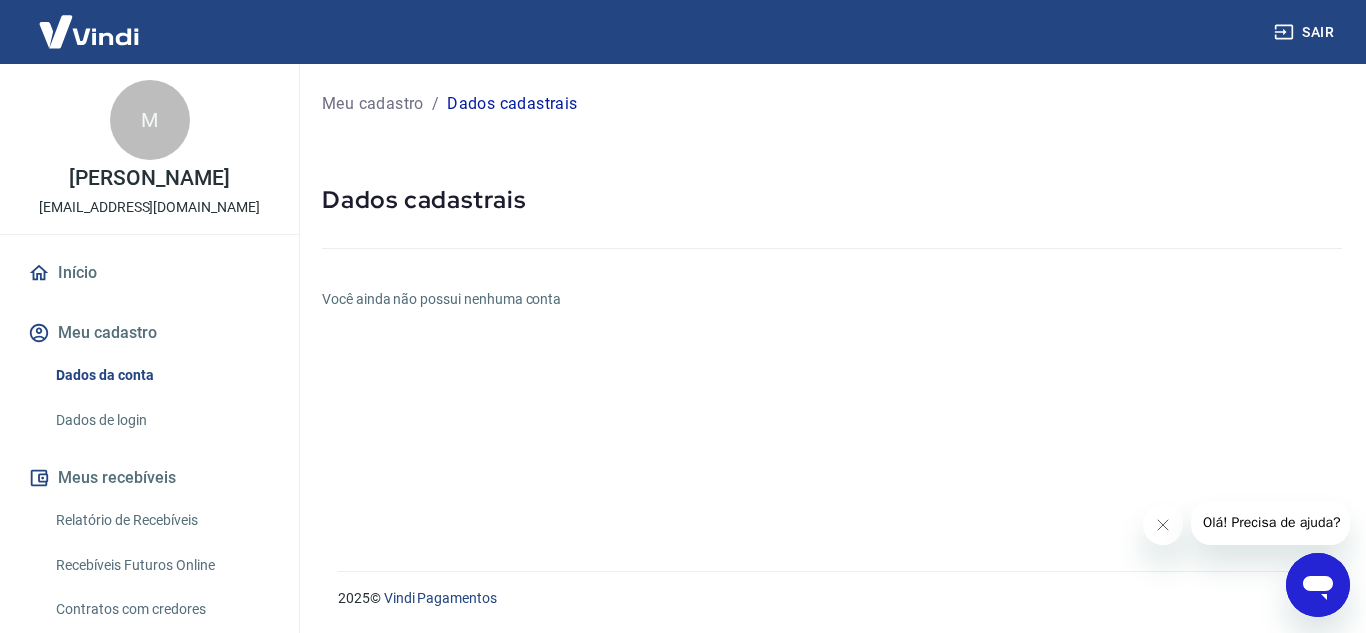 click on "Dados de login" at bounding box center (161, 420) 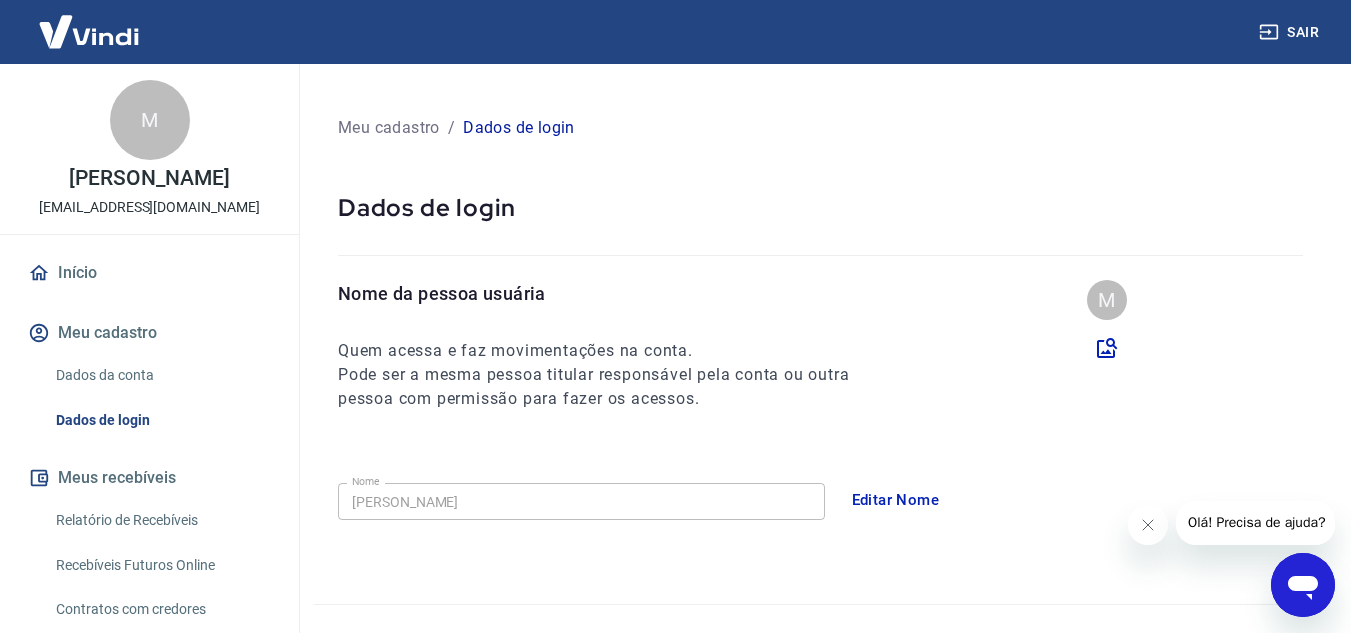 click on "Dados da conta" at bounding box center (161, 375) 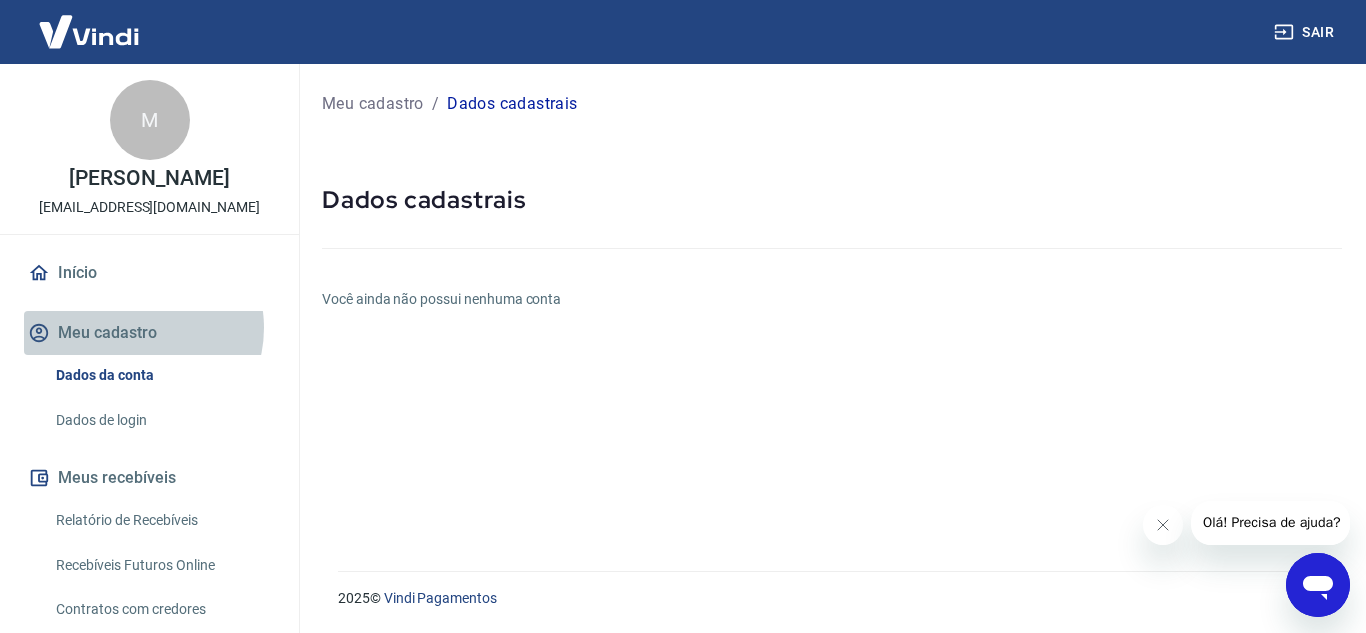 click on "Meu cadastro" at bounding box center (149, 333) 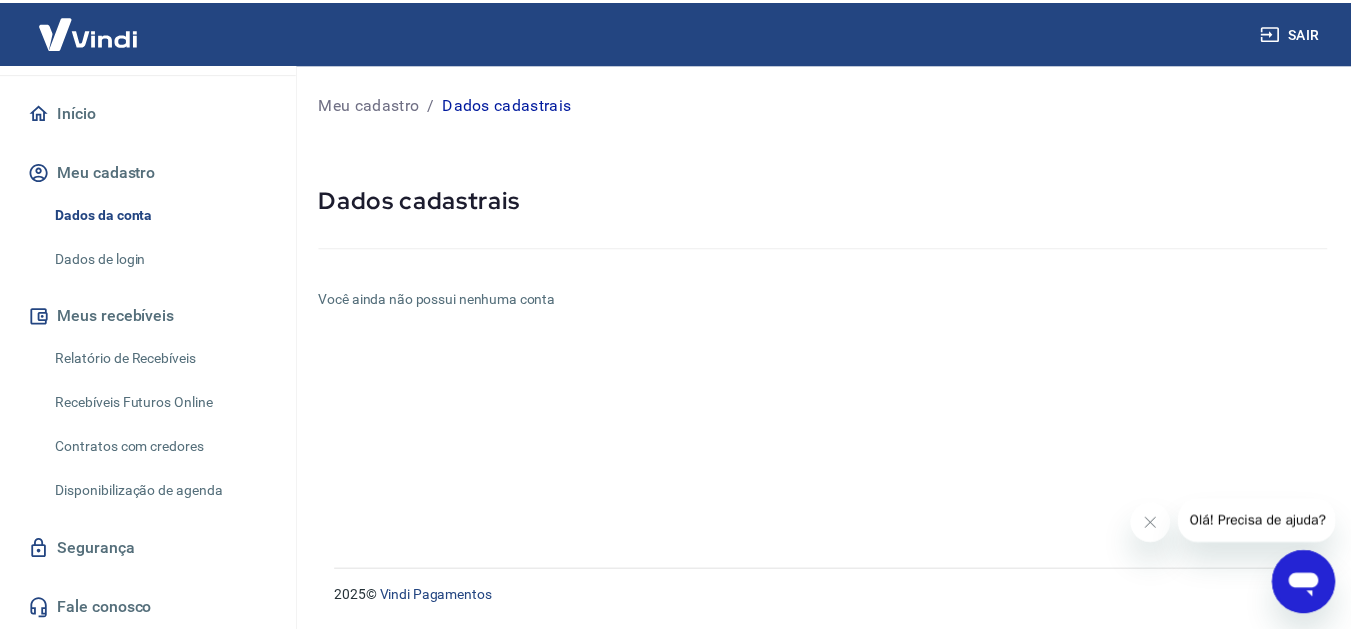 scroll, scrollTop: 0, scrollLeft: 0, axis: both 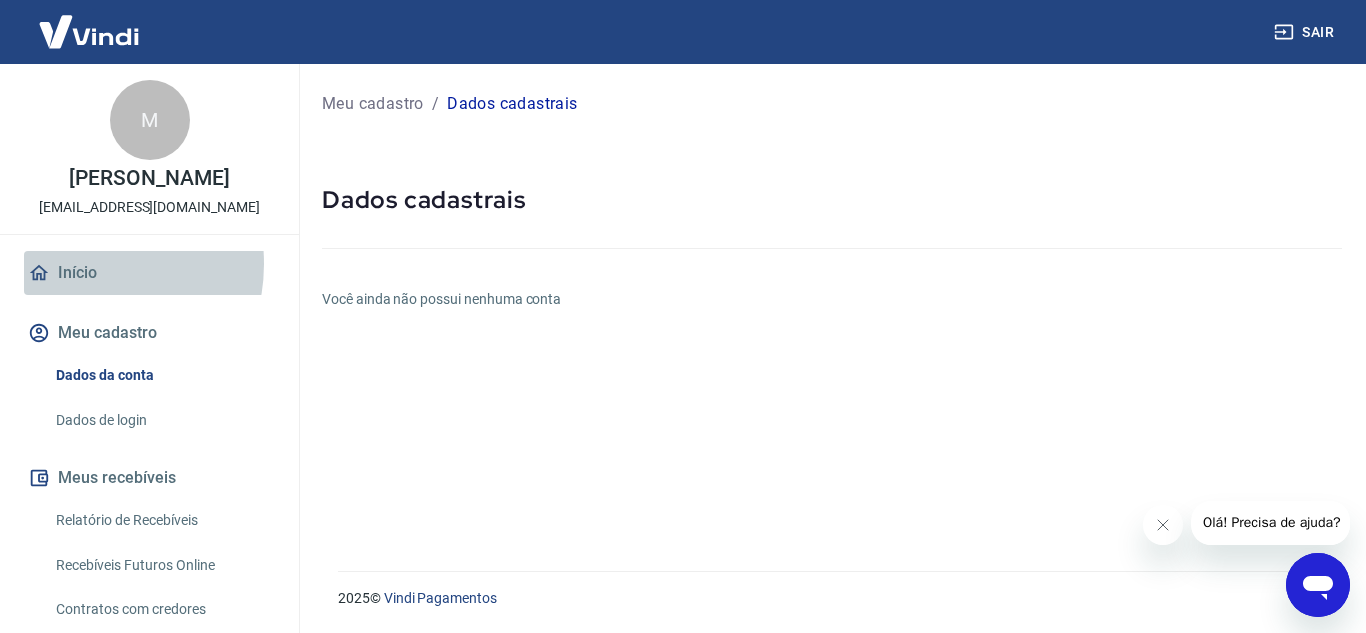 click on "Início" at bounding box center (149, 273) 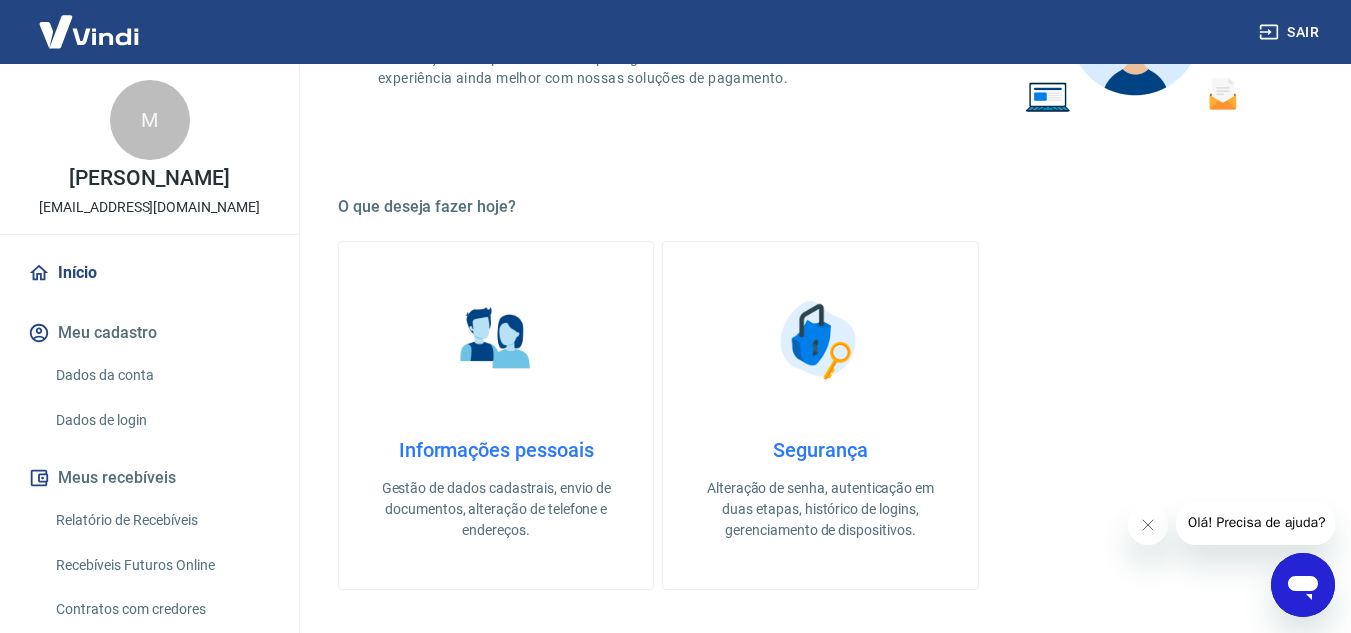 scroll, scrollTop: 500, scrollLeft: 0, axis: vertical 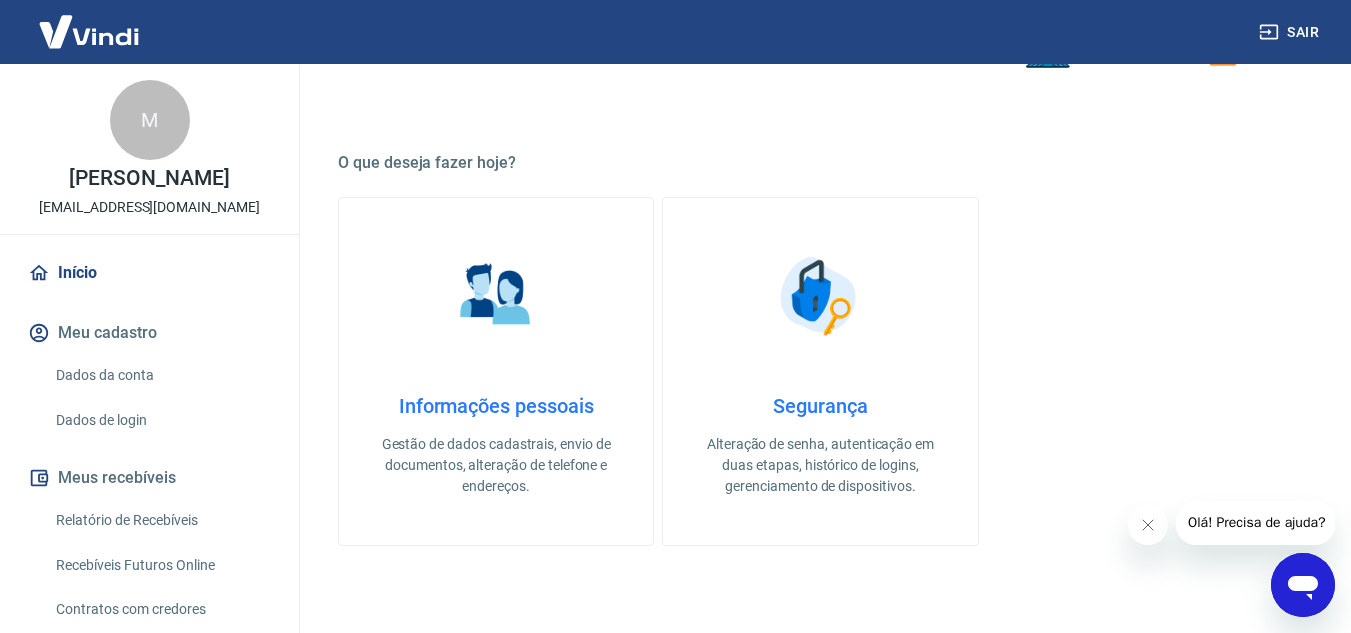 click on "Informações pessoais" at bounding box center (496, 406) 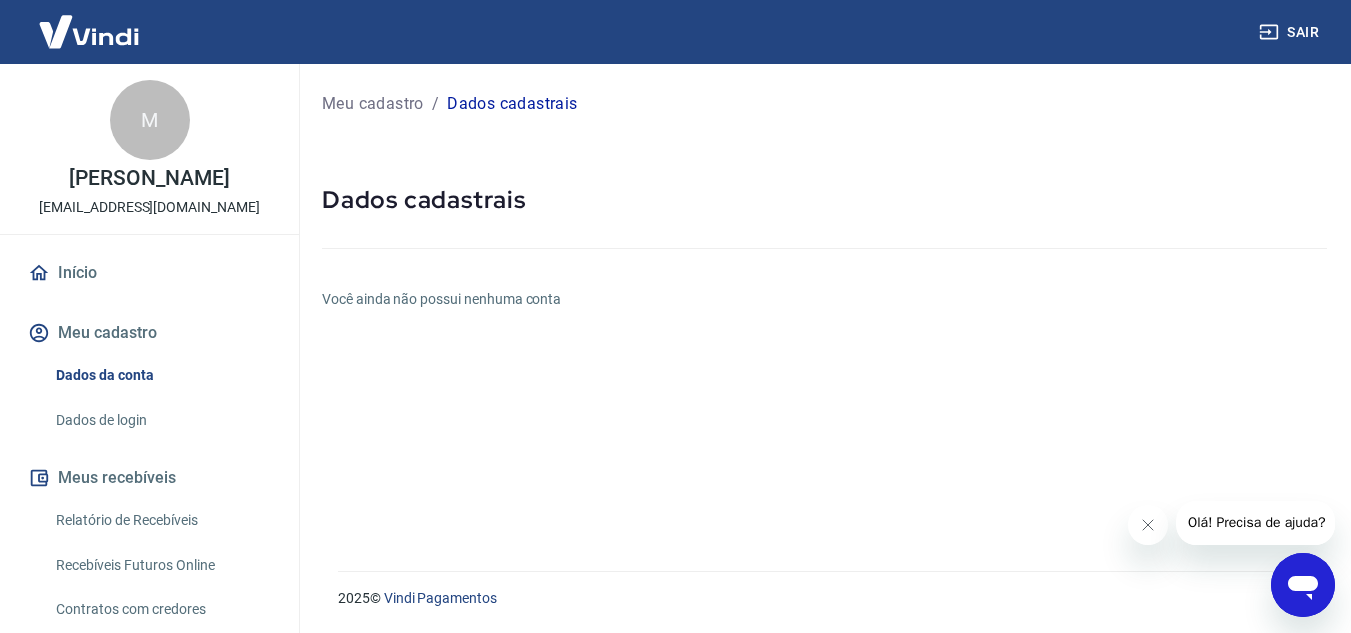 scroll, scrollTop: 0, scrollLeft: 0, axis: both 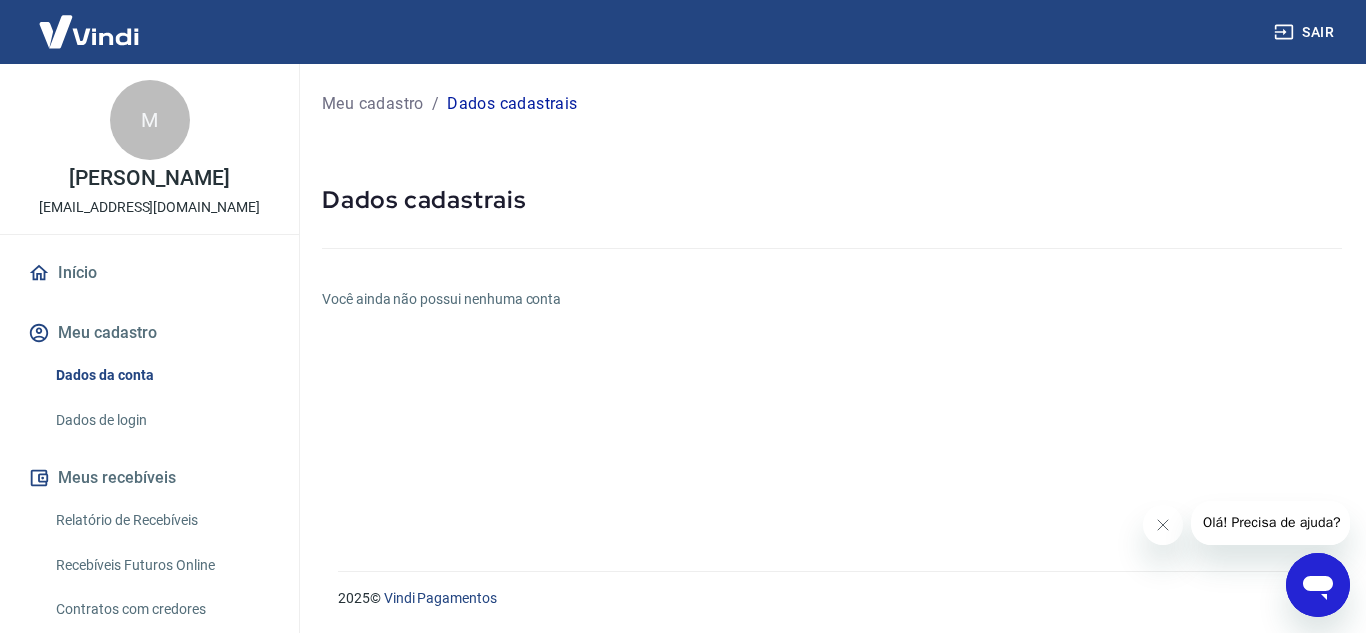 click on "Meu cadastro" at bounding box center (149, 333) 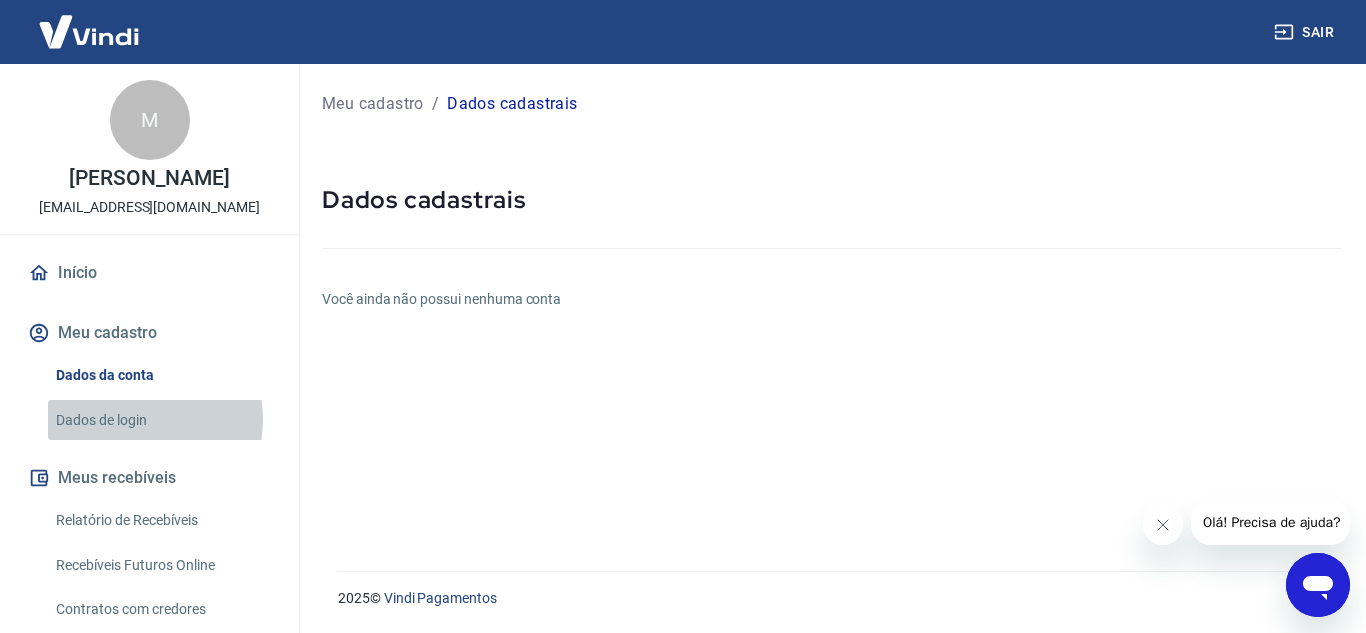 click on "Dados de login" at bounding box center (161, 420) 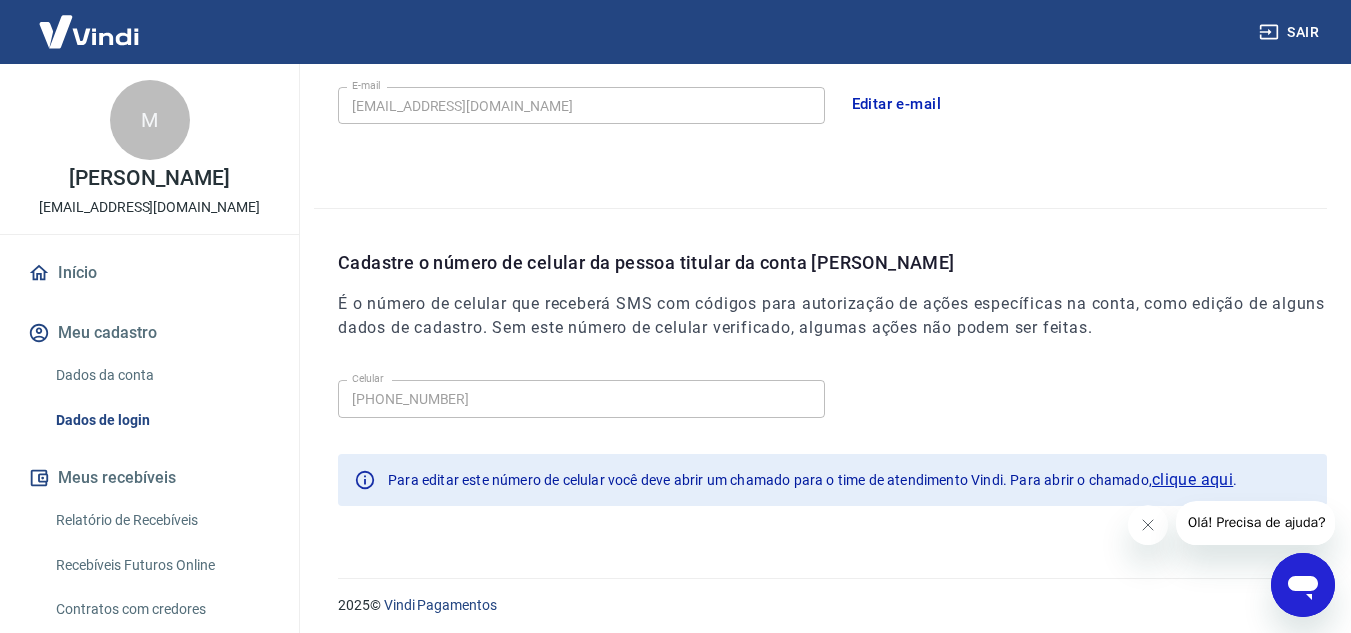 scroll, scrollTop: 632, scrollLeft: 0, axis: vertical 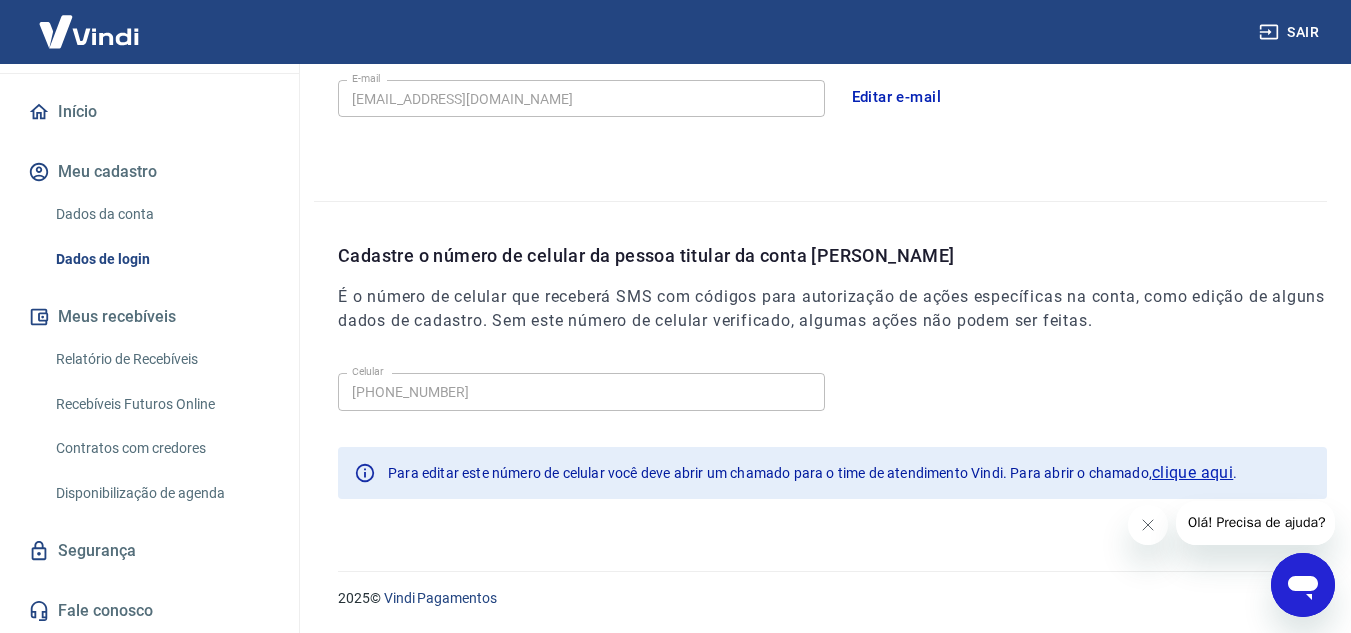 click 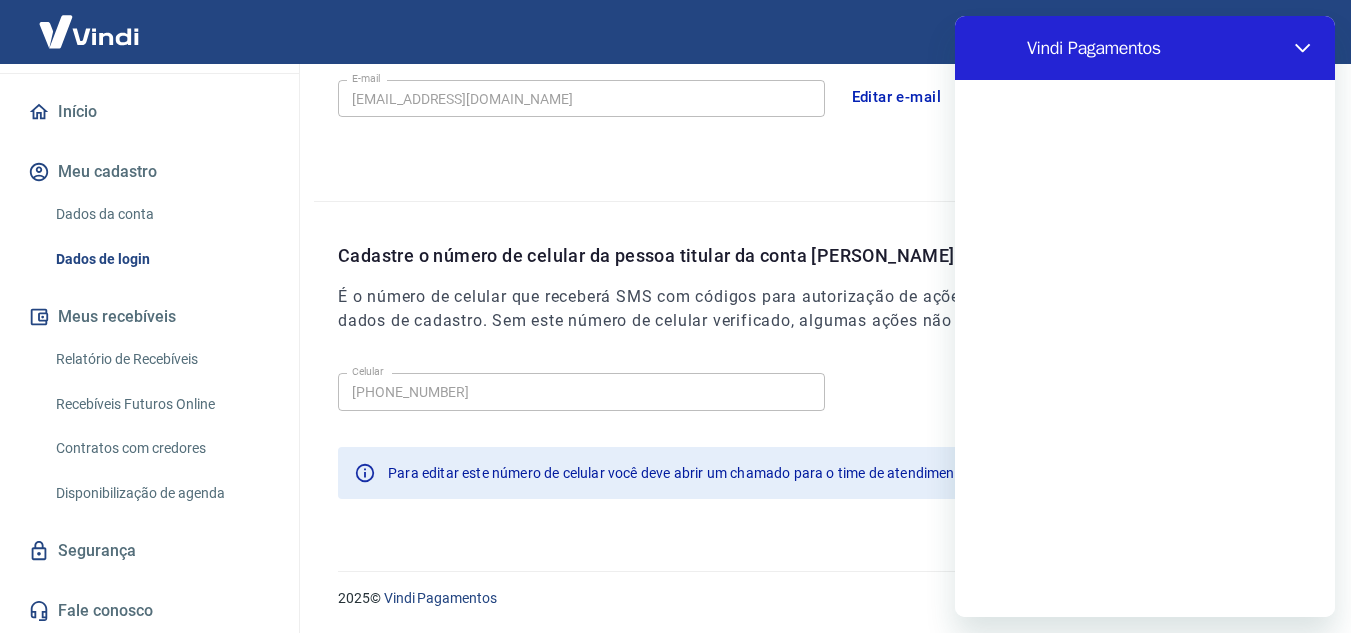 scroll, scrollTop: 0, scrollLeft: 0, axis: both 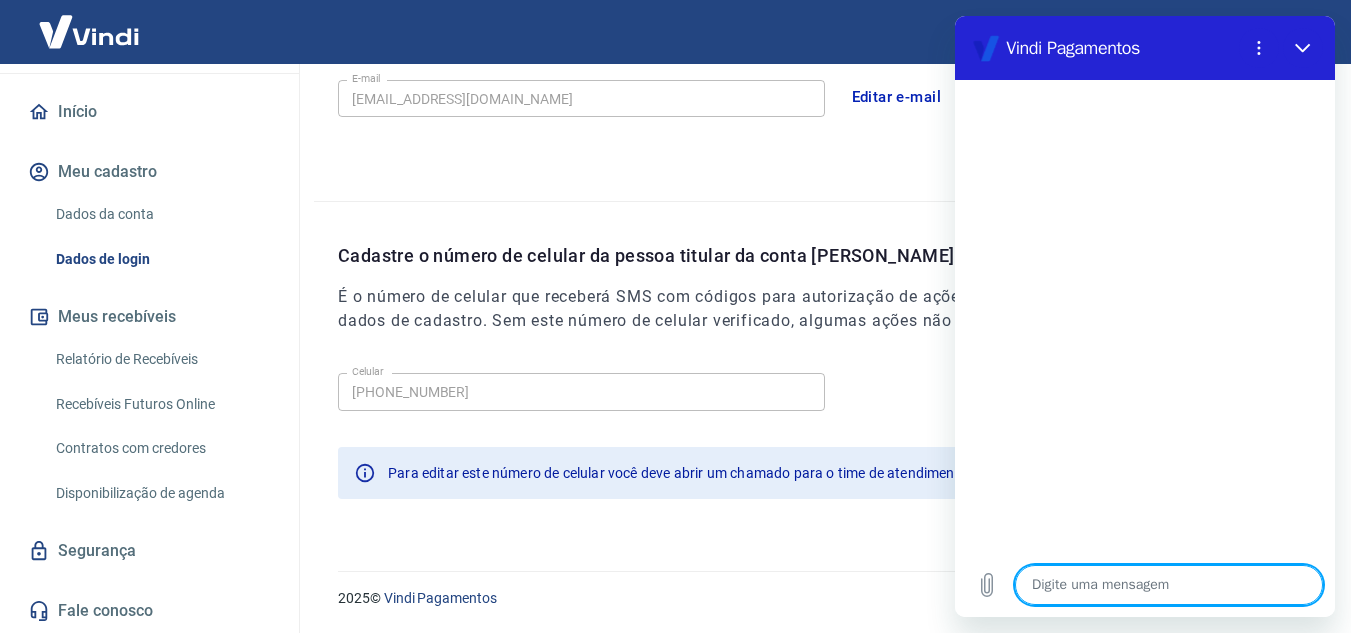 type on "B" 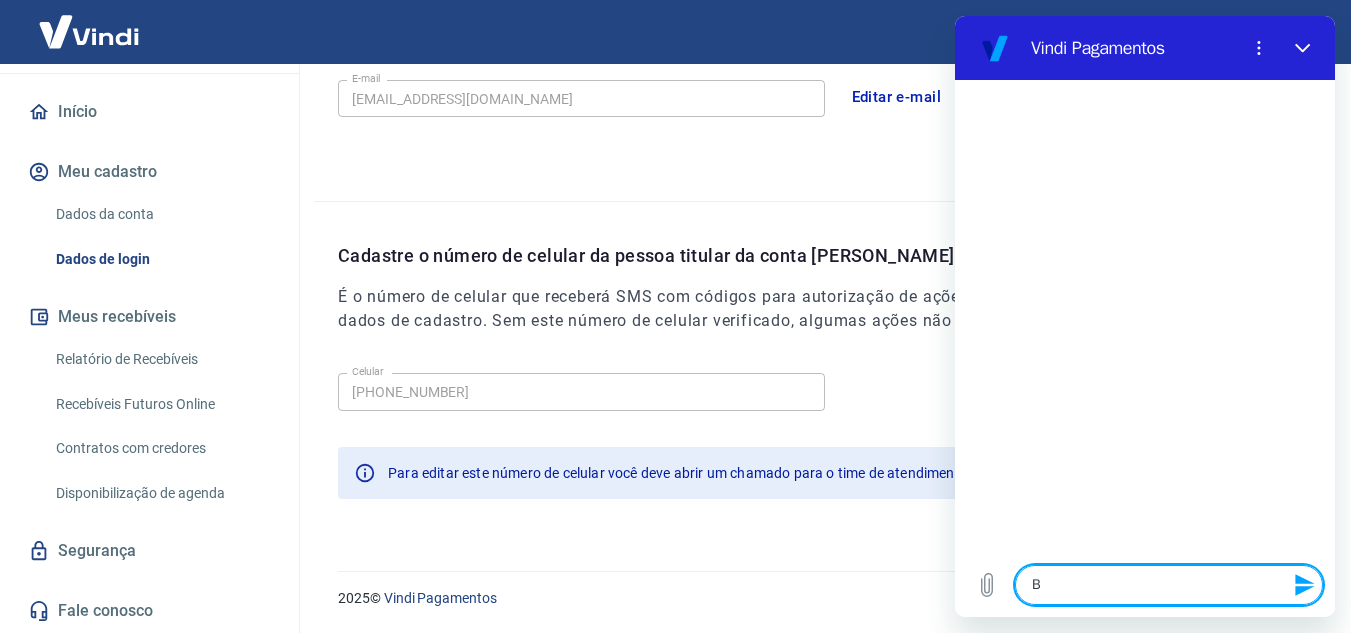type on "BO" 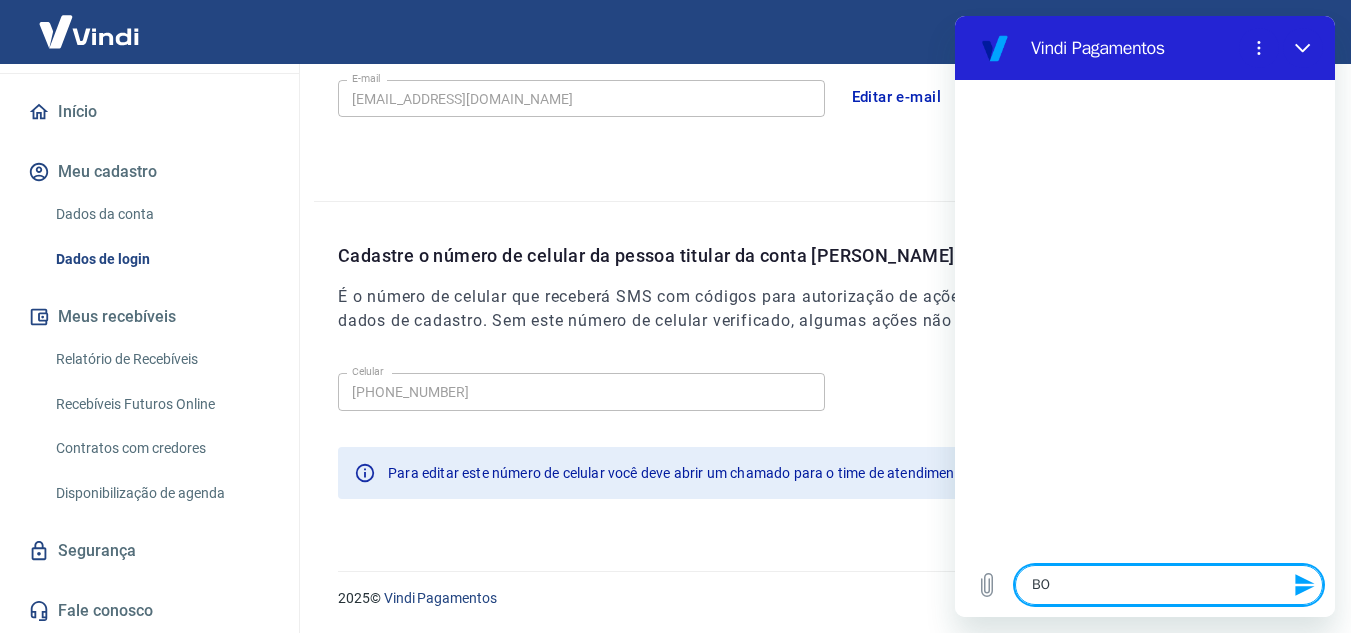 type on "BOA" 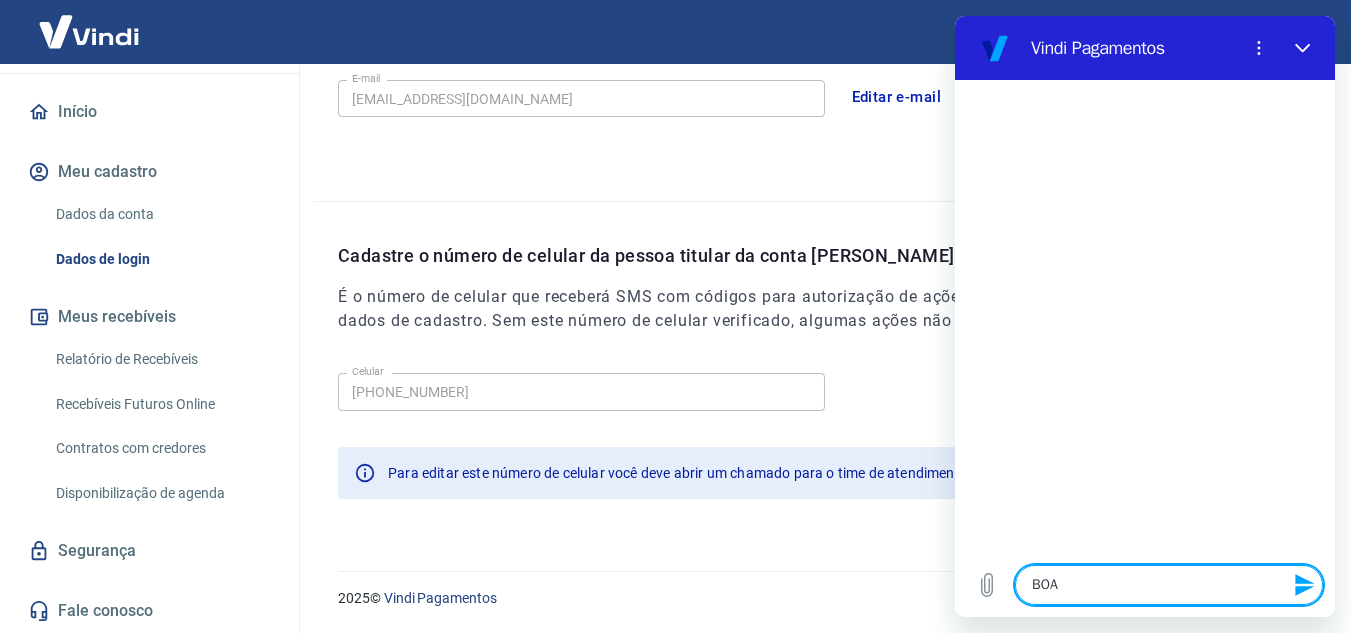 type on "BOA" 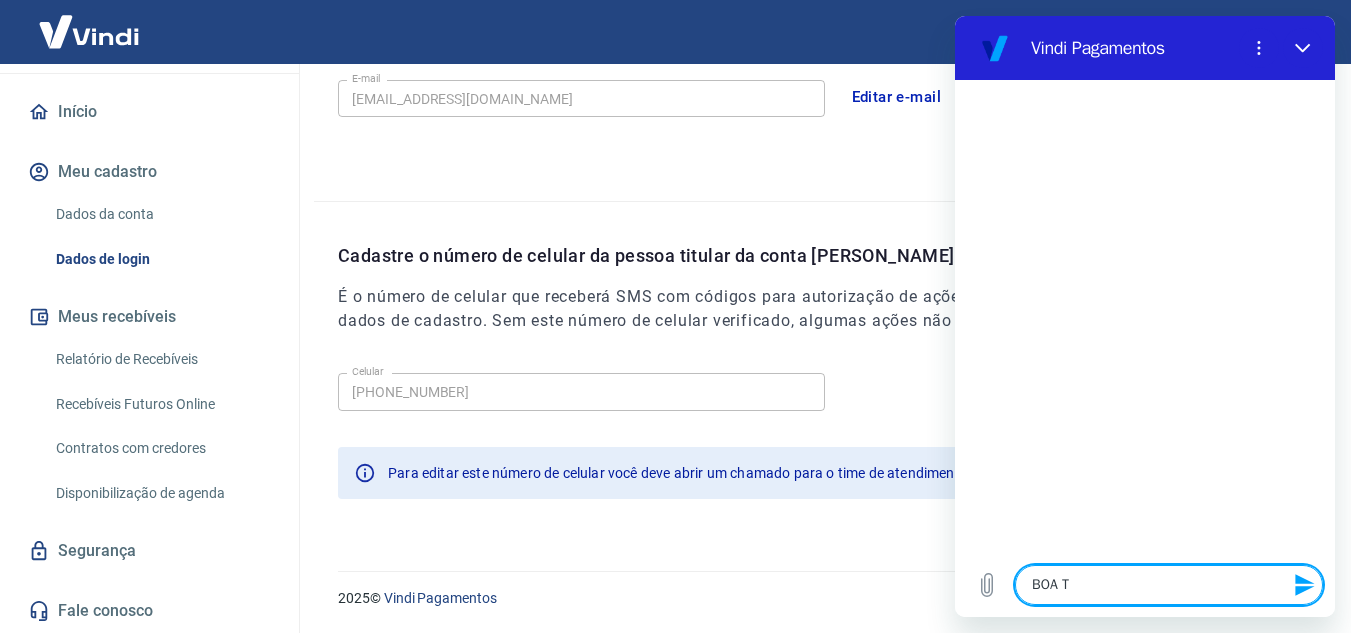type on "x" 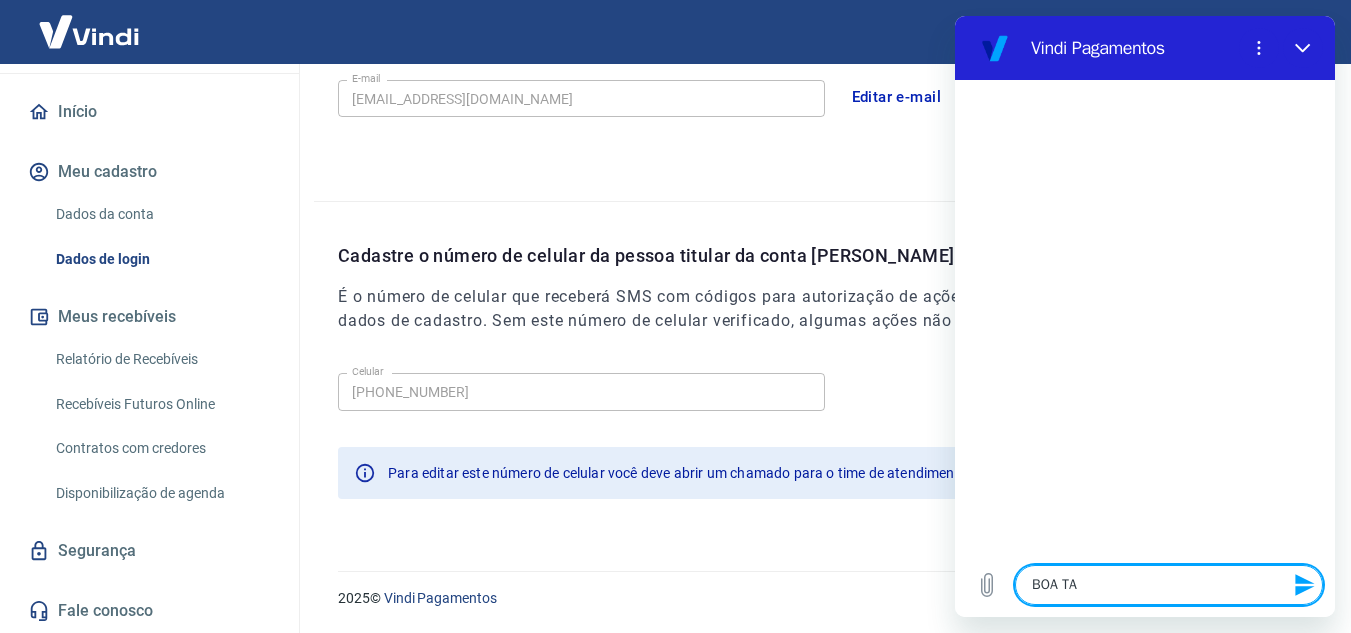 type on "x" 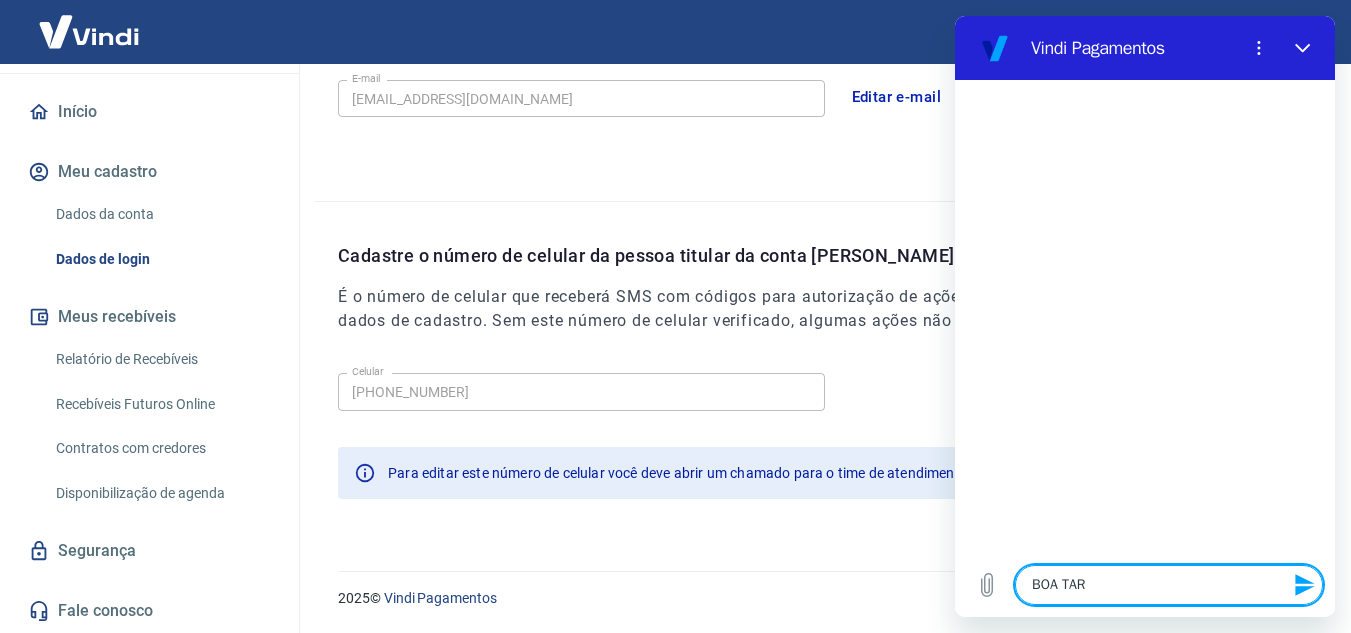 type on "BOA TARD" 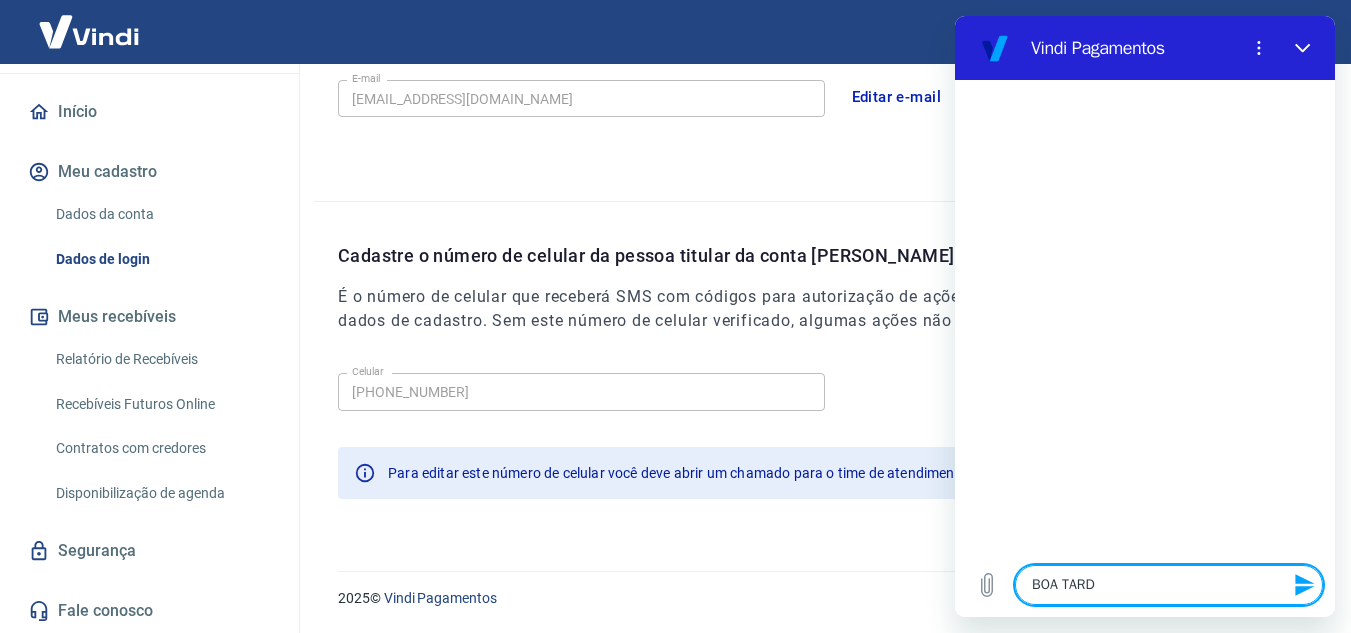 type on "BOA TARDE" 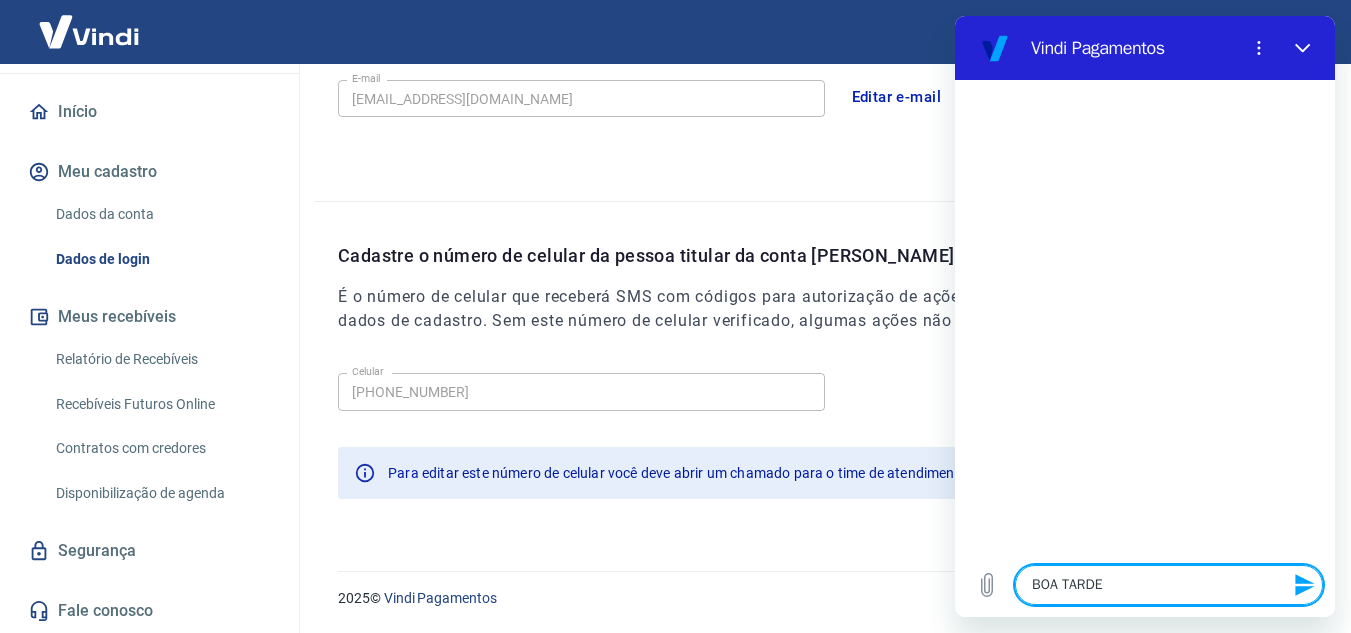 type on "BOA TARDE!" 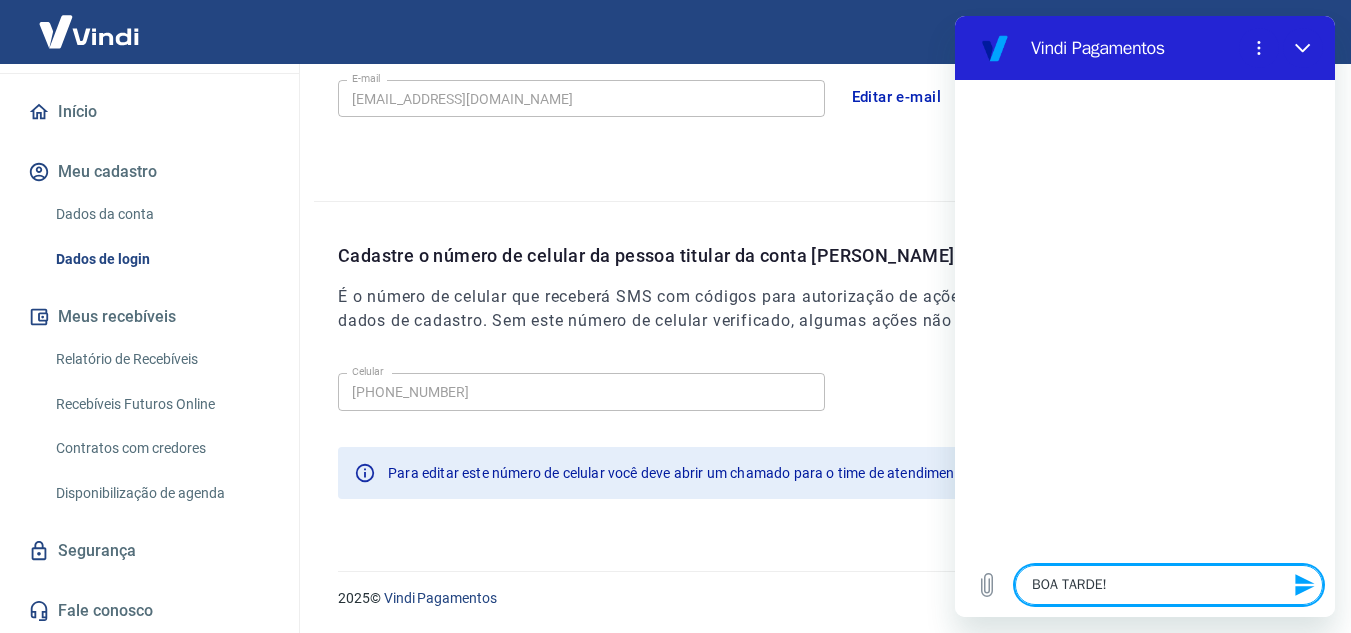 type on "BOA TARDE" 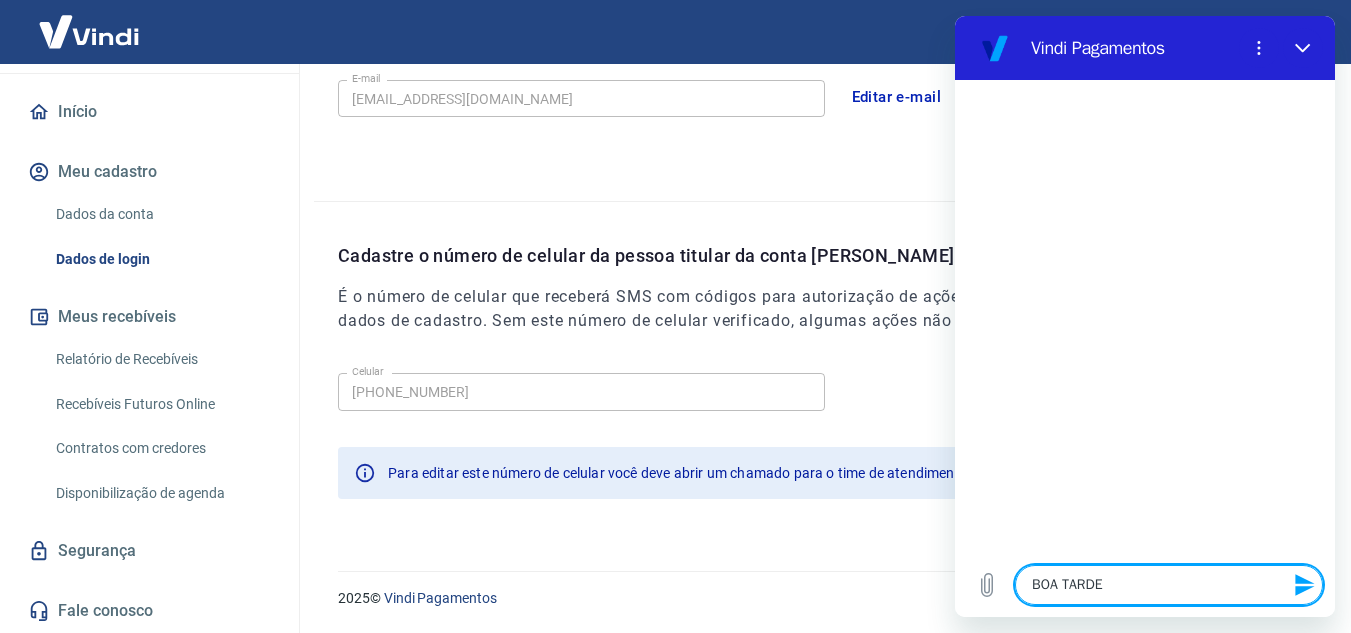 type on "BOA TARD" 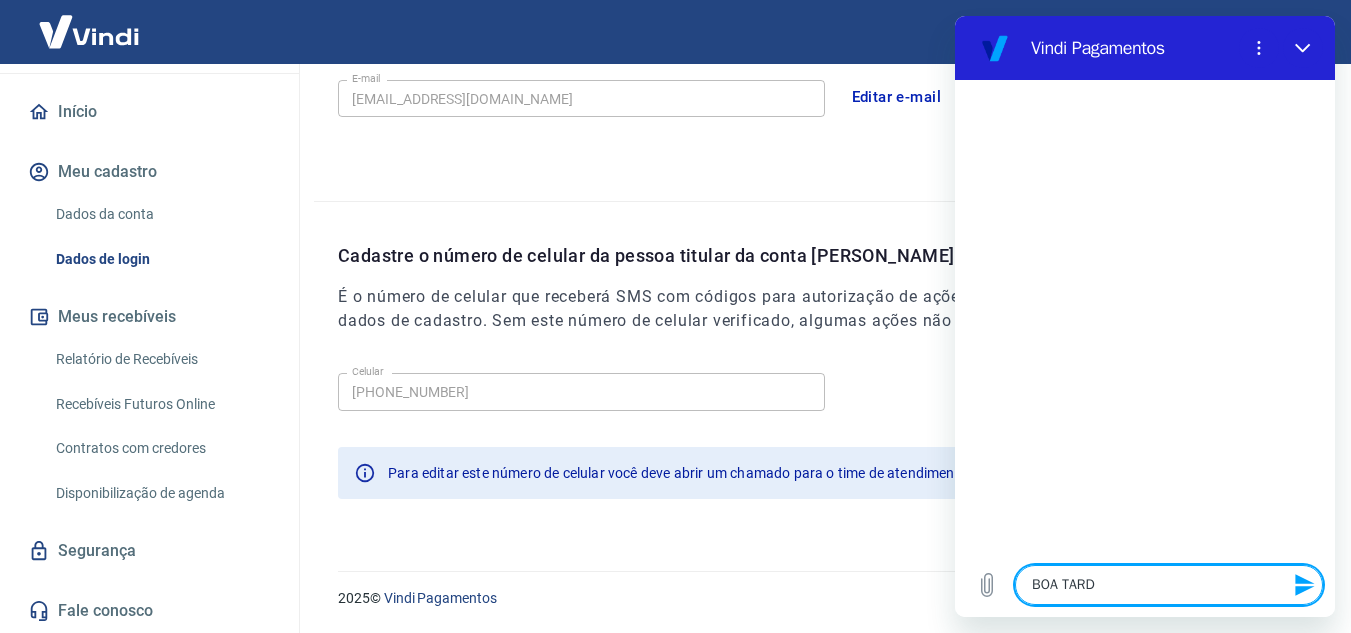 type on "BOA TAR" 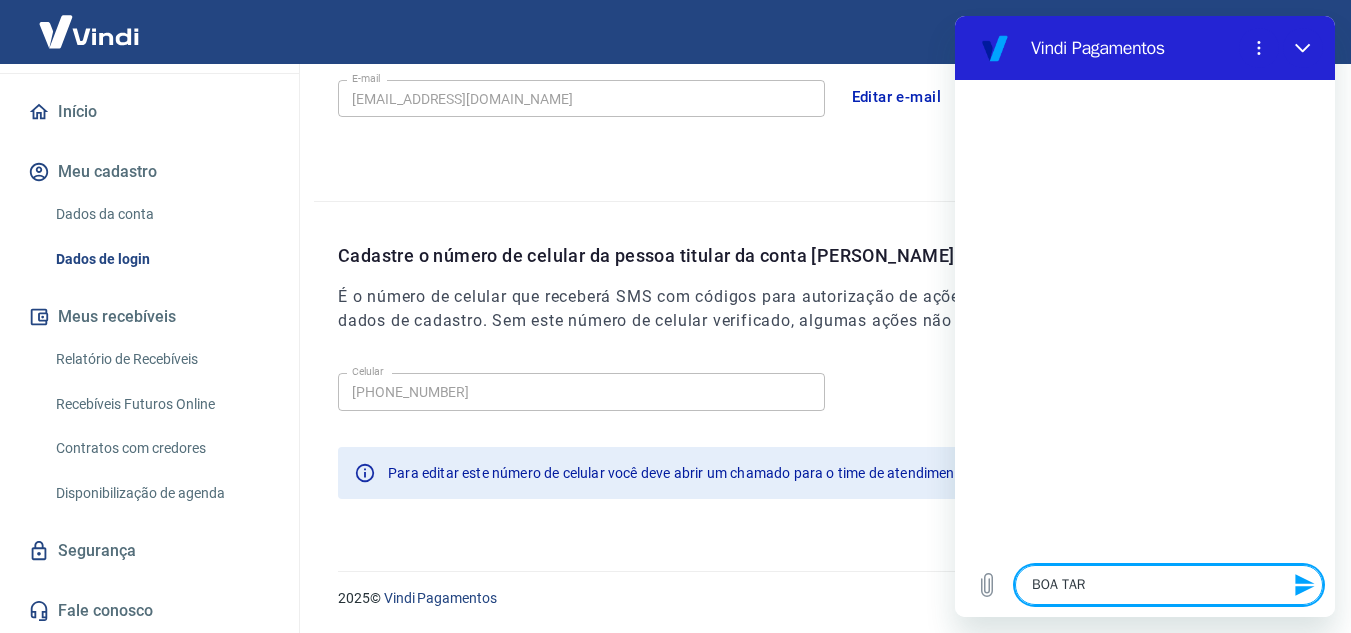 type on "x" 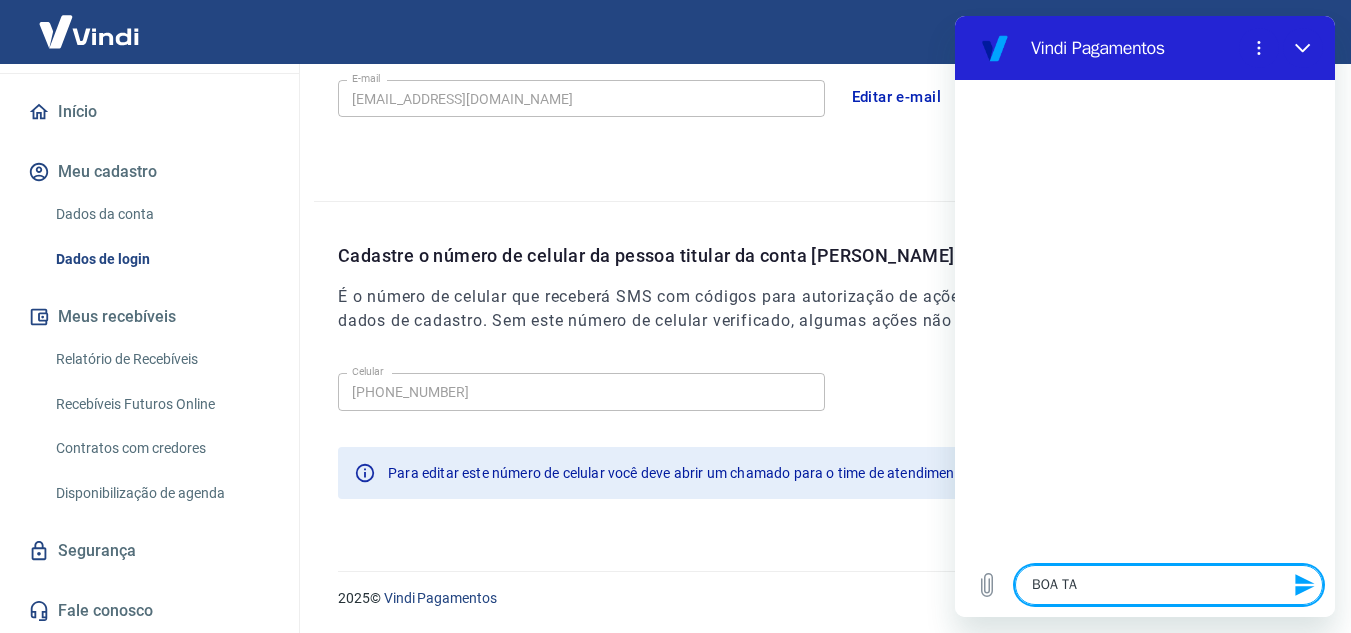 type on "BOA T" 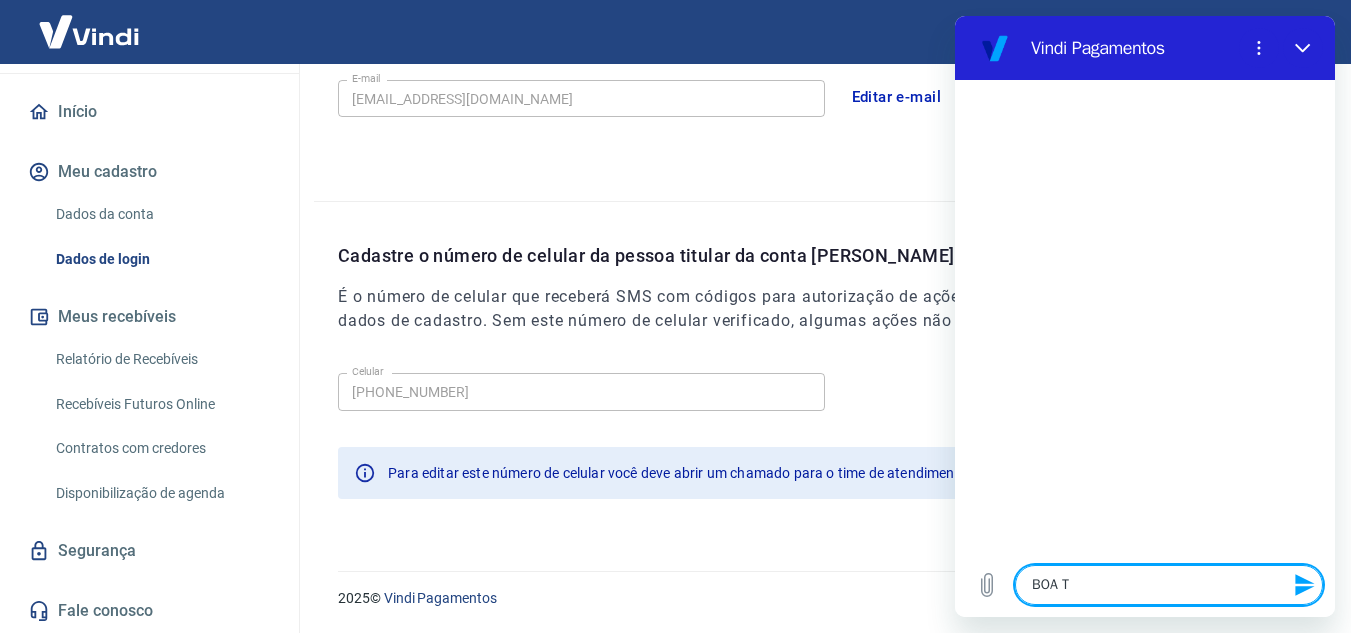 type on "BOA" 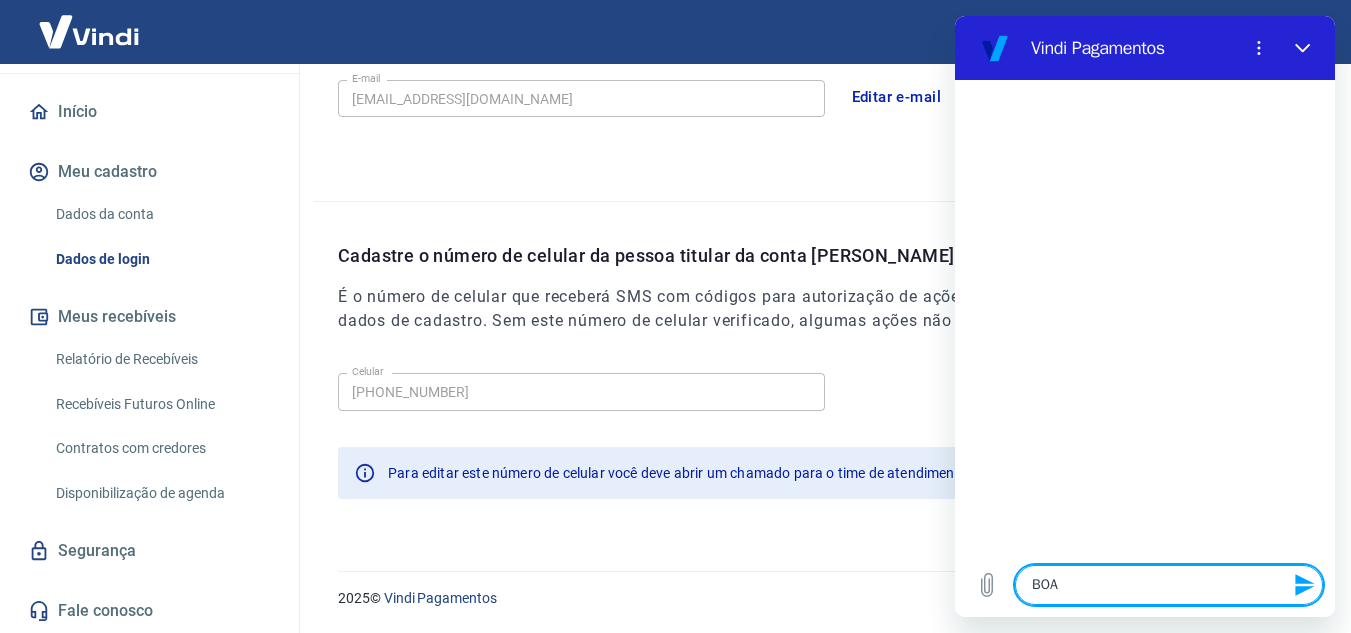 type on "BOA" 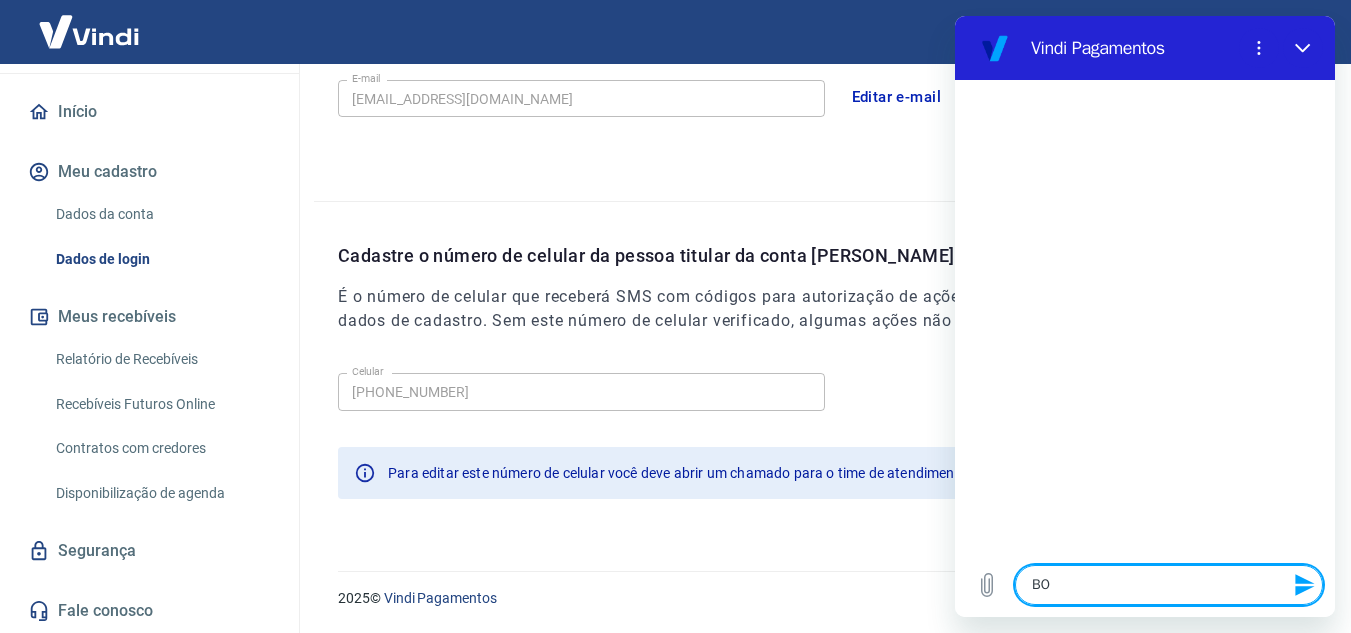 type on "B" 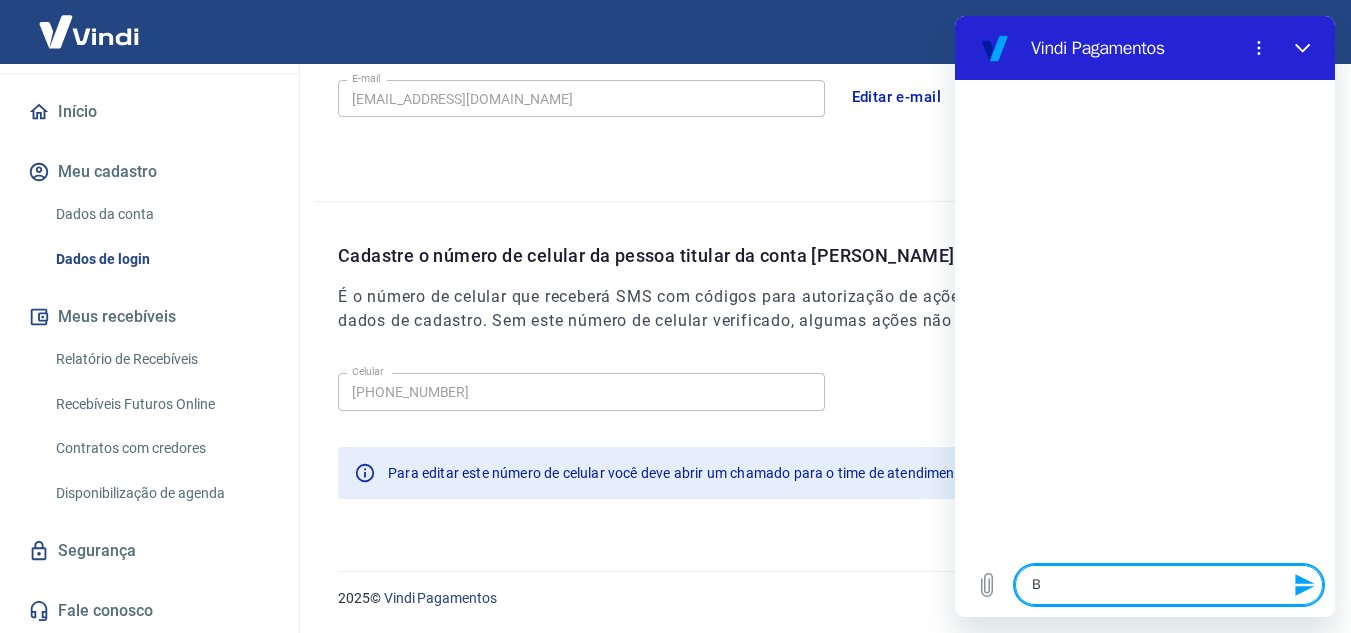 type on "Bo" 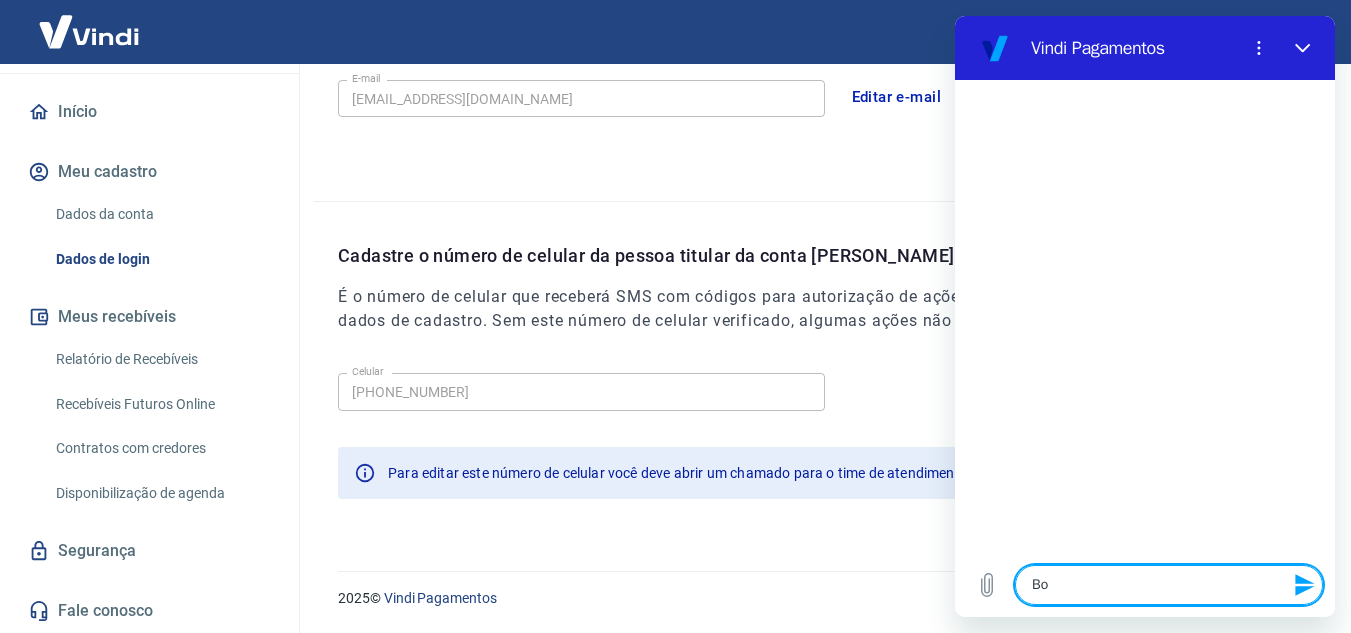 type on "Boa" 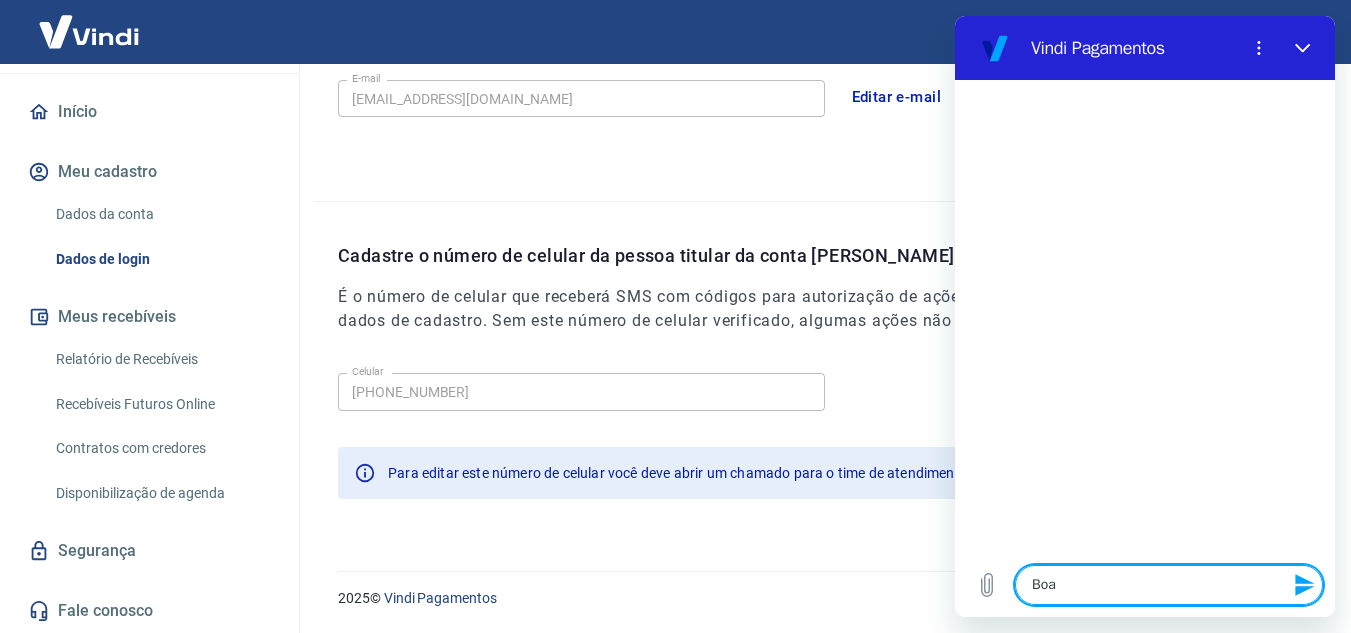 type on "Boa" 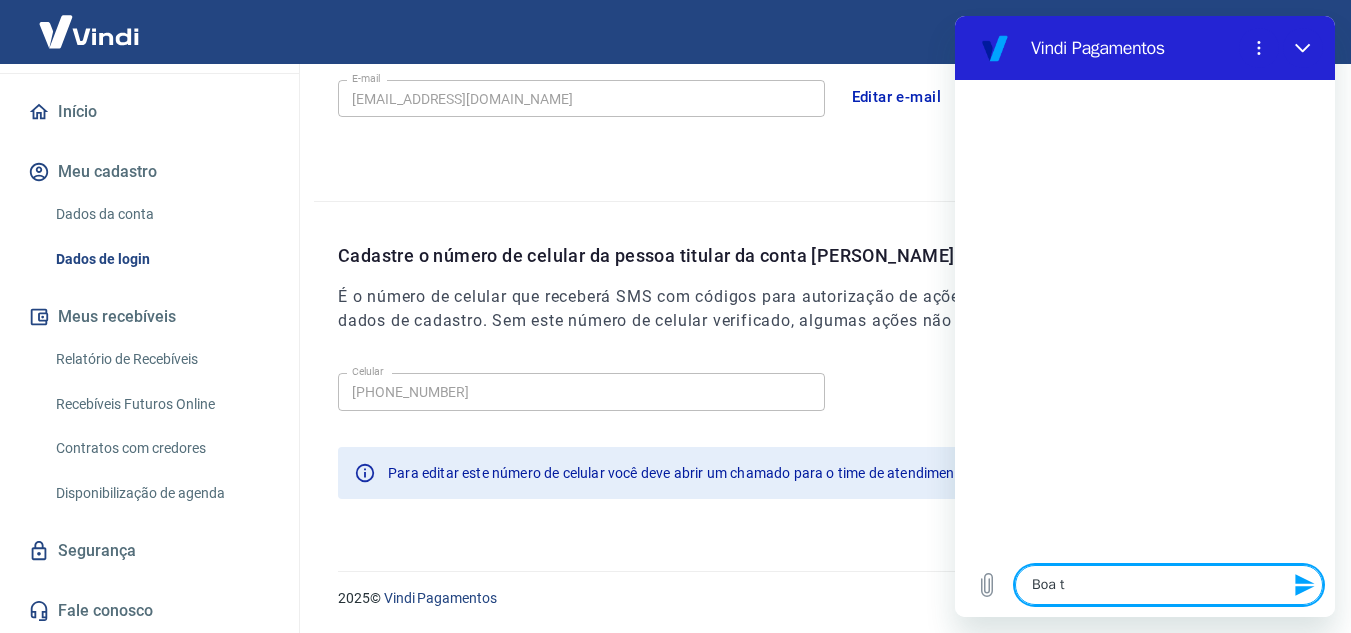 type on "Boa ta" 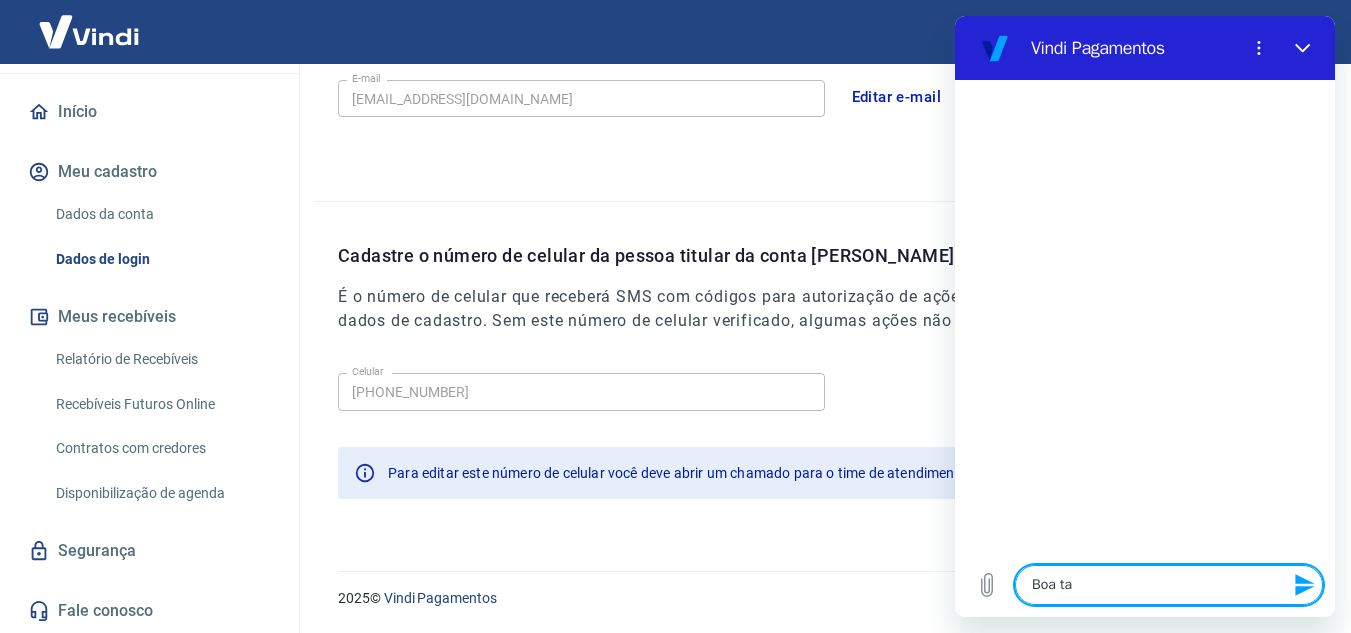 type on "Boa tar" 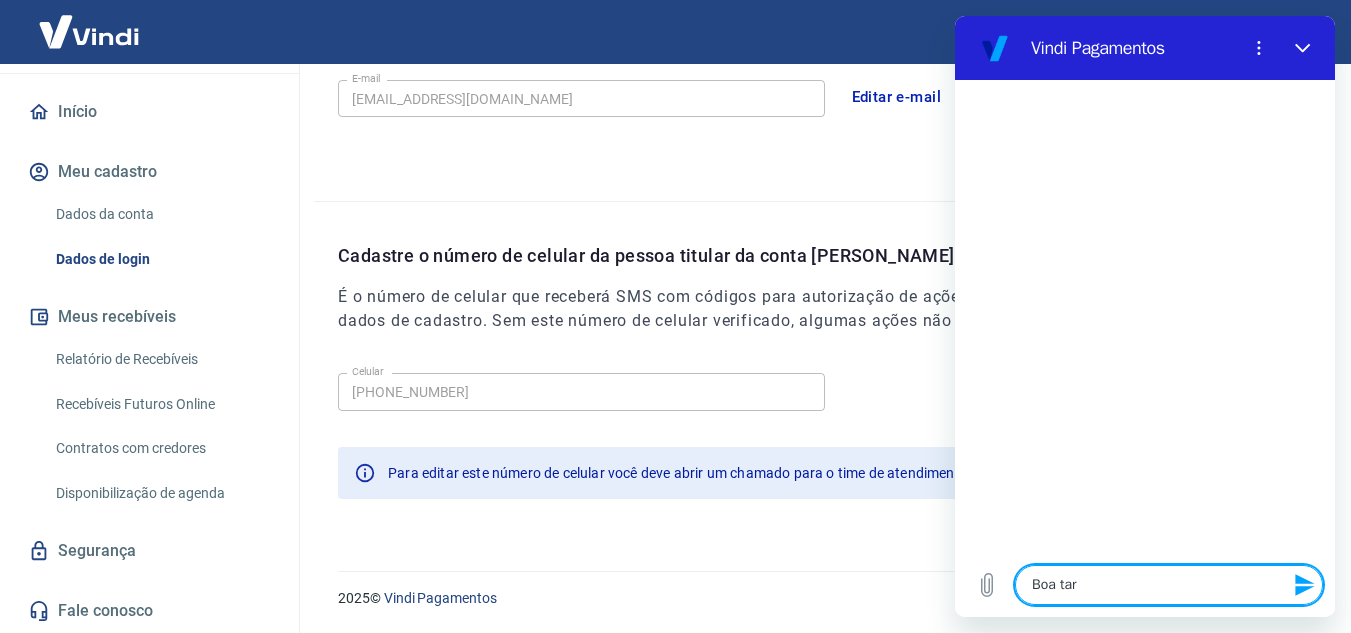 type on "Boa tard" 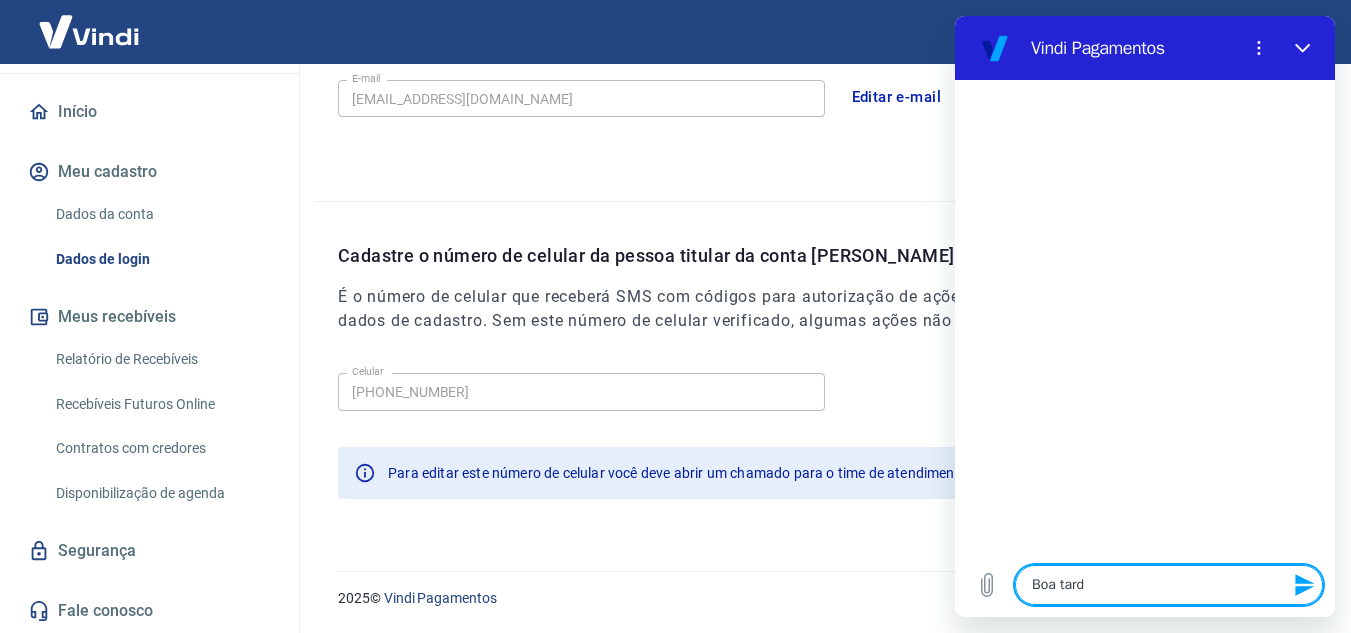 type on "Boa tarde" 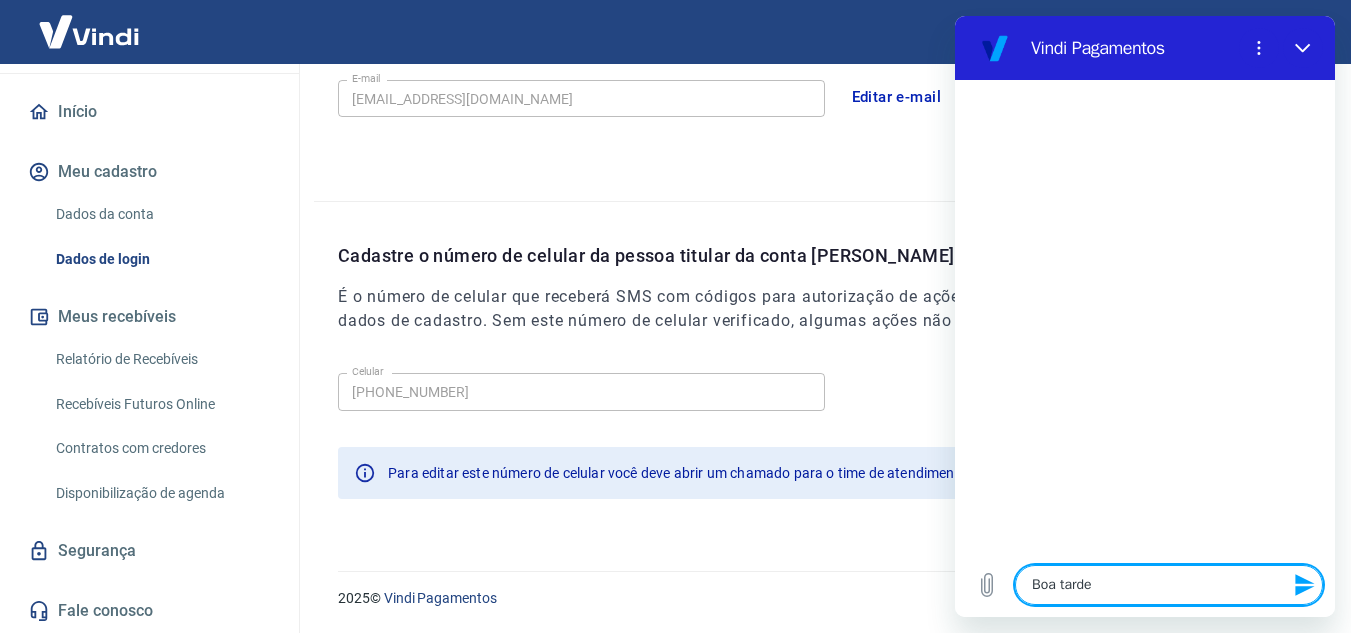 type on "Boa tarde!" 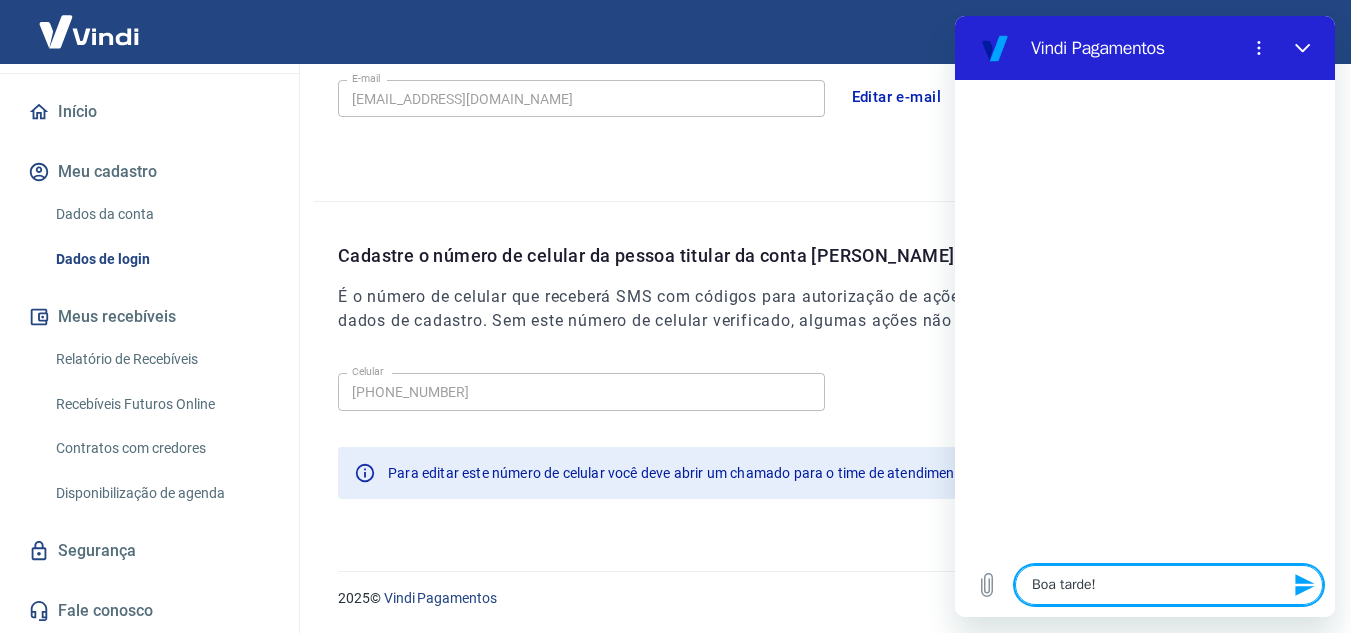 type on "Boa tarde!" 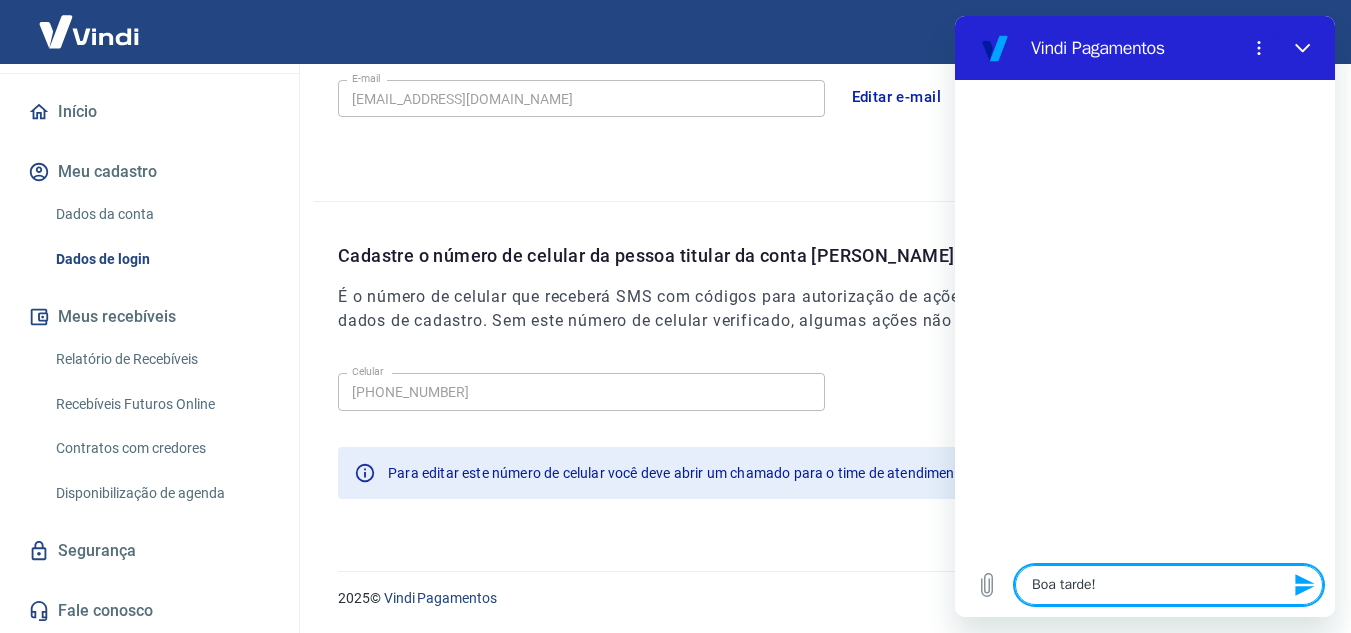 type 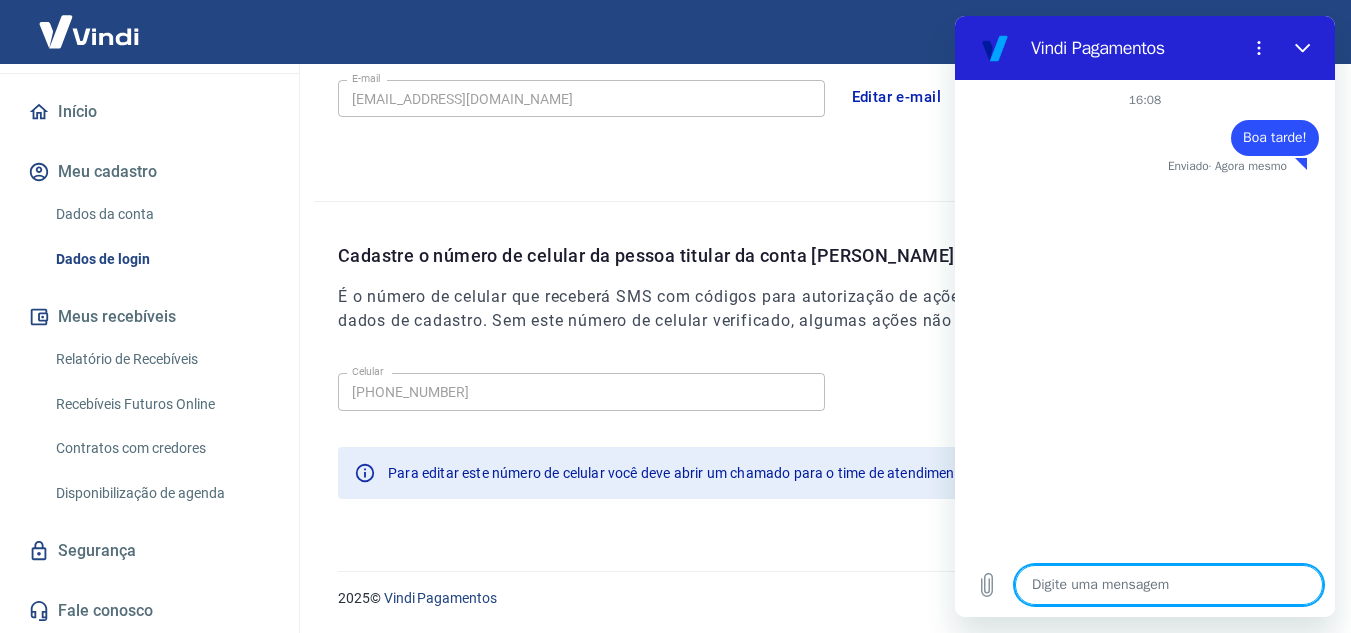 type on "x" 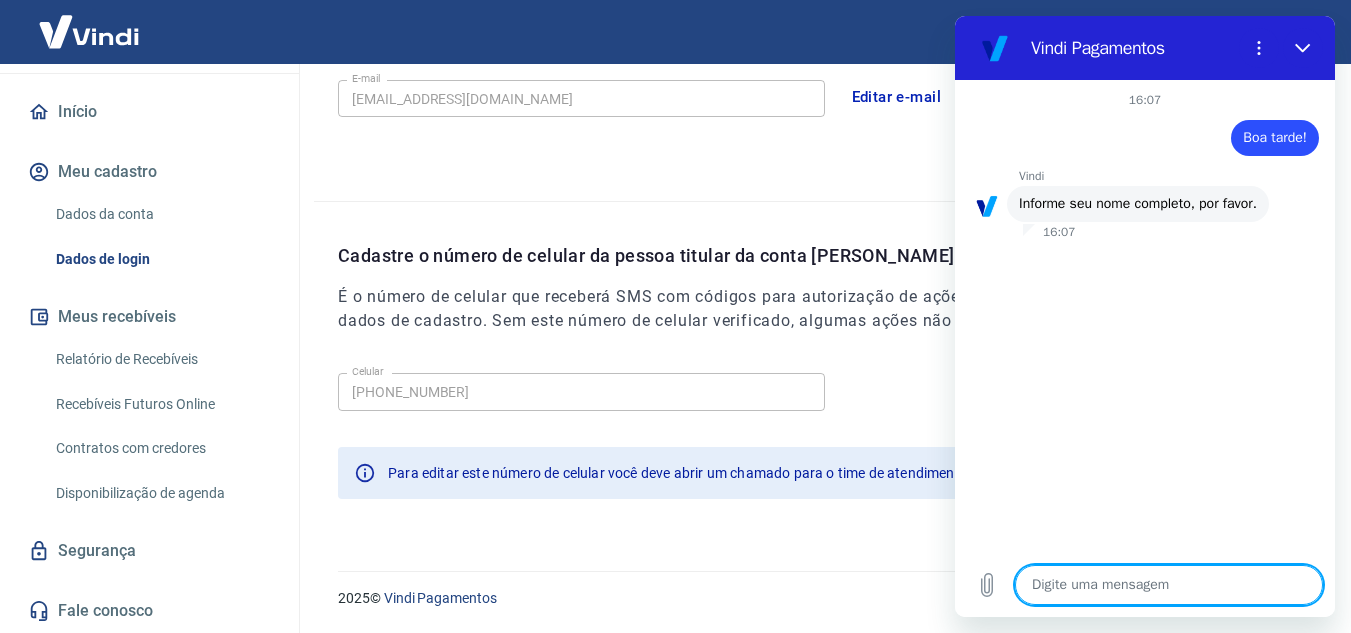 type on "M" 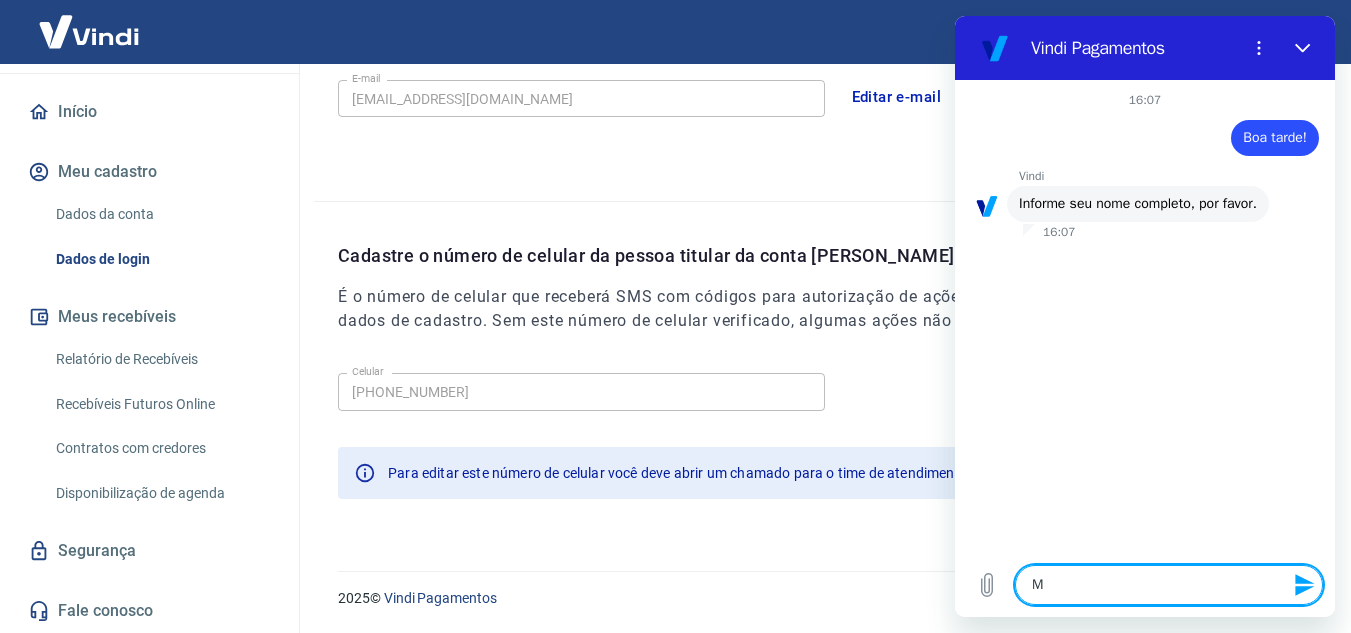 type on "Mo" 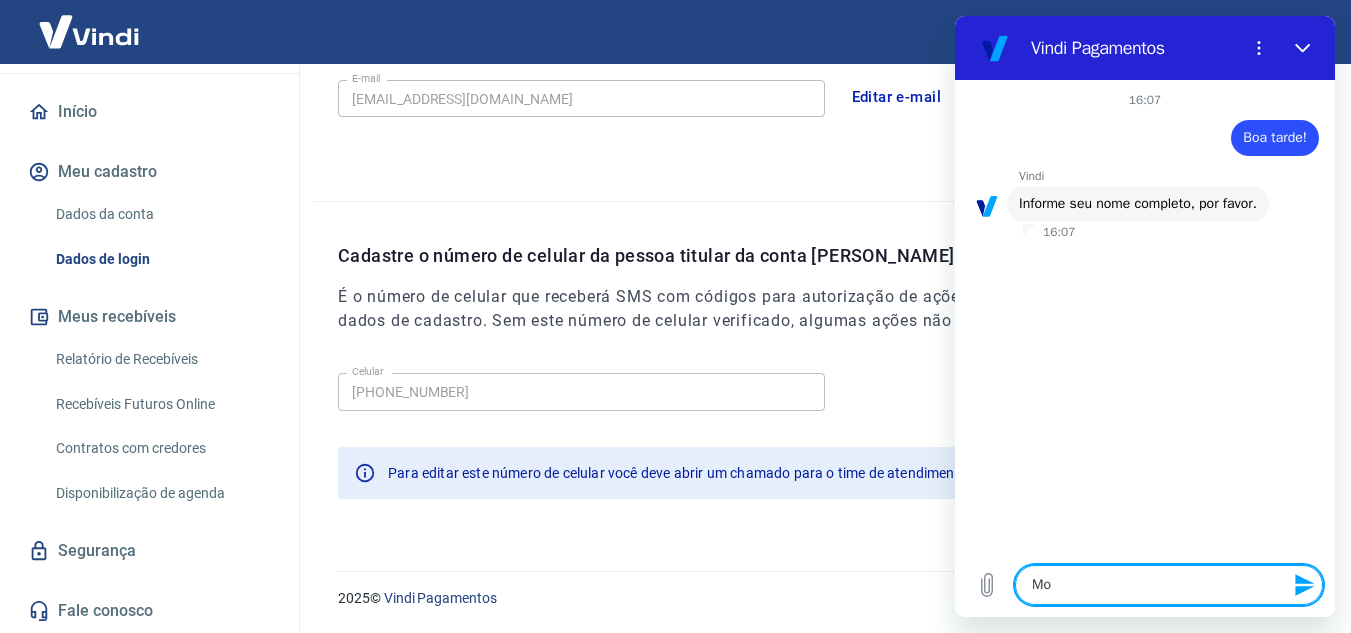 type on "Mon" 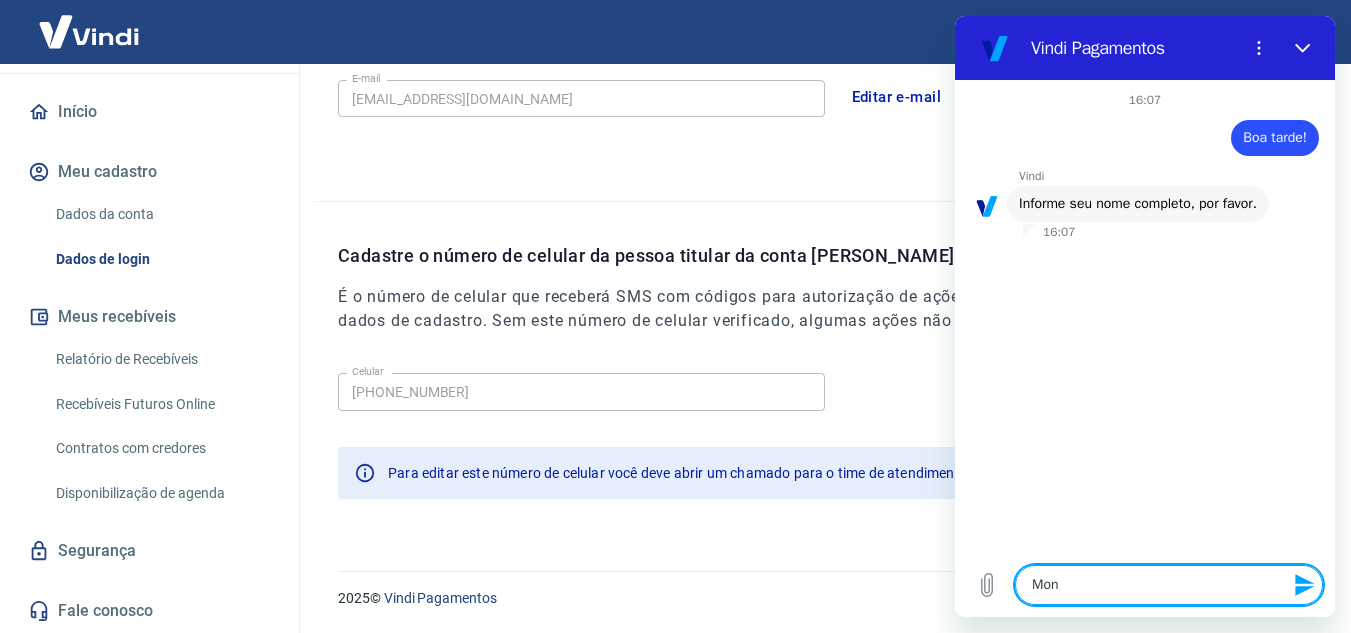 type on "x" 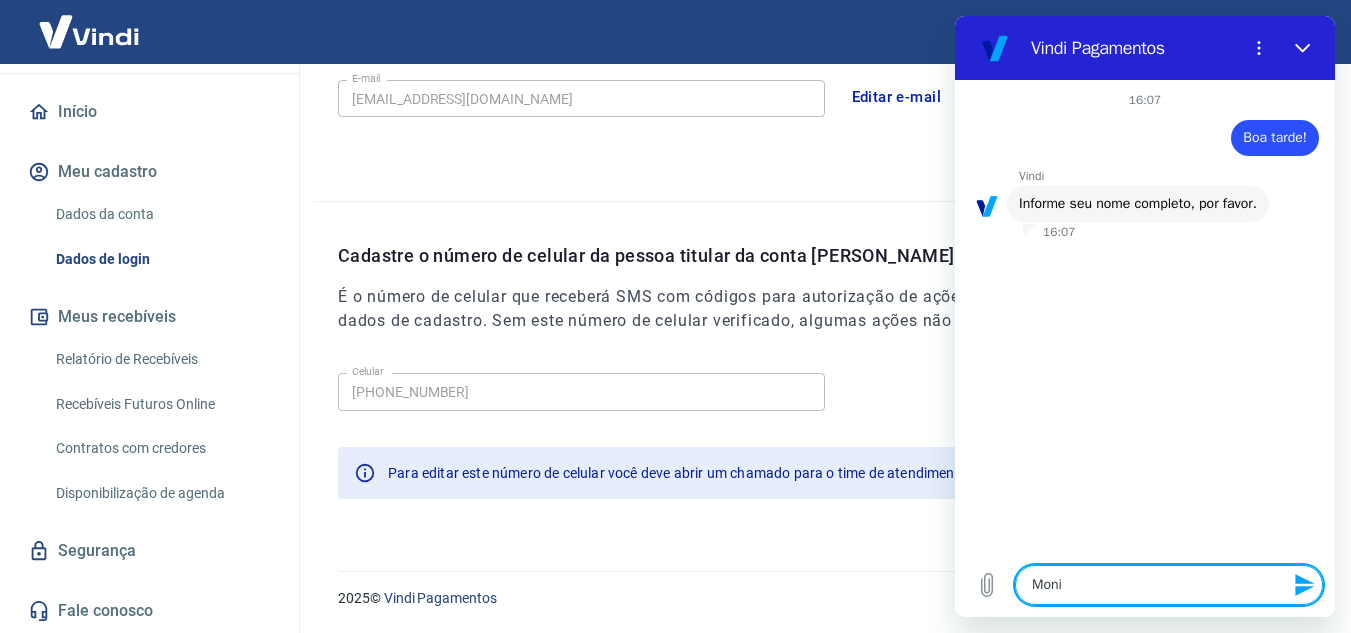 type on "Monic" 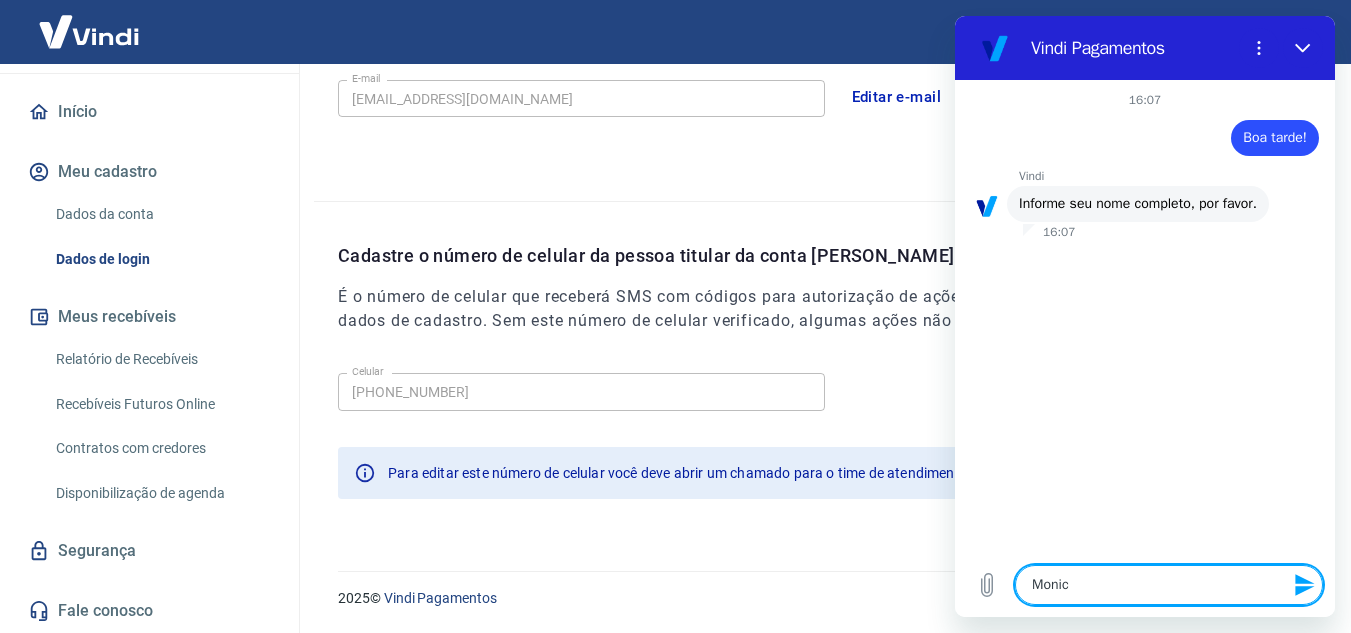 type on "Monica" 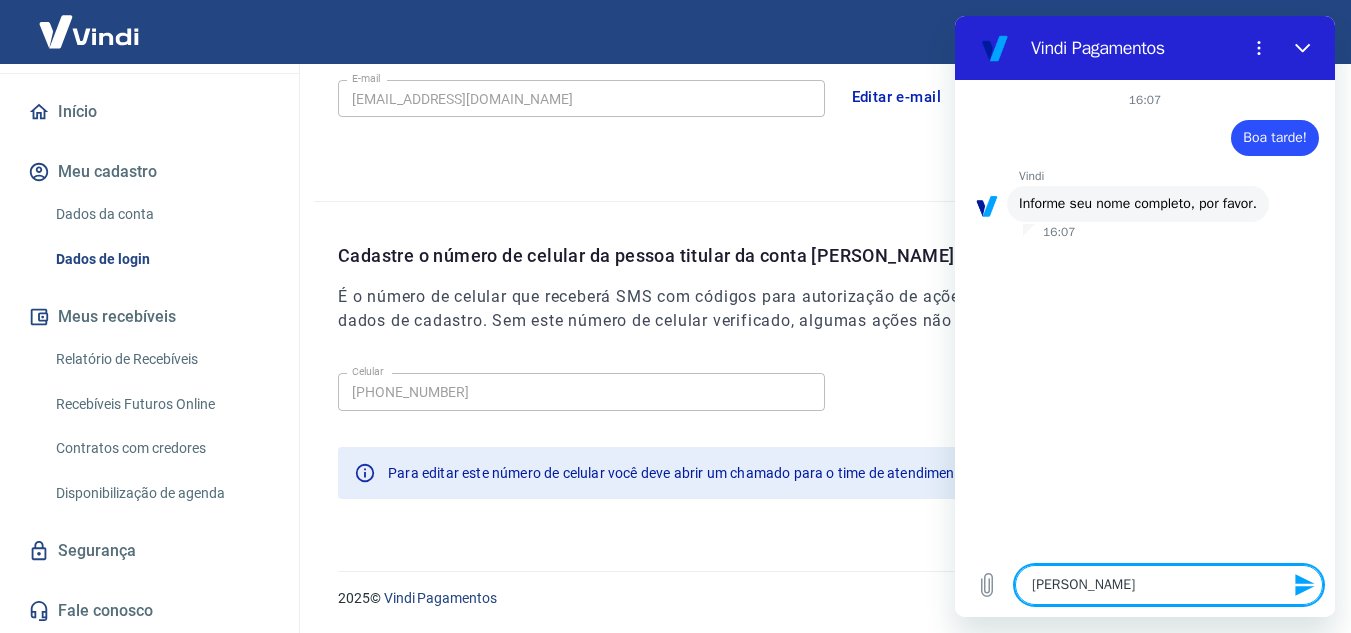 type on "Monica" 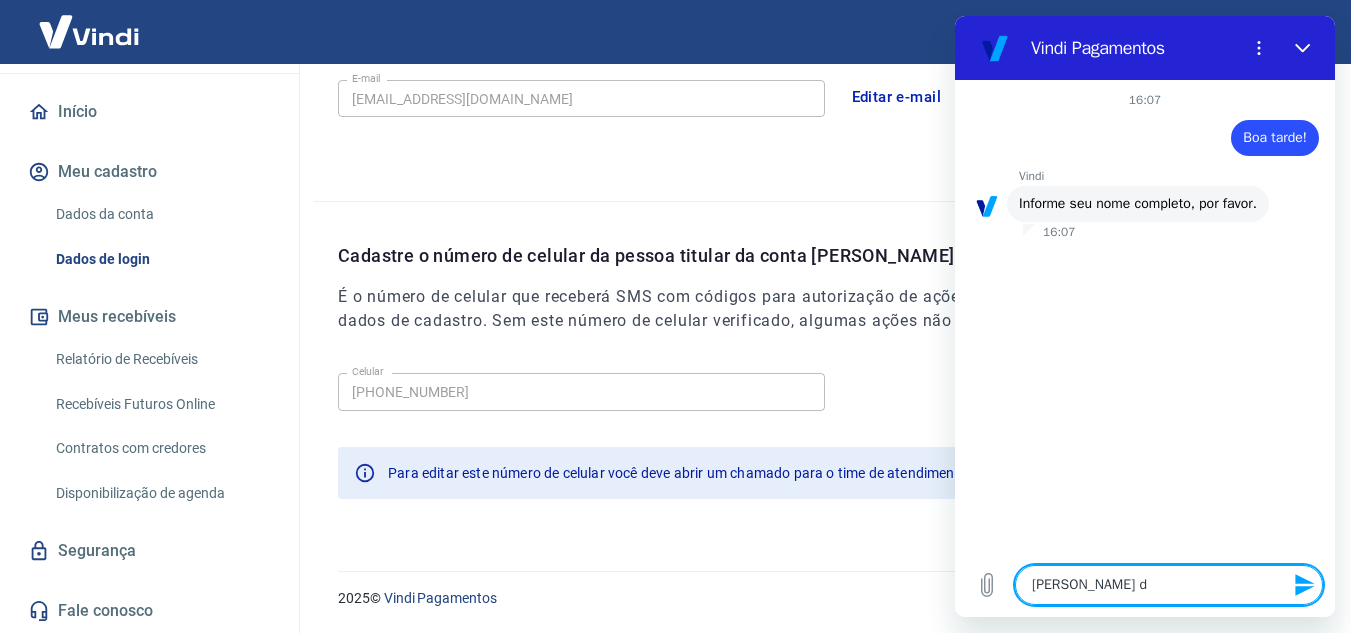 type on "Monica Libergina da" 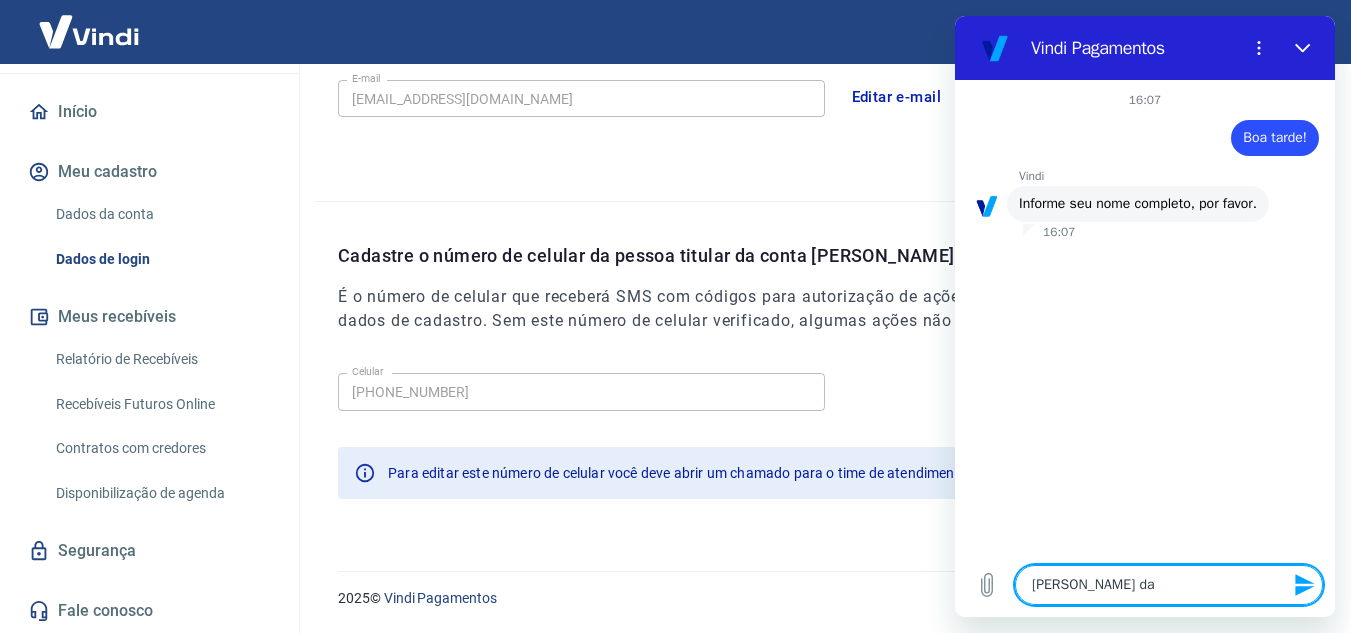 type on "Monica Libergina daS" 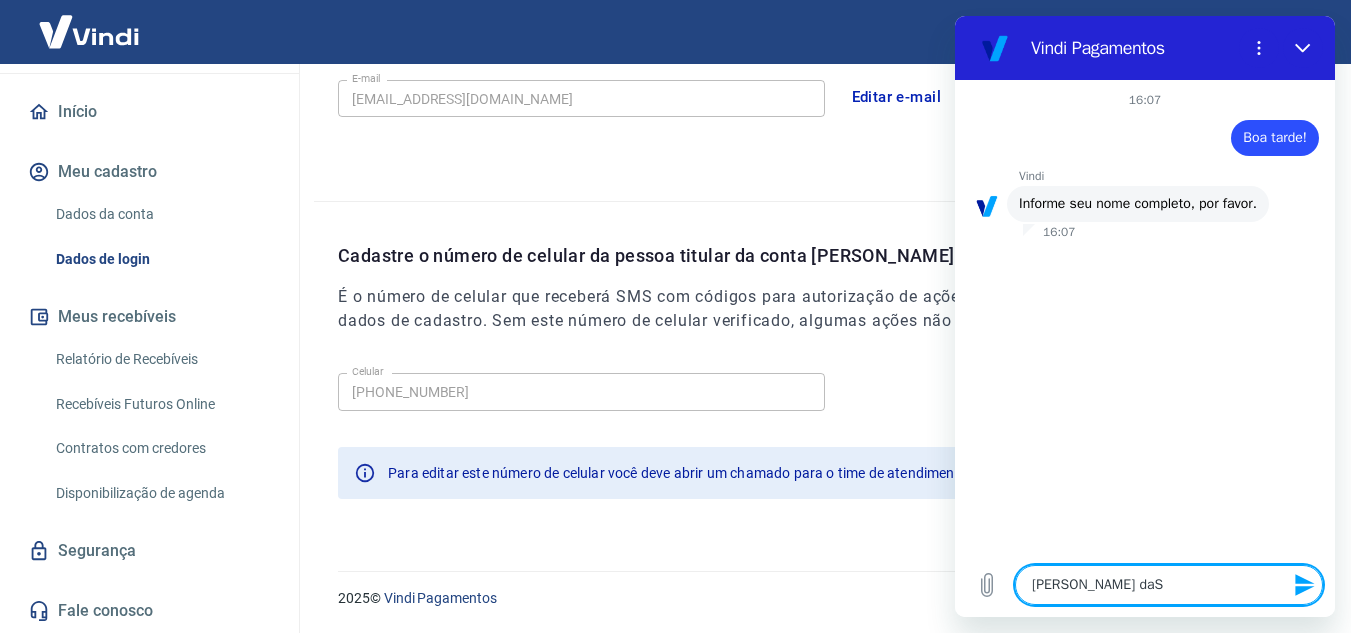 type on "x" 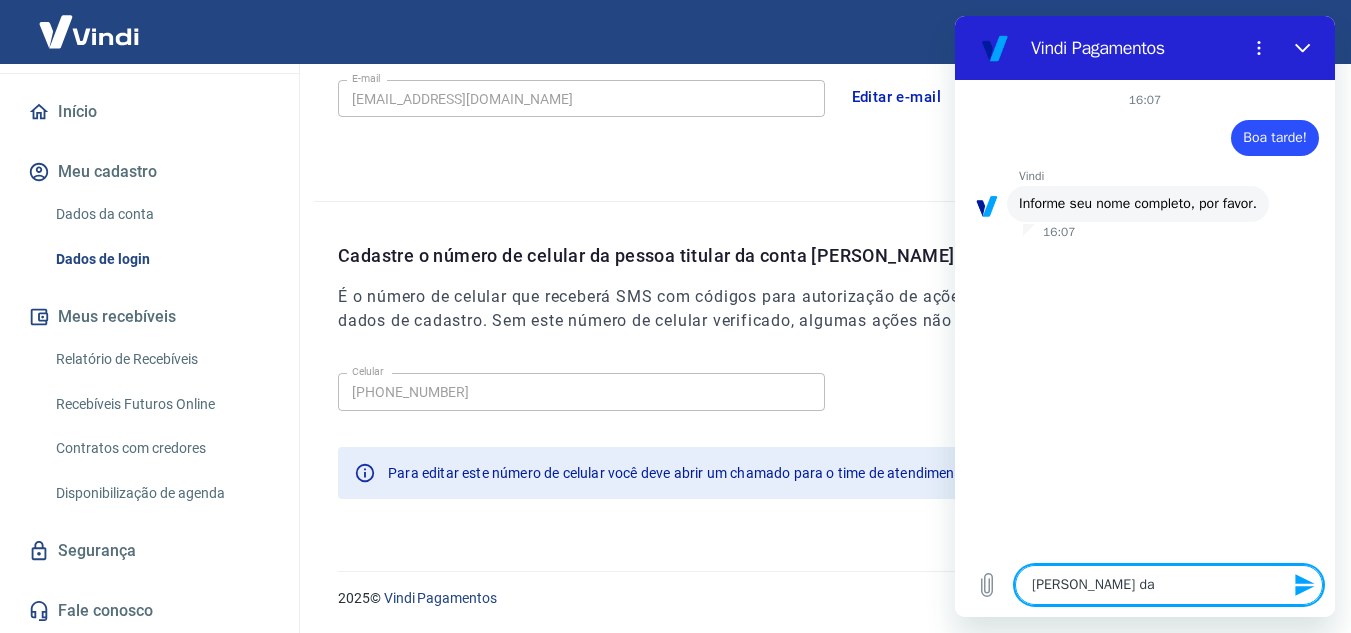 type on "Monica Libergina da" 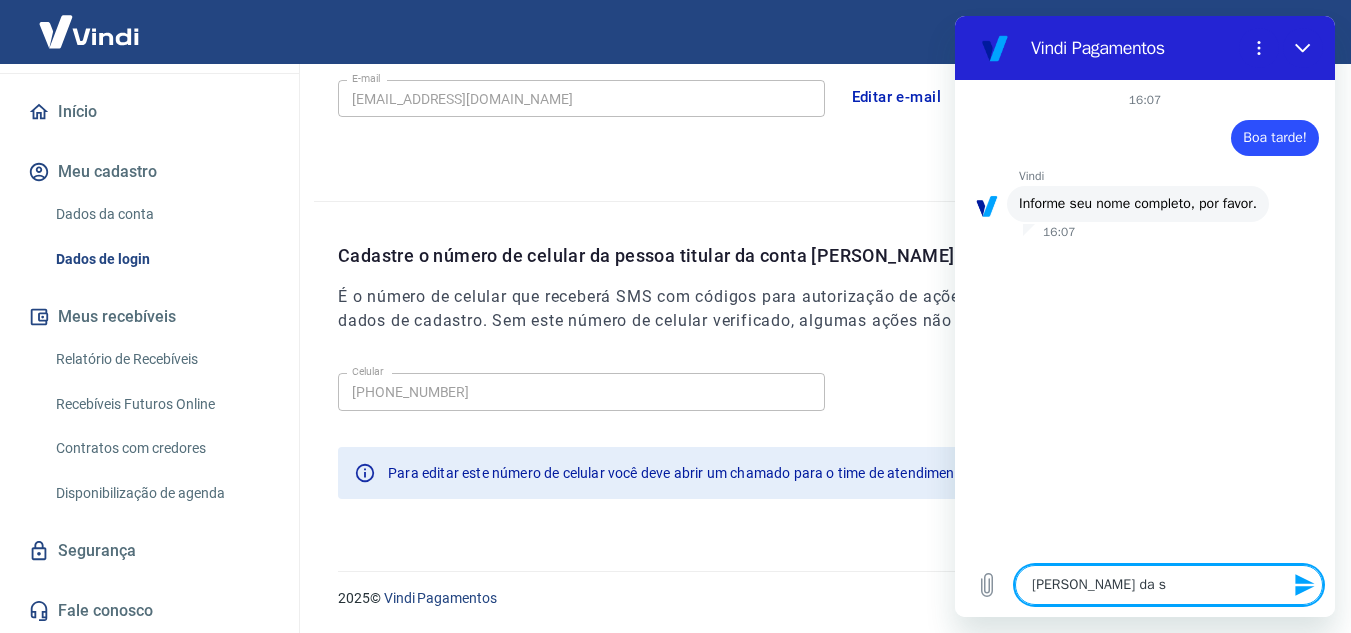 type on "Monica Libergina da sI" 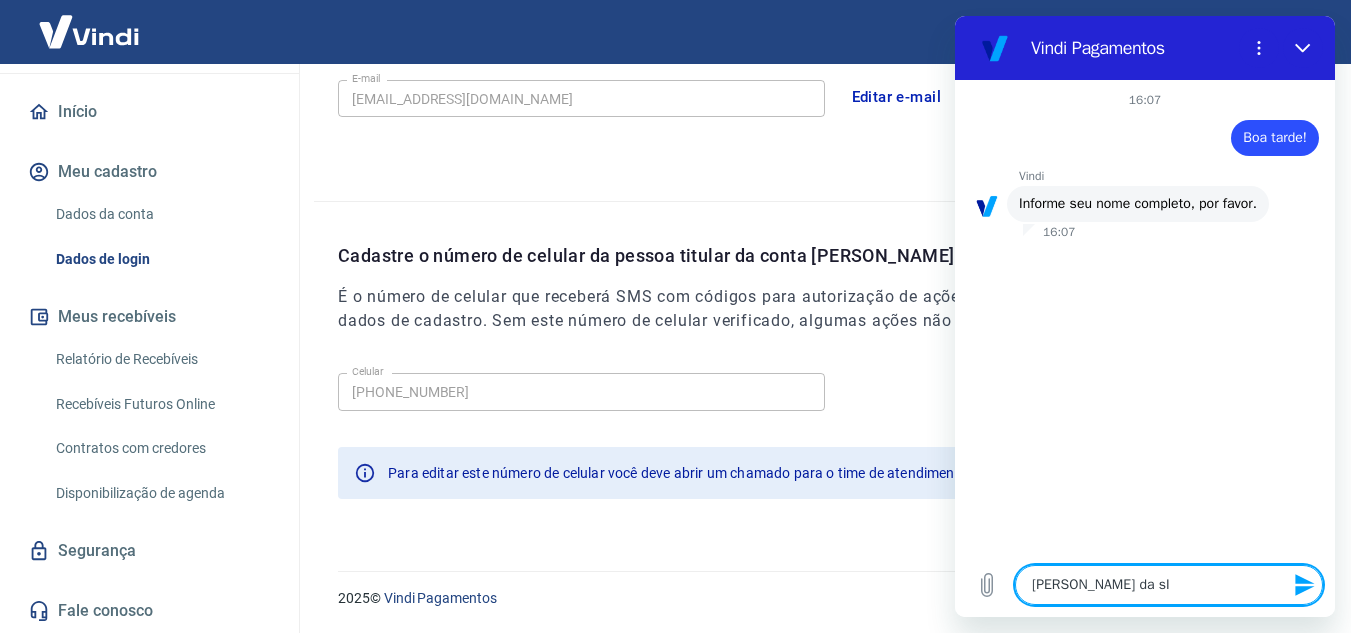 type on "Monica Libergina da sIL" 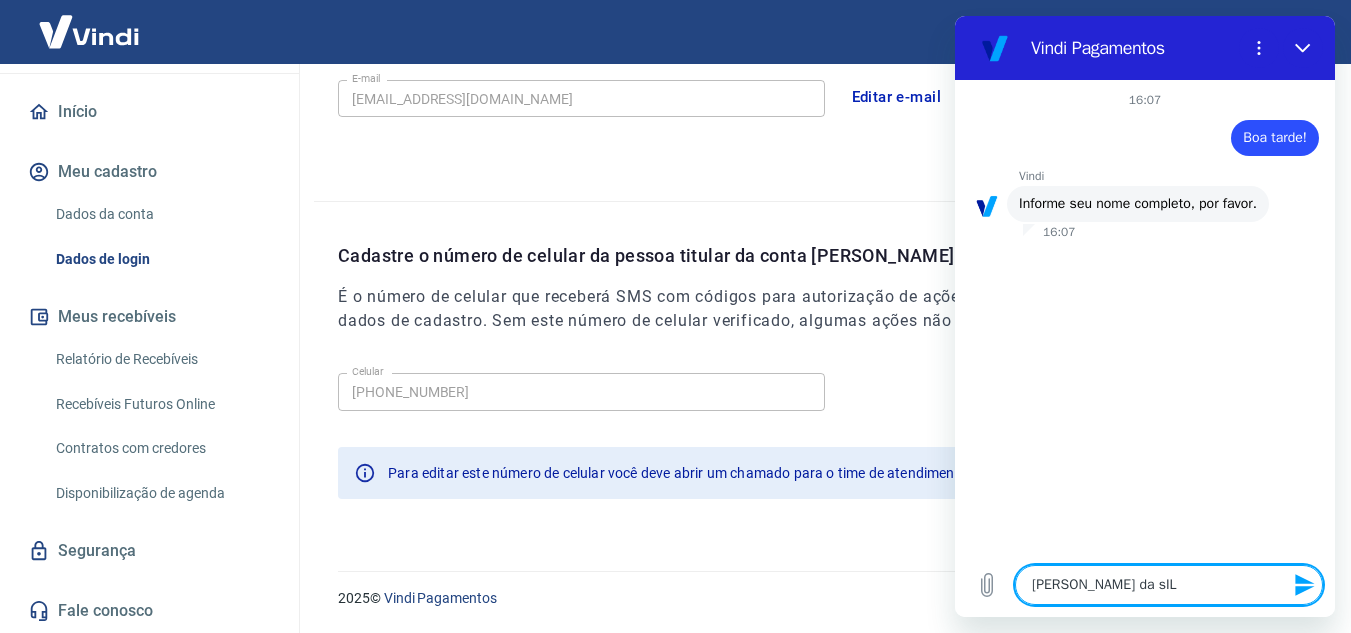 type on "Monica Libergina da sILV" 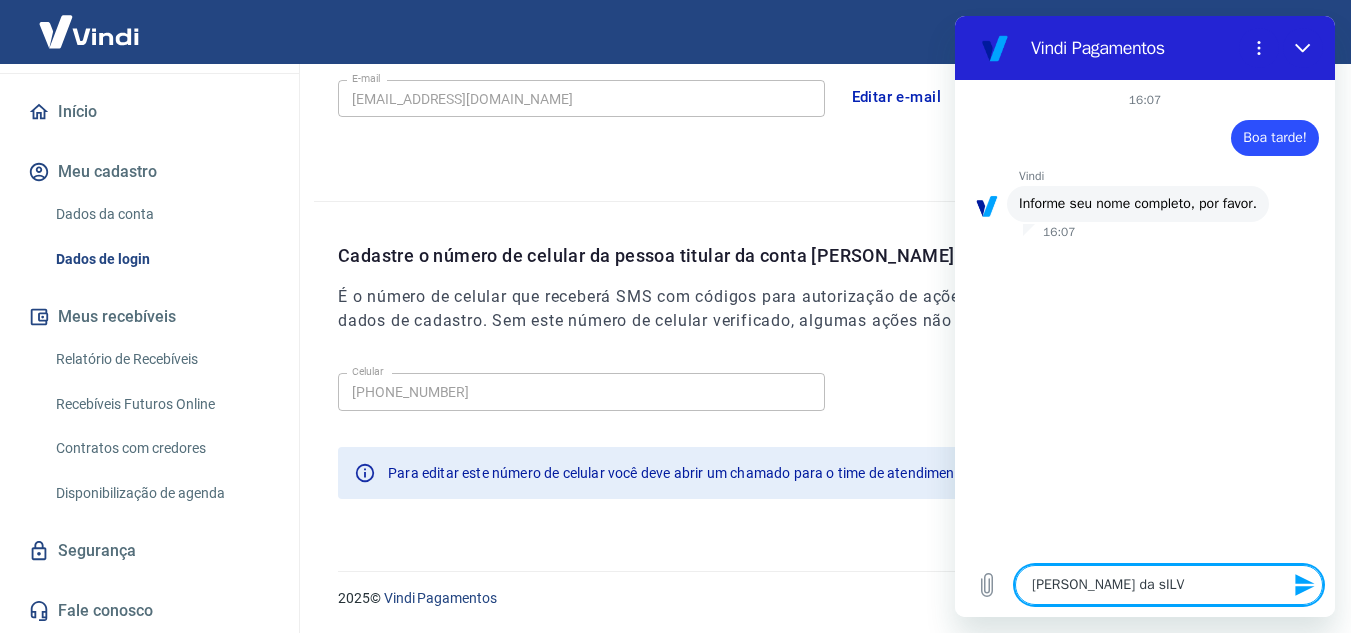 type on "Monica Libergina da sILVA" 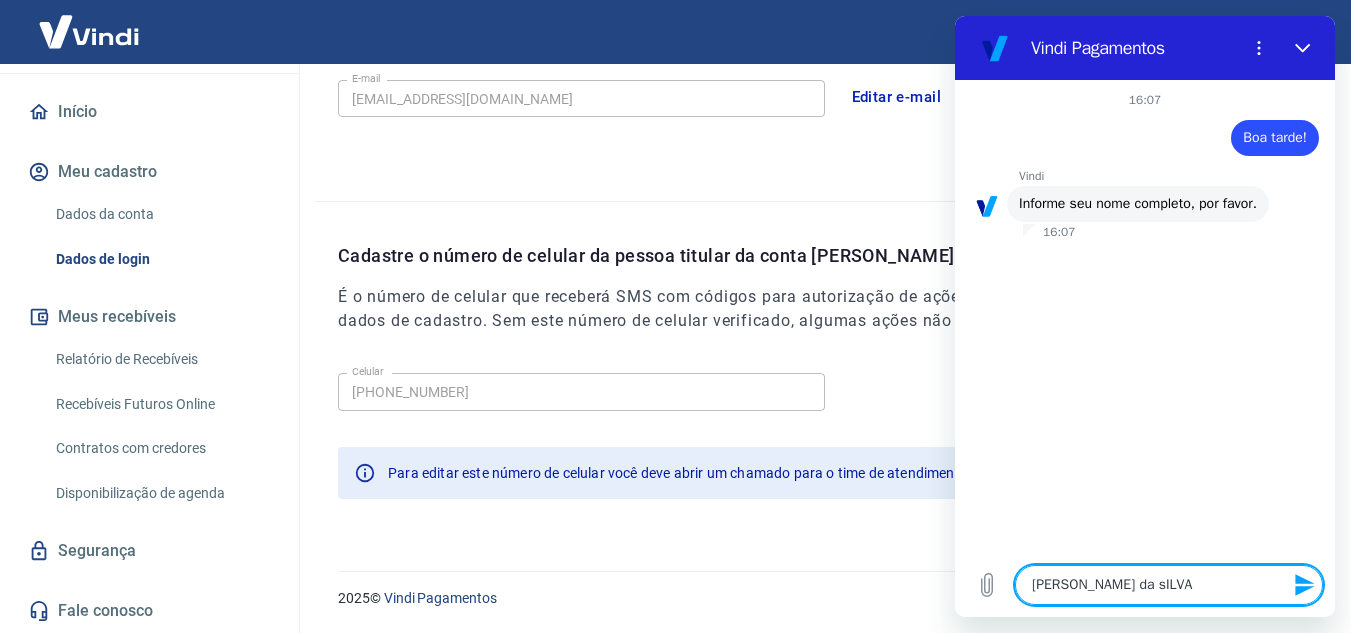 type on "Monica Libergina da sILVA" 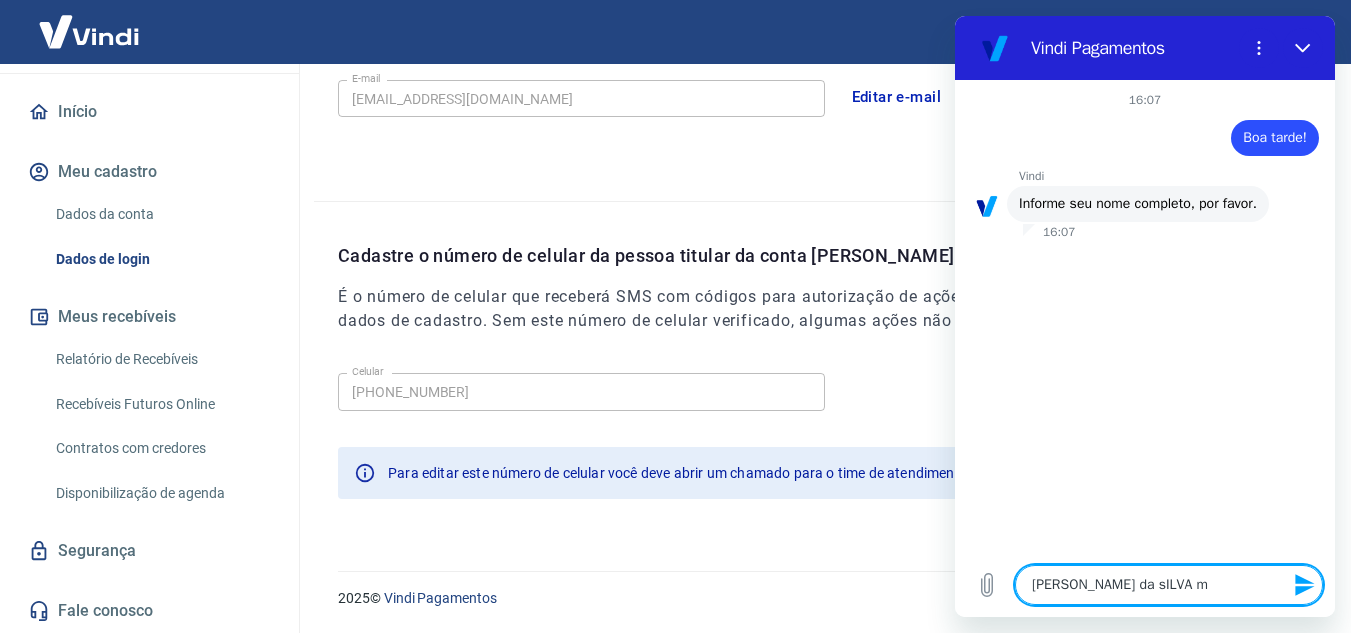 type on "x" 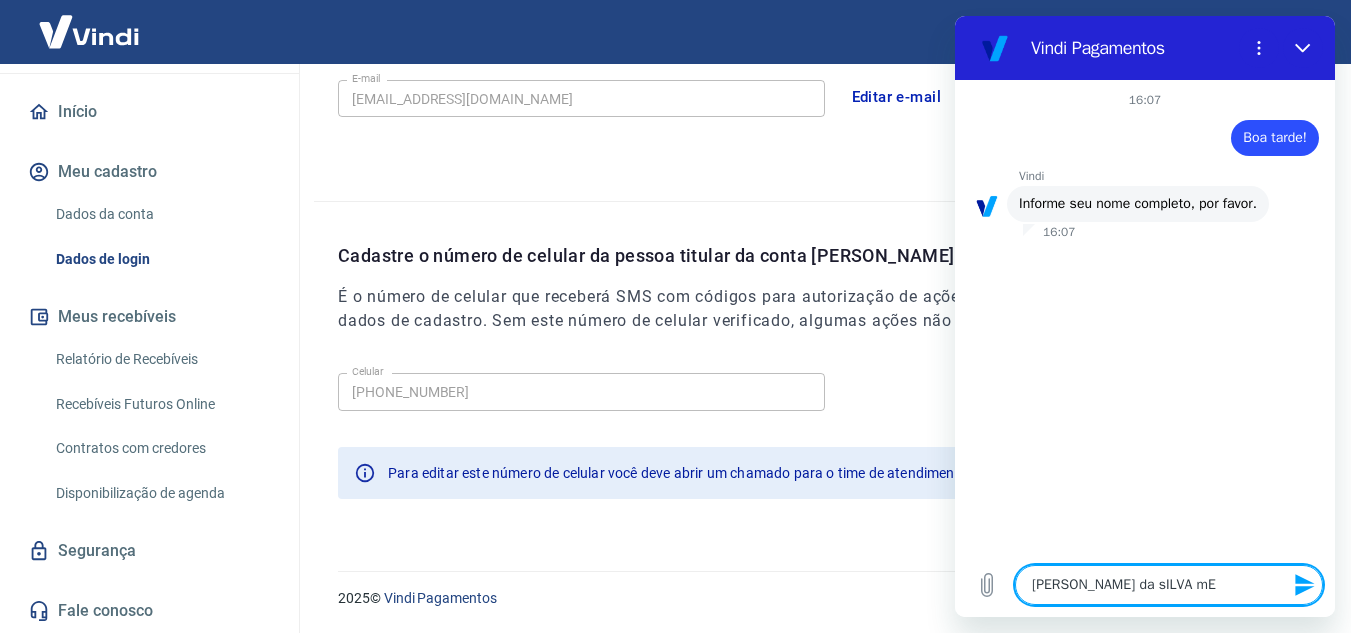 type on "Monica Libergina da sILVA mEL" 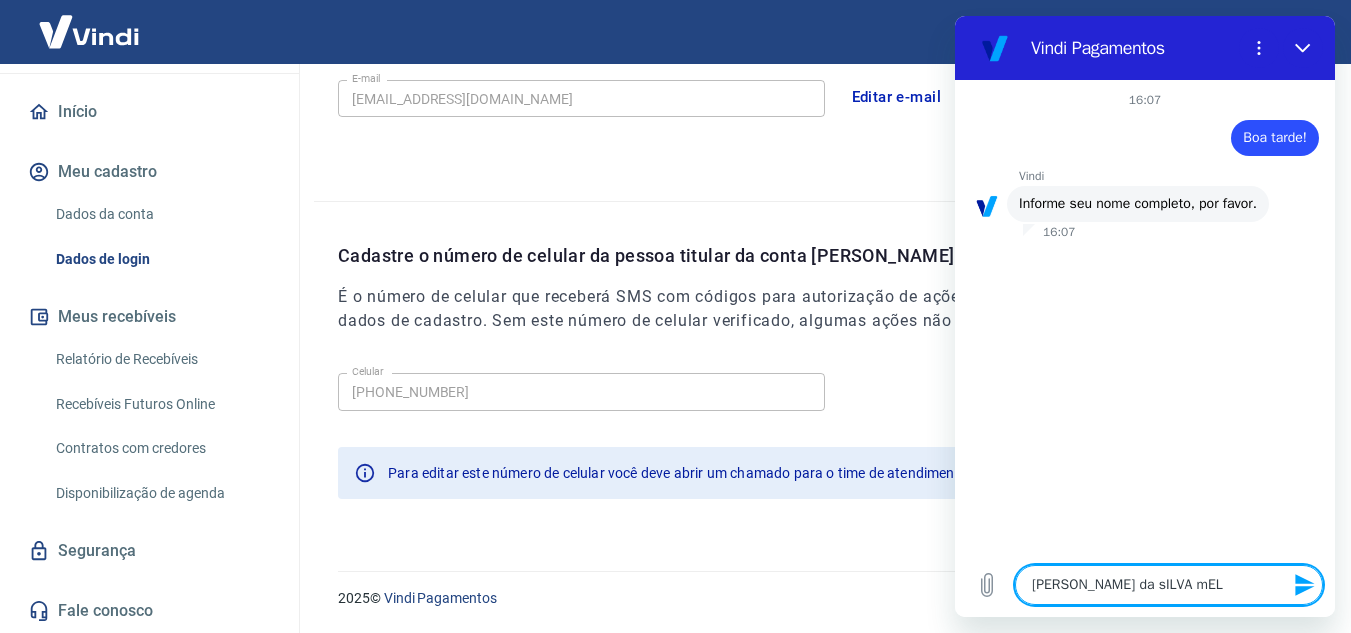 type on "x" 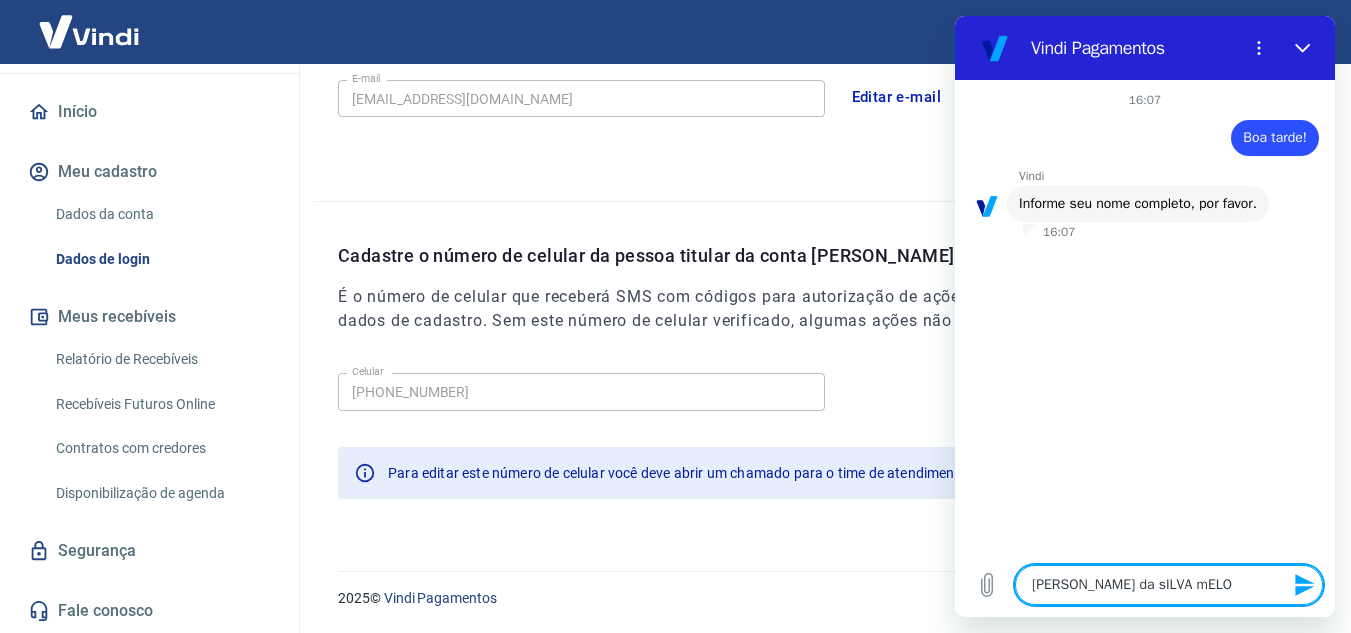 type on "x" 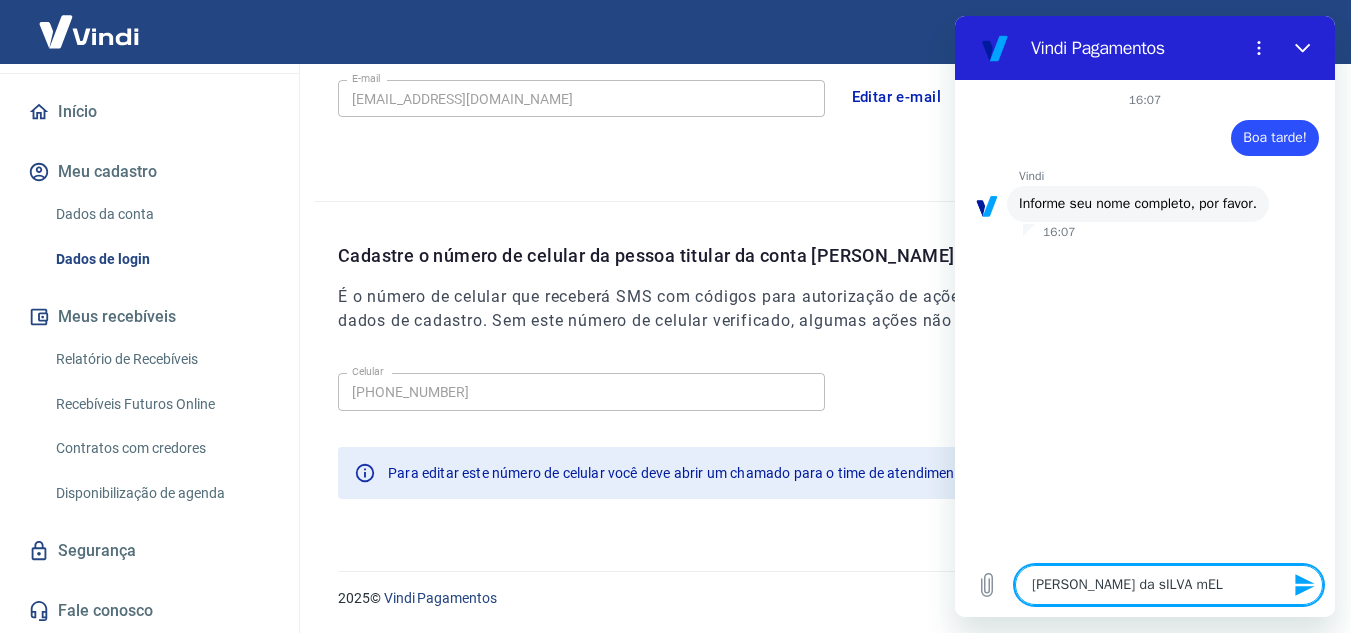 type on "Monica Libergina da sILVA mE" 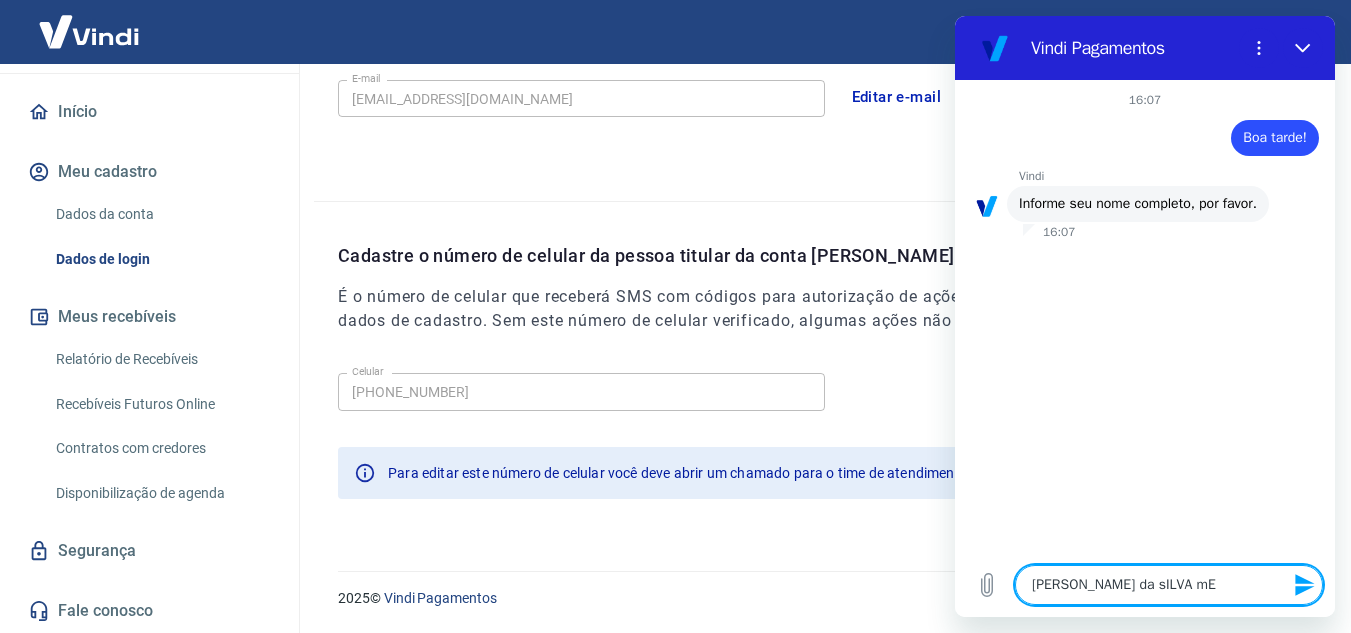 type on "Monica Libergina da sILVA m" 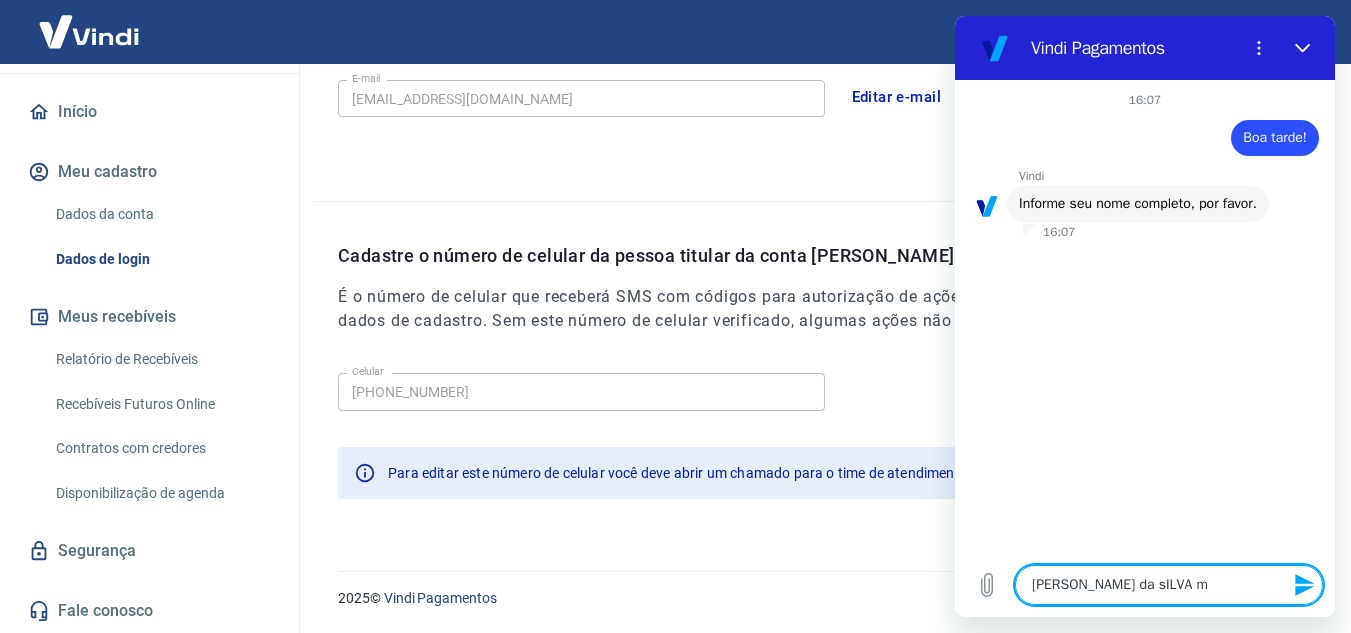 type on "Monica Libergina da sILVA" 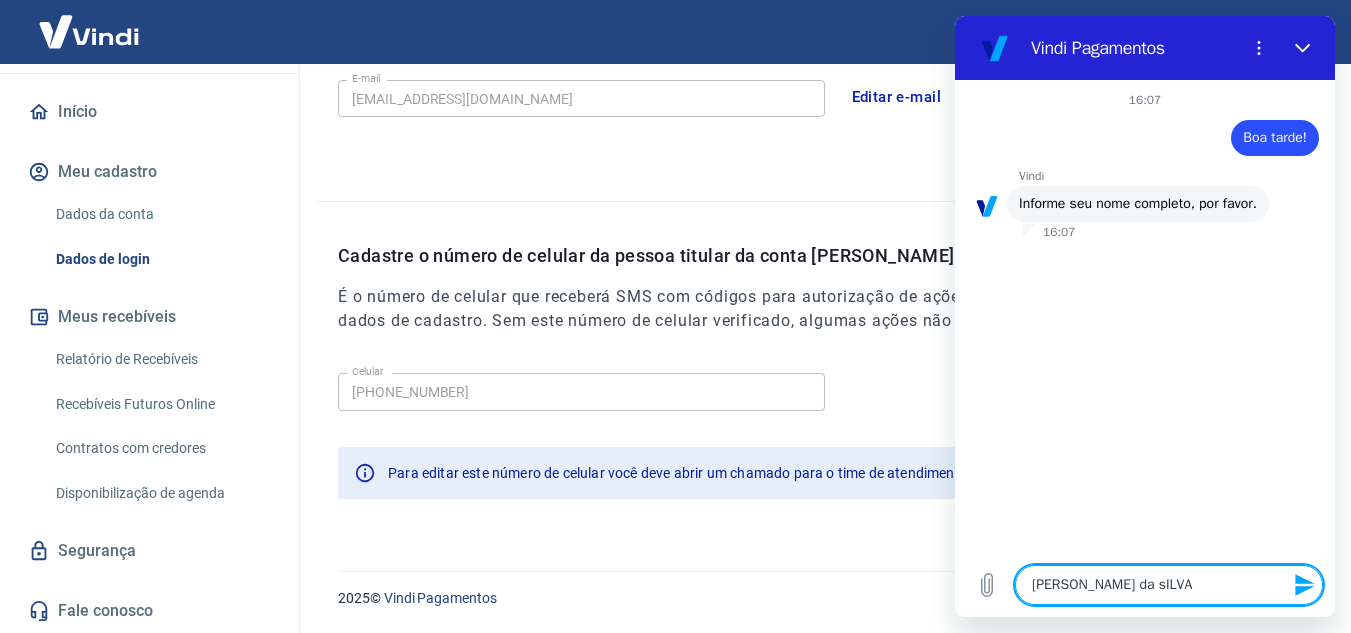 type on "x" 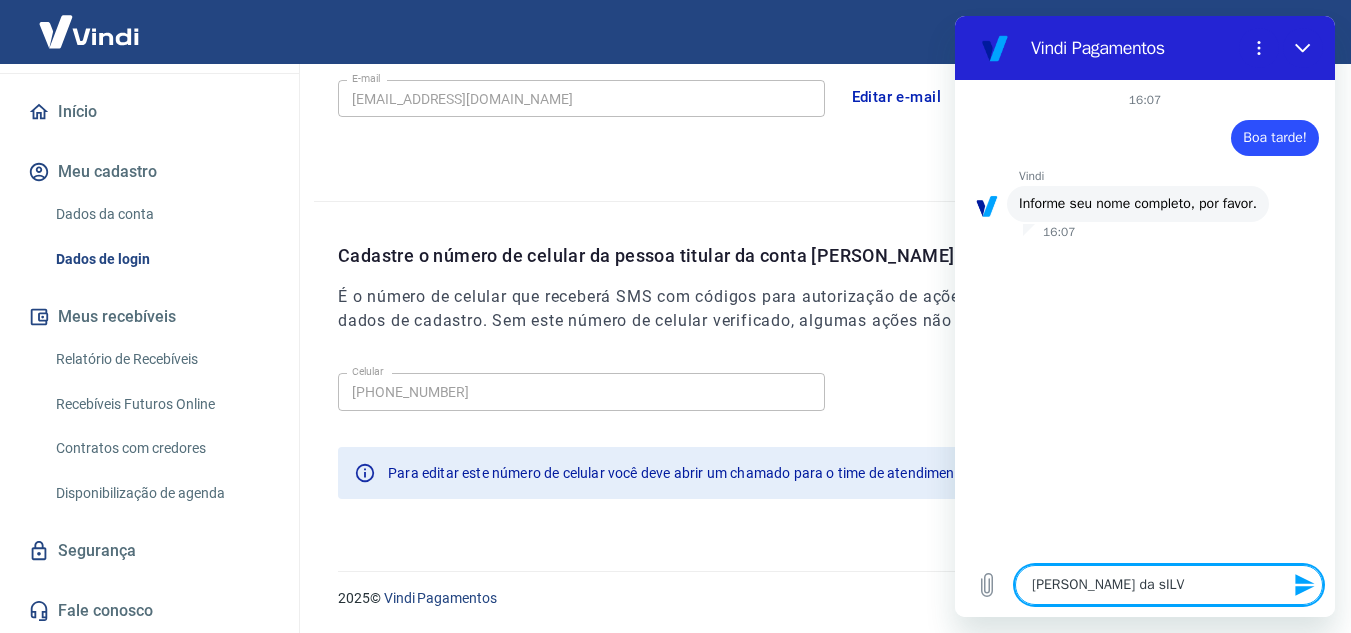 type on "Monica Libergina da sIL" 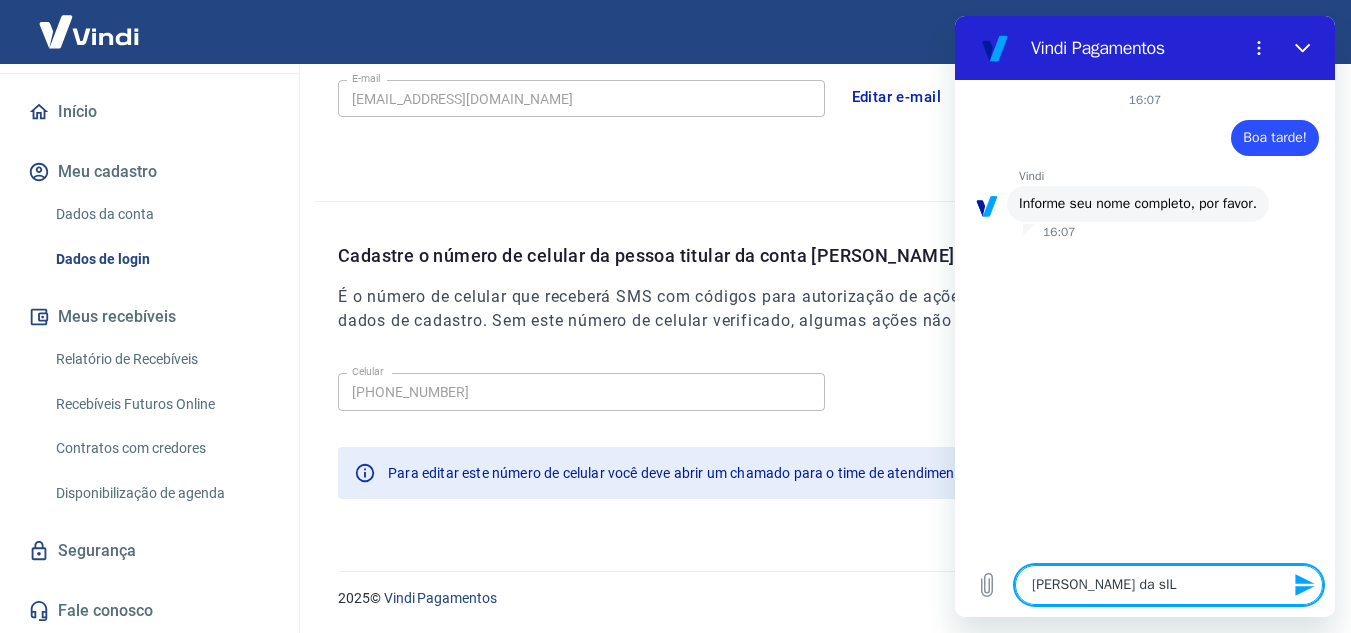 type on "Monica Libergina da sI" 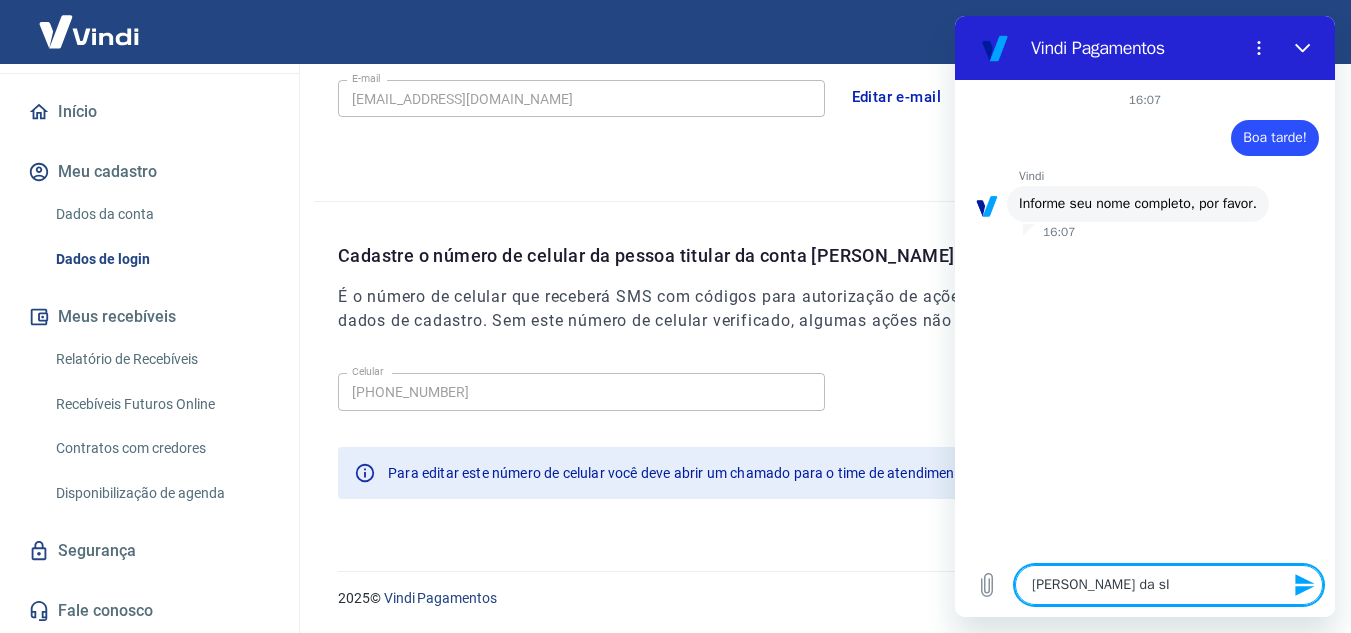 type on "Monica Libergina da s" 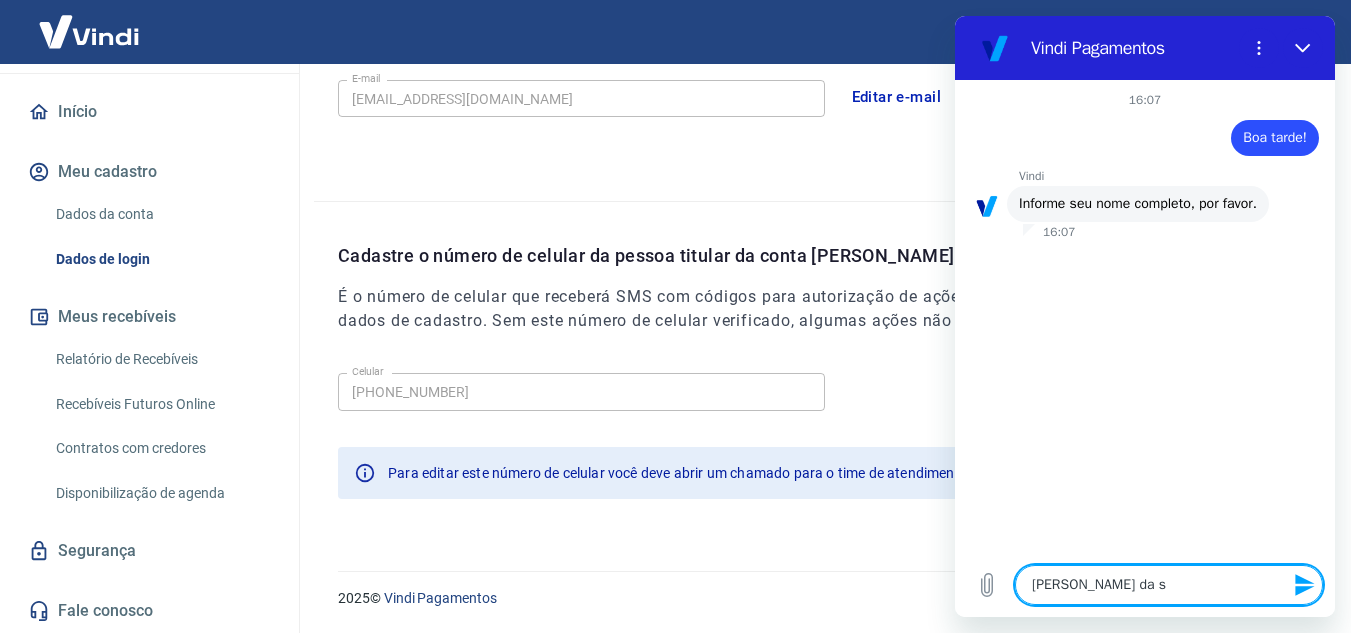 type on "Monica Libergina da" 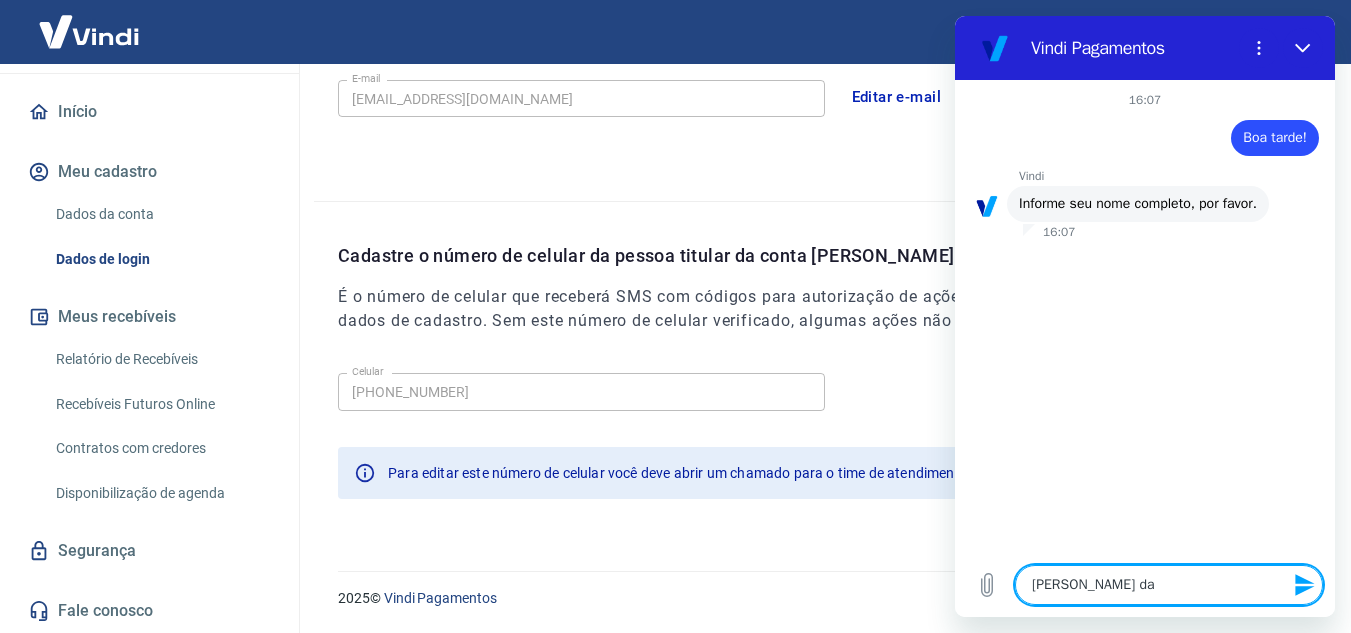 type on "Monica Libergina da S" 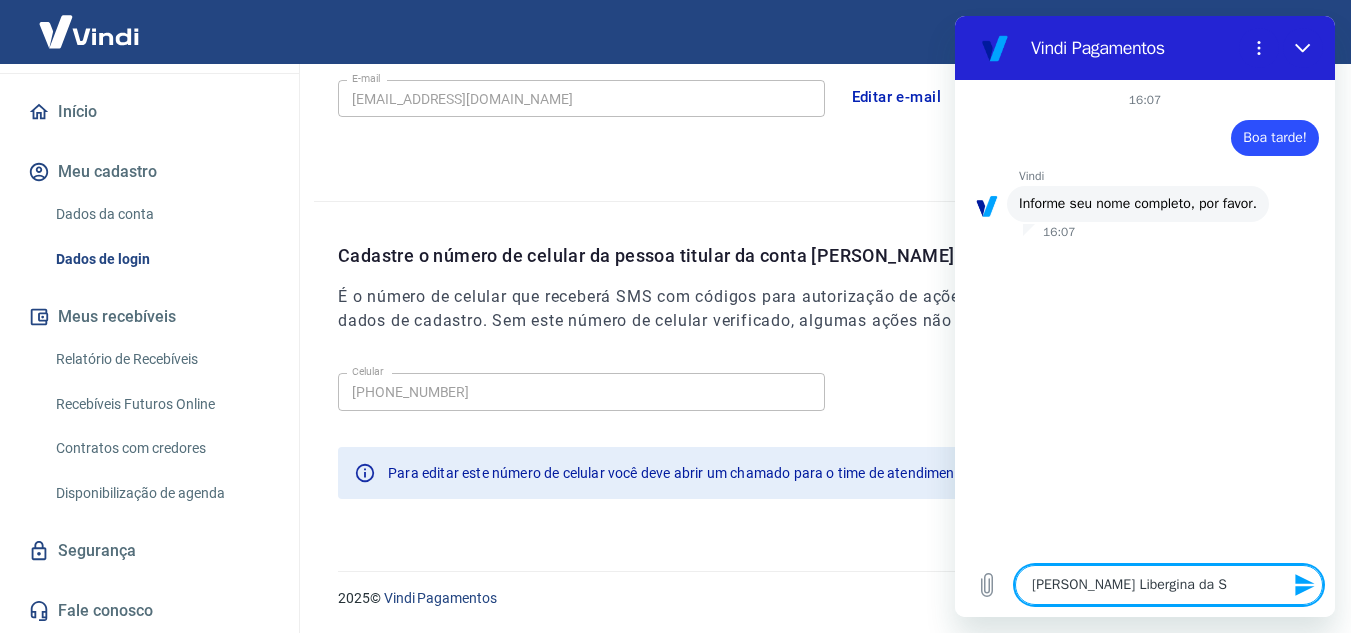 type on "Monica Libergina da Si" 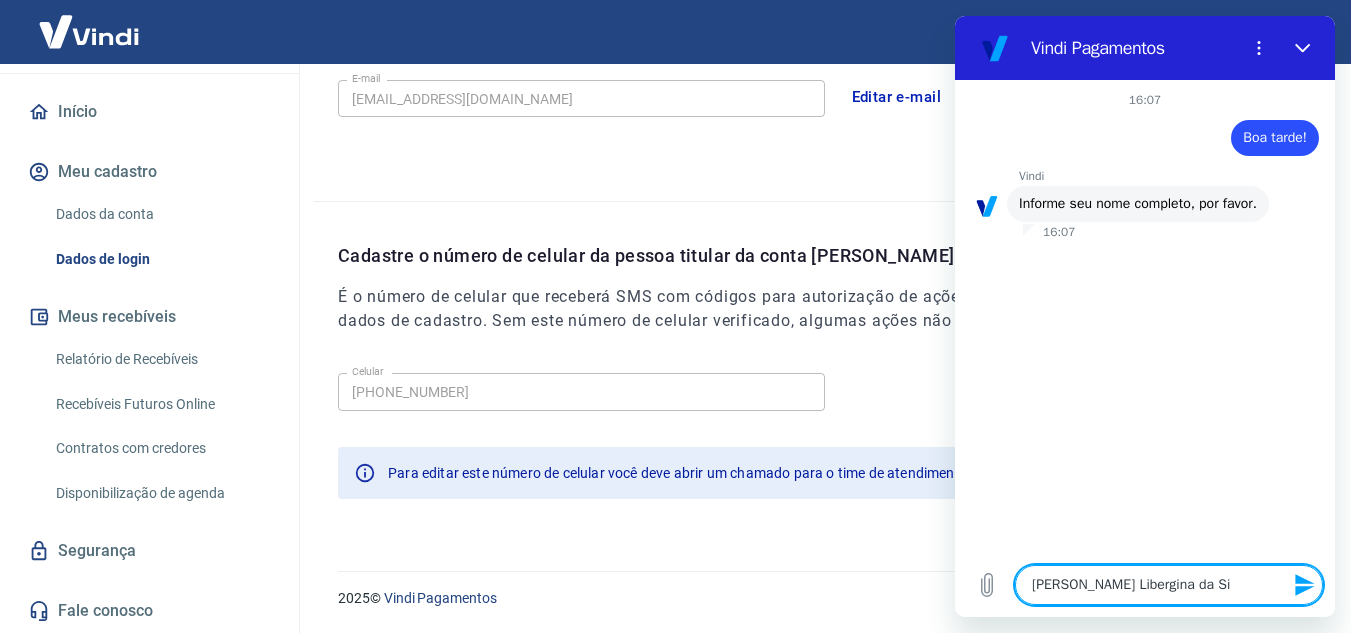 type on "Monica Libergina da Sil" 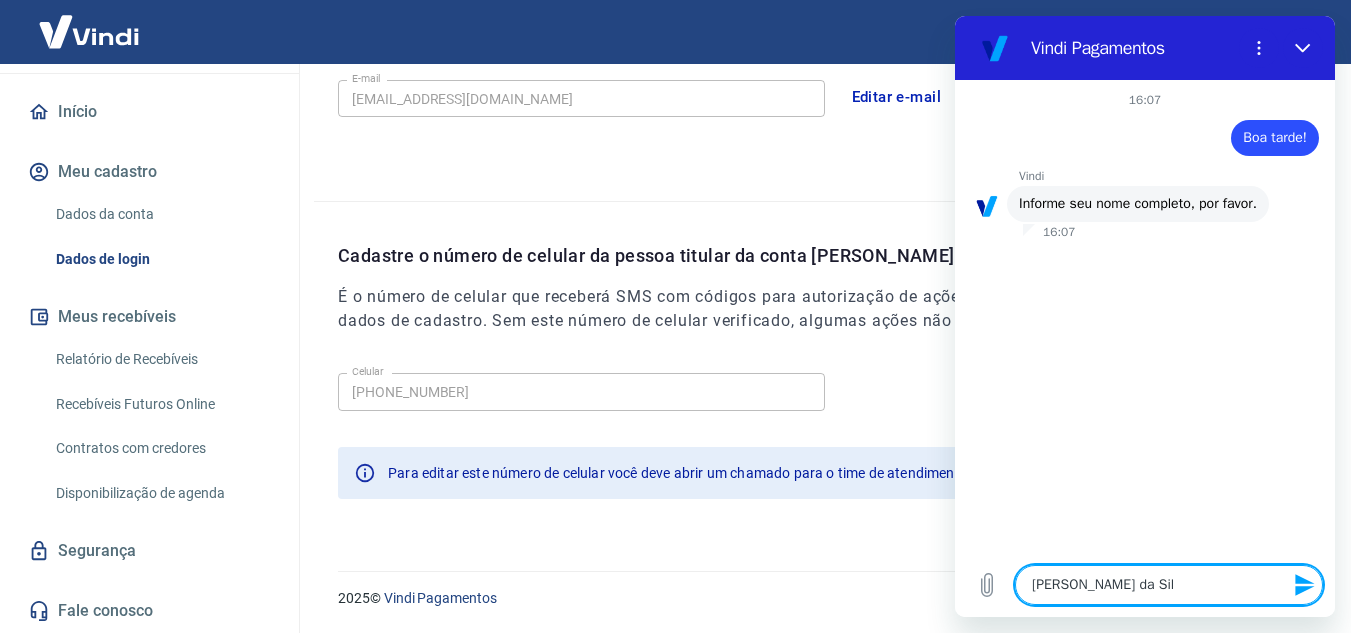 type on "Monica Libergina da Silv" 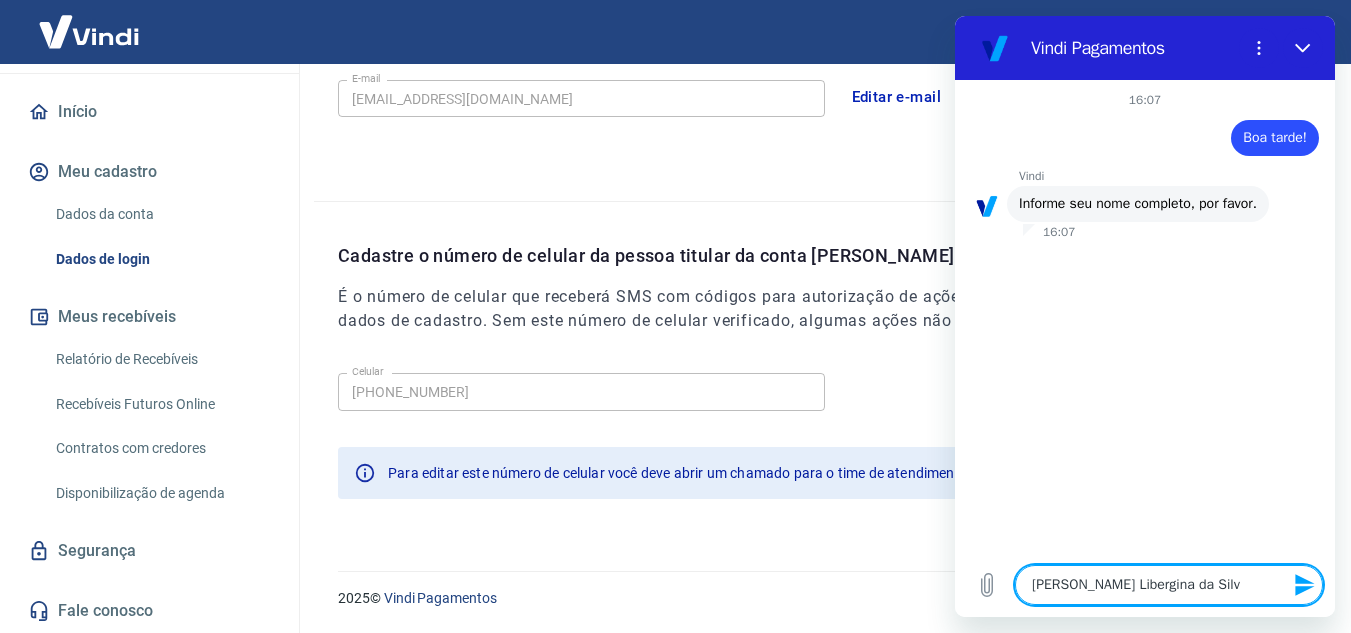 type on "Monica Libergina da Silva" 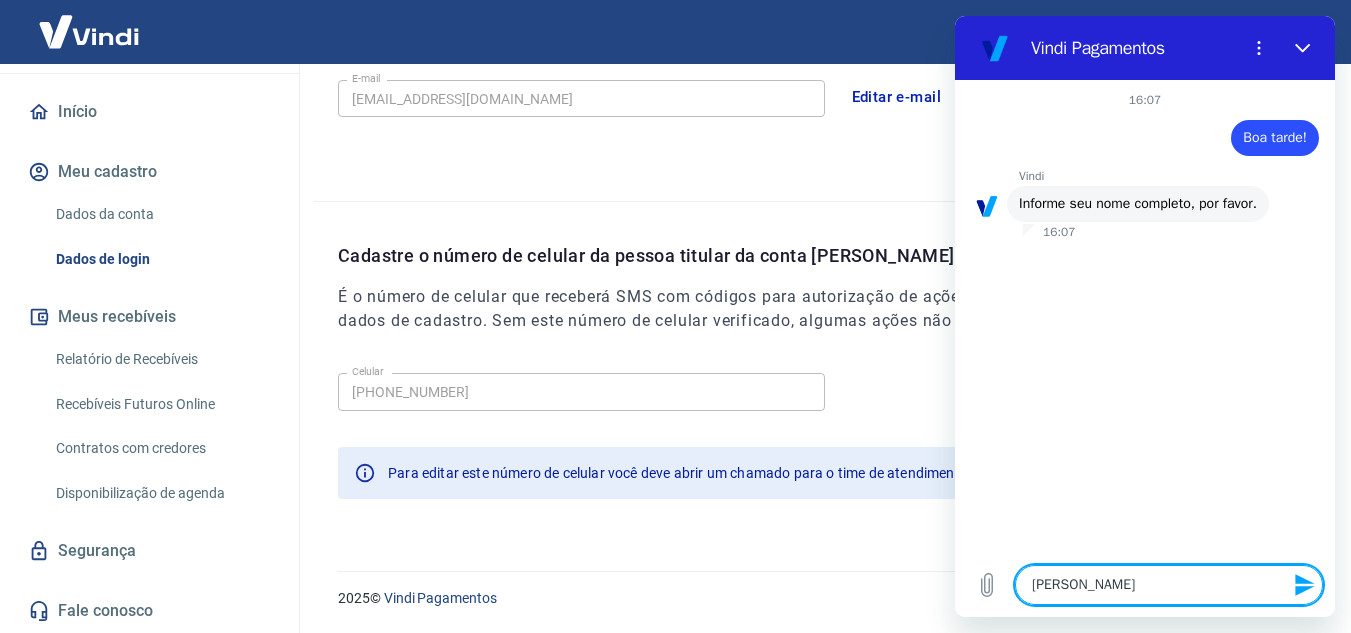 type on "Monica Libergina da Silva" 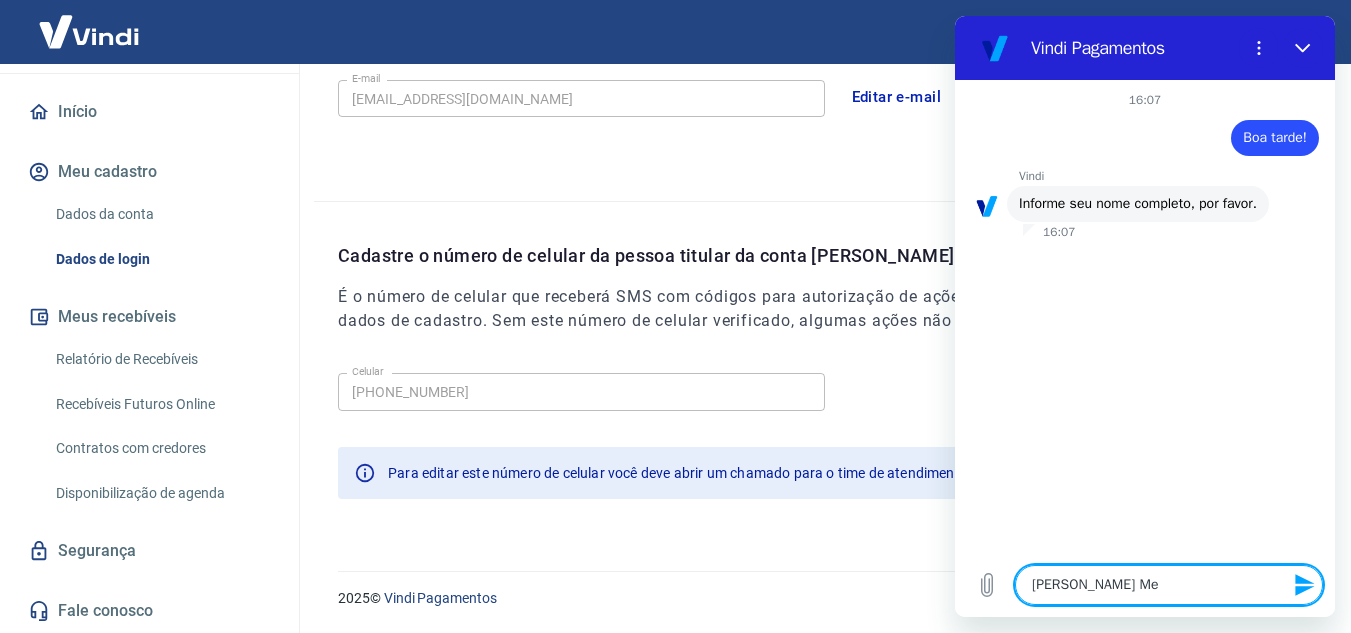 type on "Monica Libergina da Silva Mel" 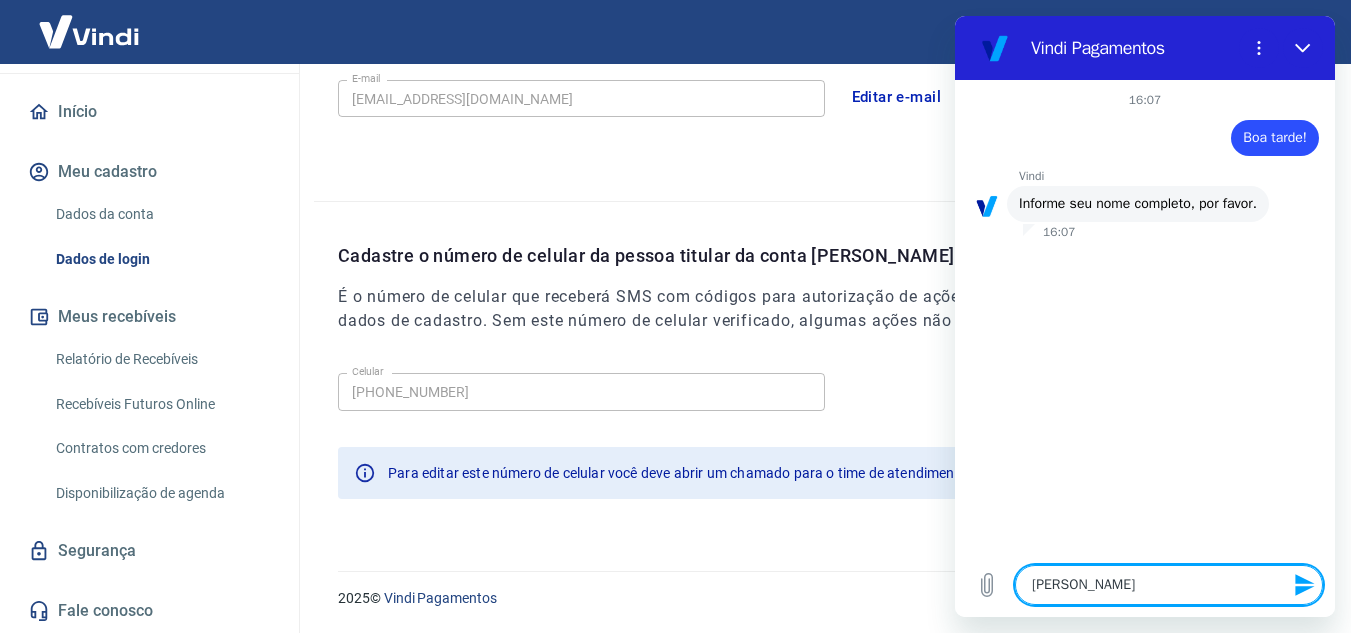 type on "Monica Libergina da Silva Melo" 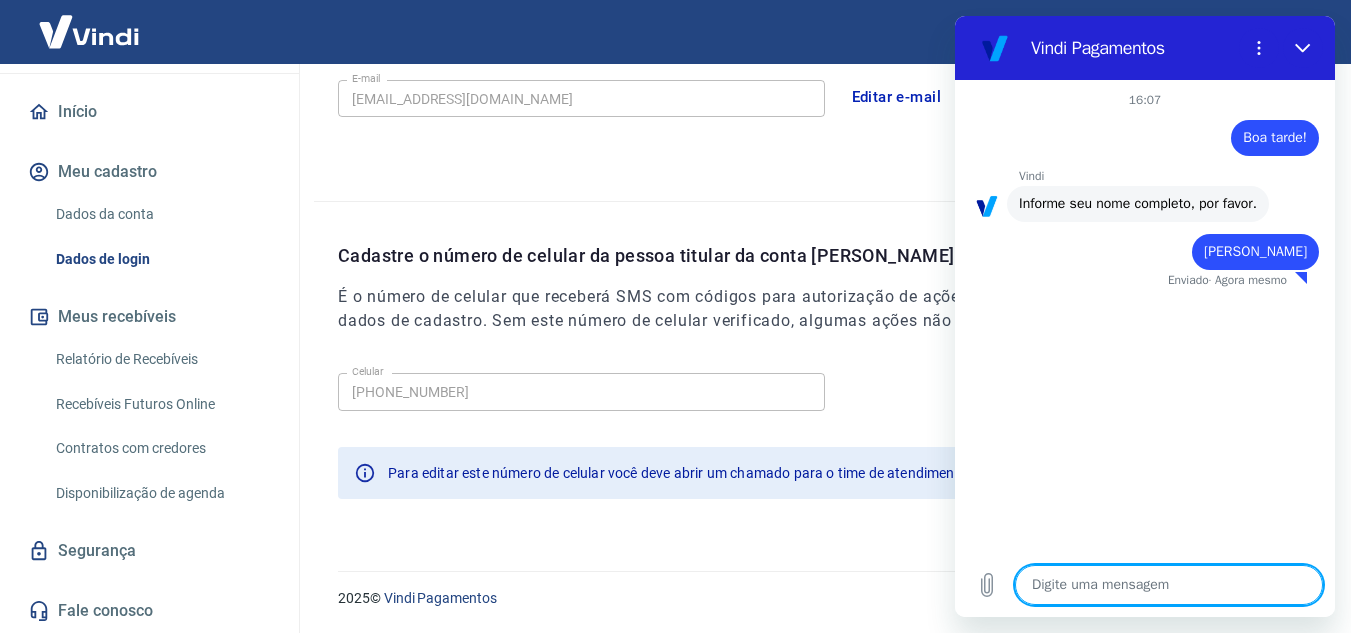 type on "x" 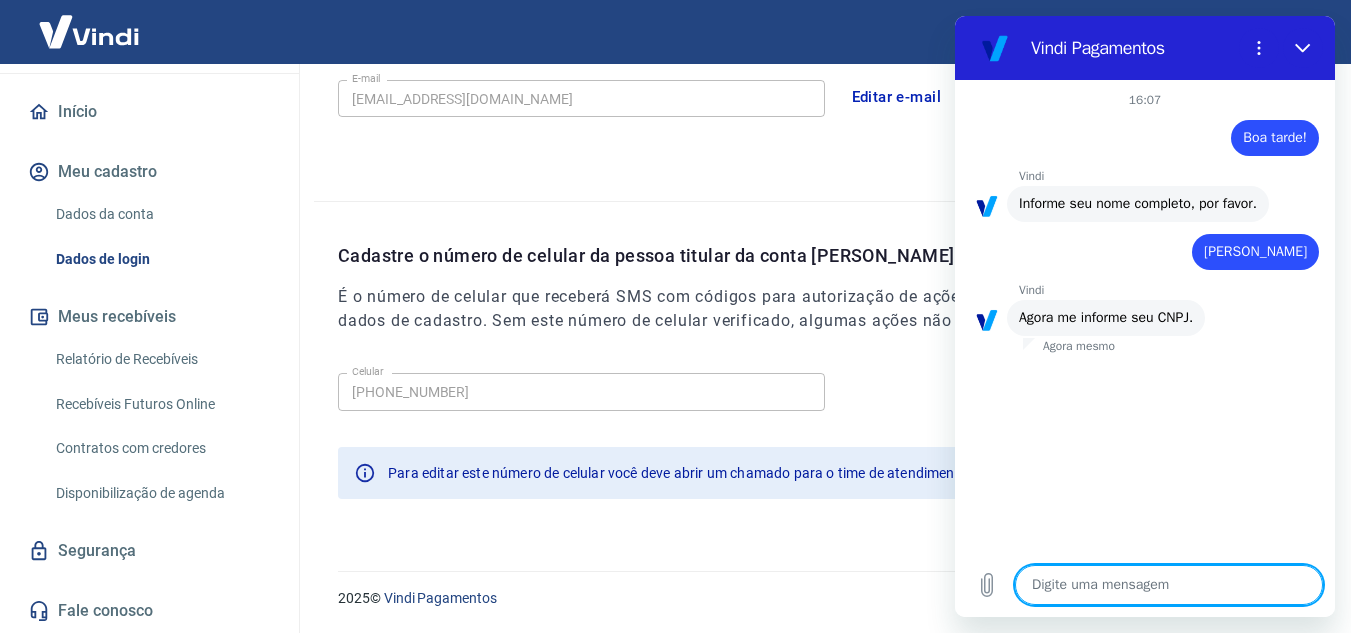 type on "3" 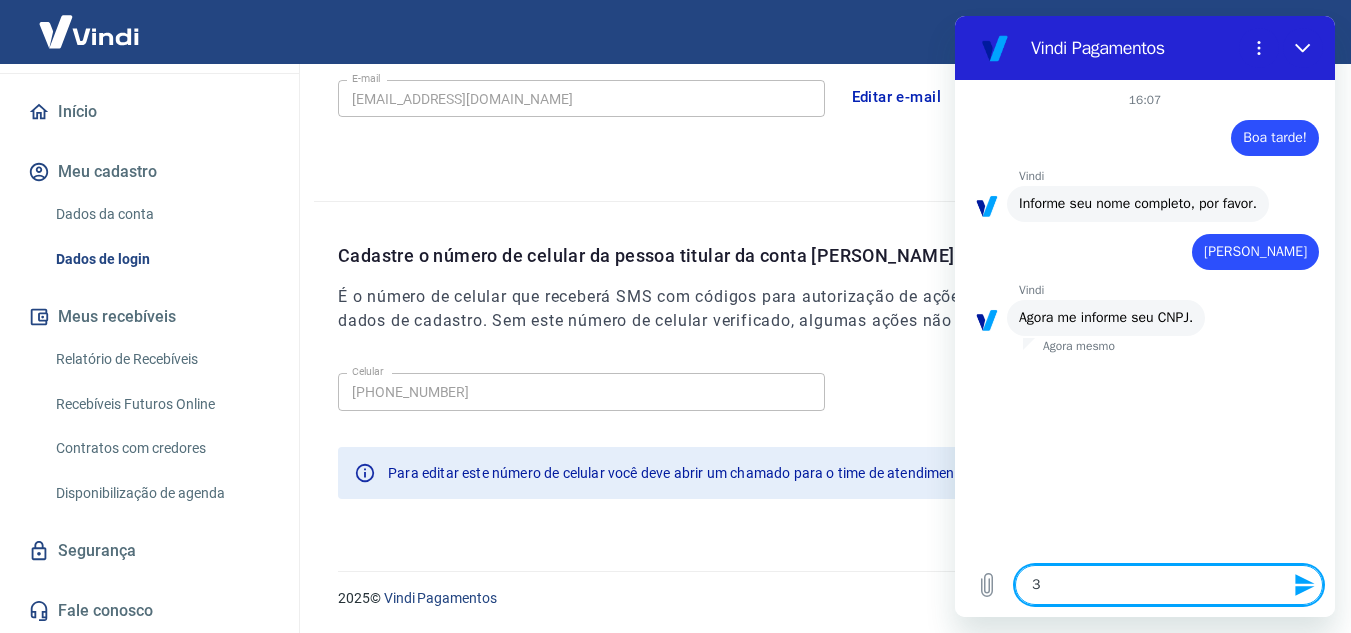 type on "37" 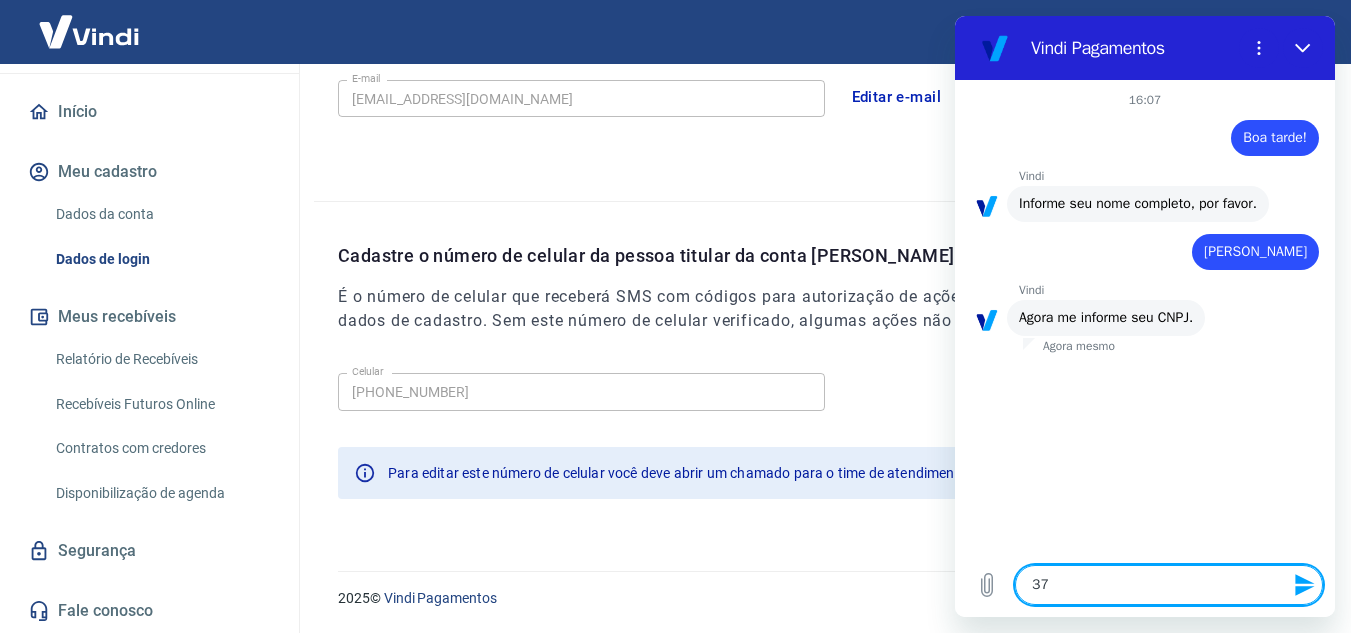 type on "37." 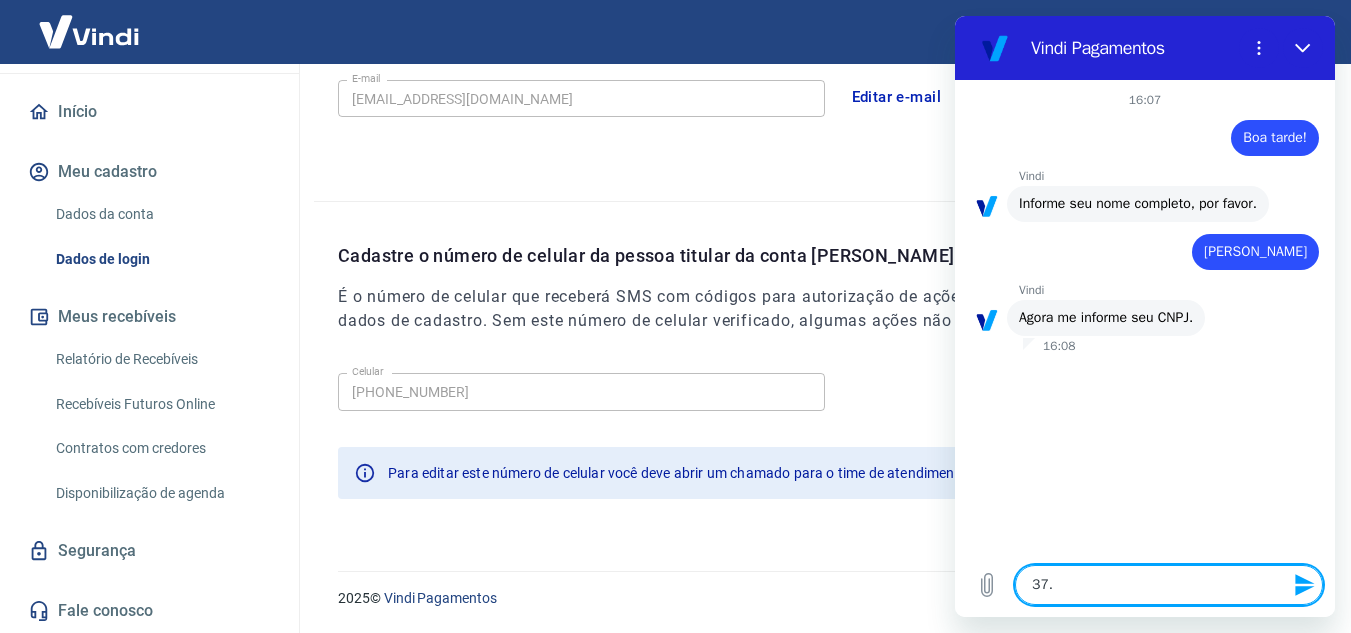 type on "37.8" 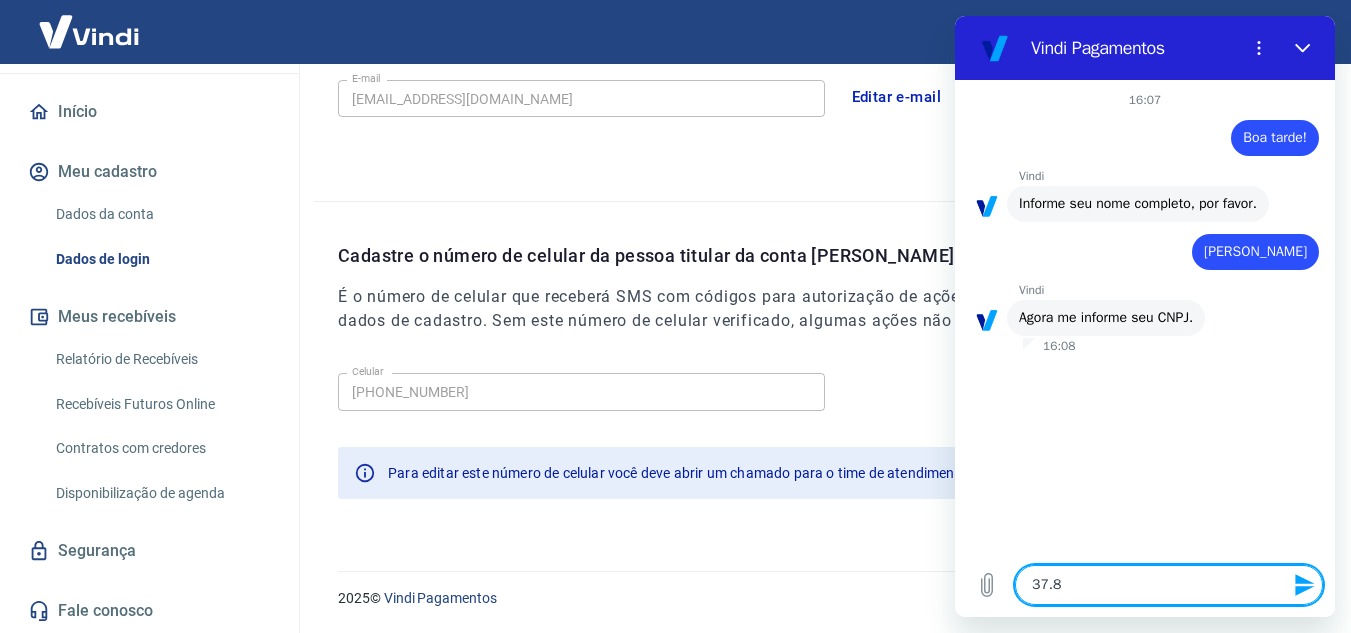 type 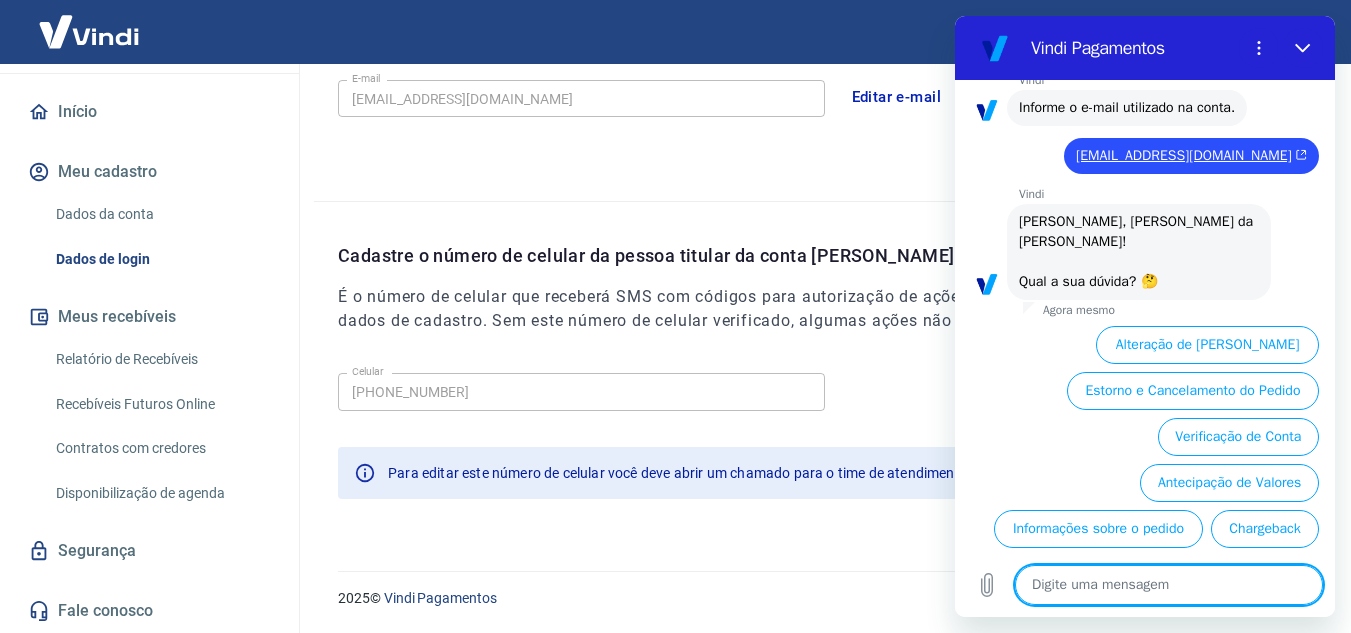 scroll, scrollTop: 462, scrollLeft: 0, axis: vertical 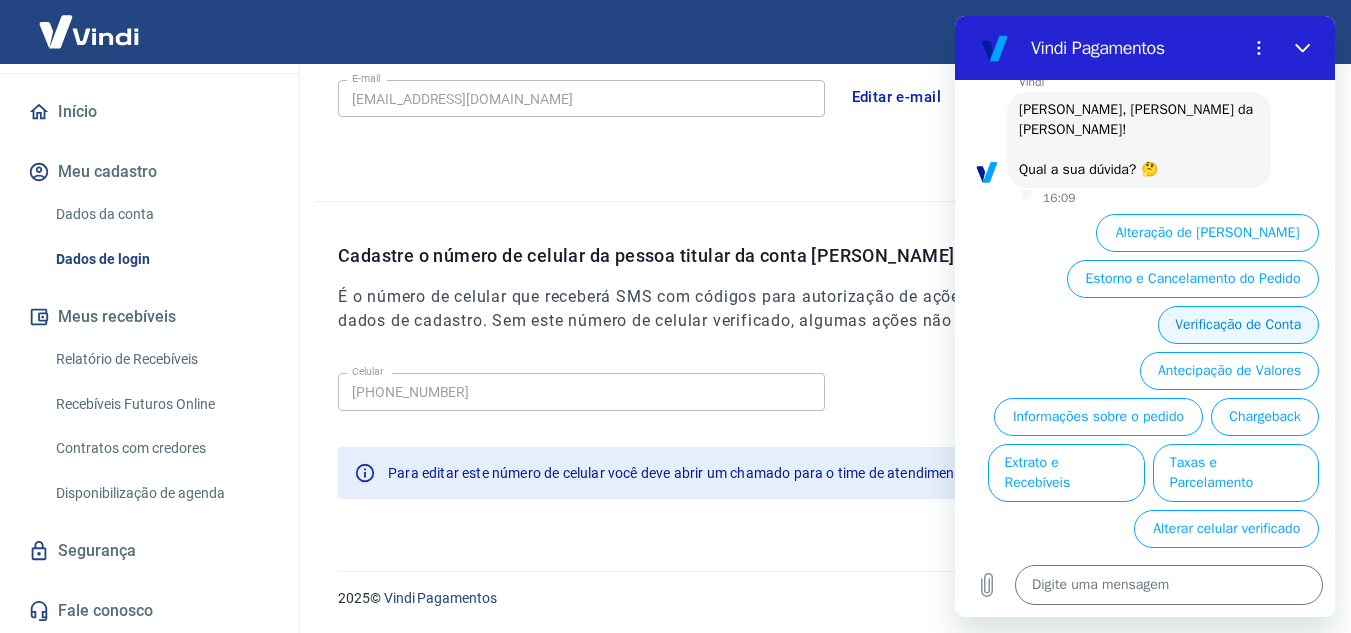 click on "Verificação de Conta" at bounding box center (1238, 325) 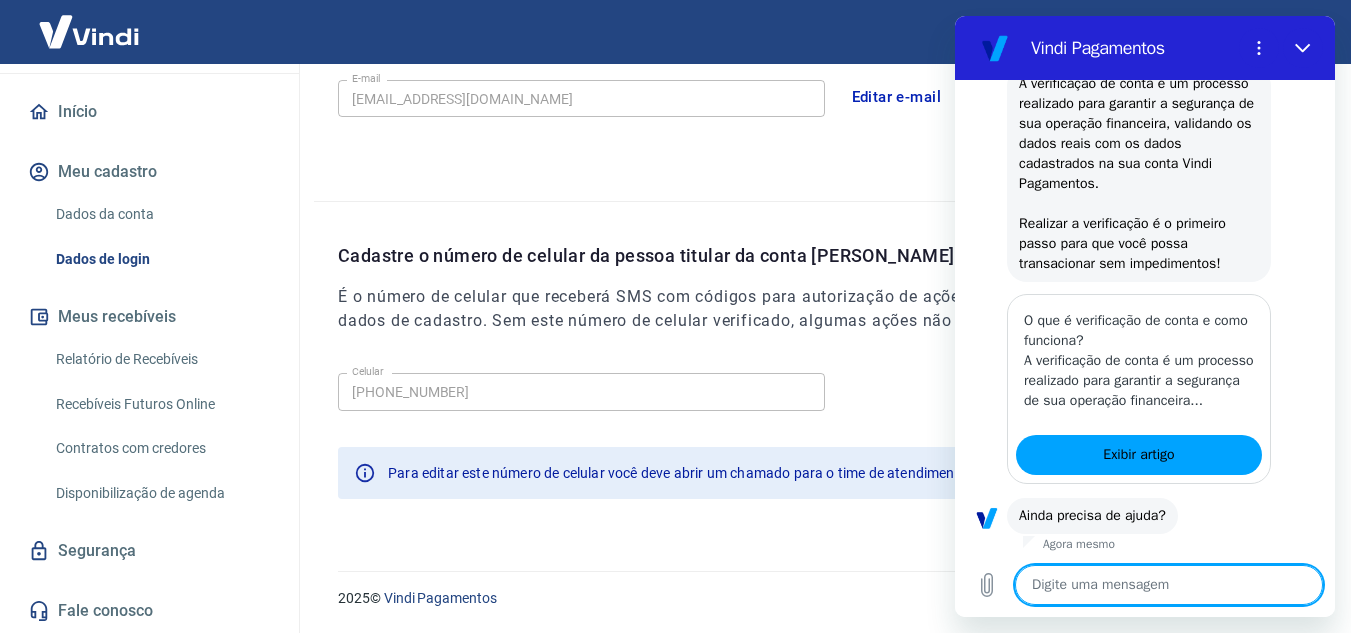 scroll, scrollTop: 706, scrollLeft: 0, axis: vertical 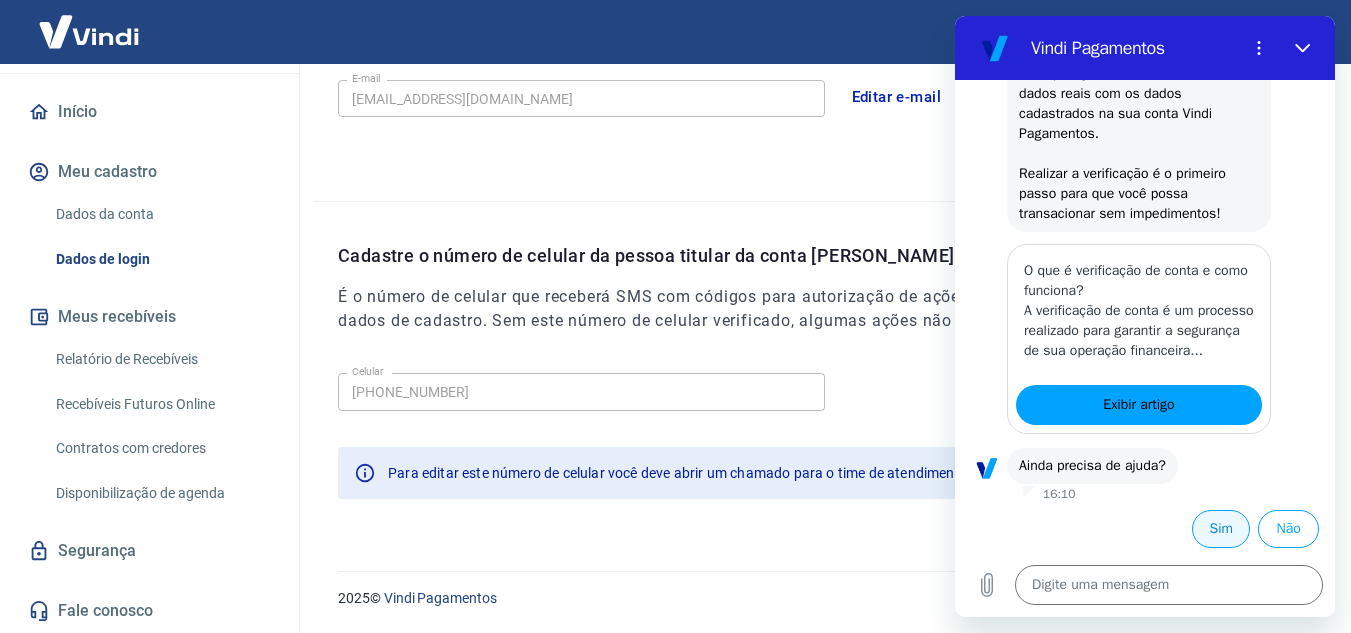 click on "Sim" at bounding box center (1221, 529) 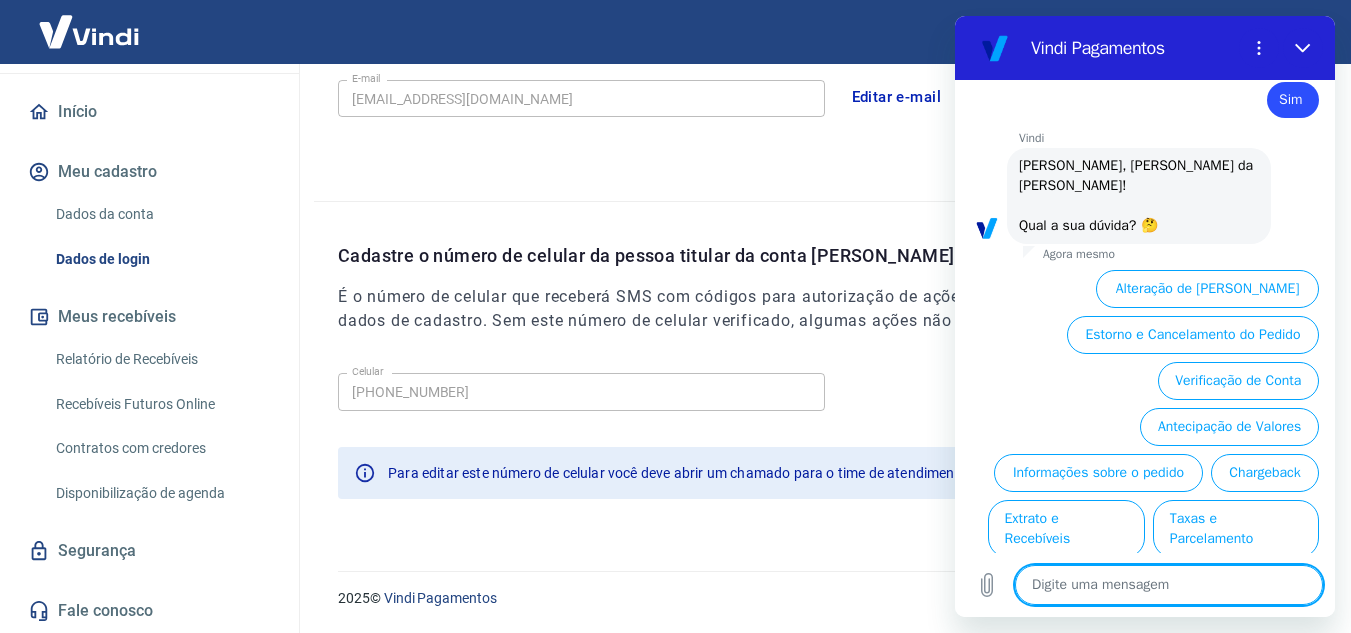 scroll, scrollTop: 1182, scrollLeft: 0, axis: vertical 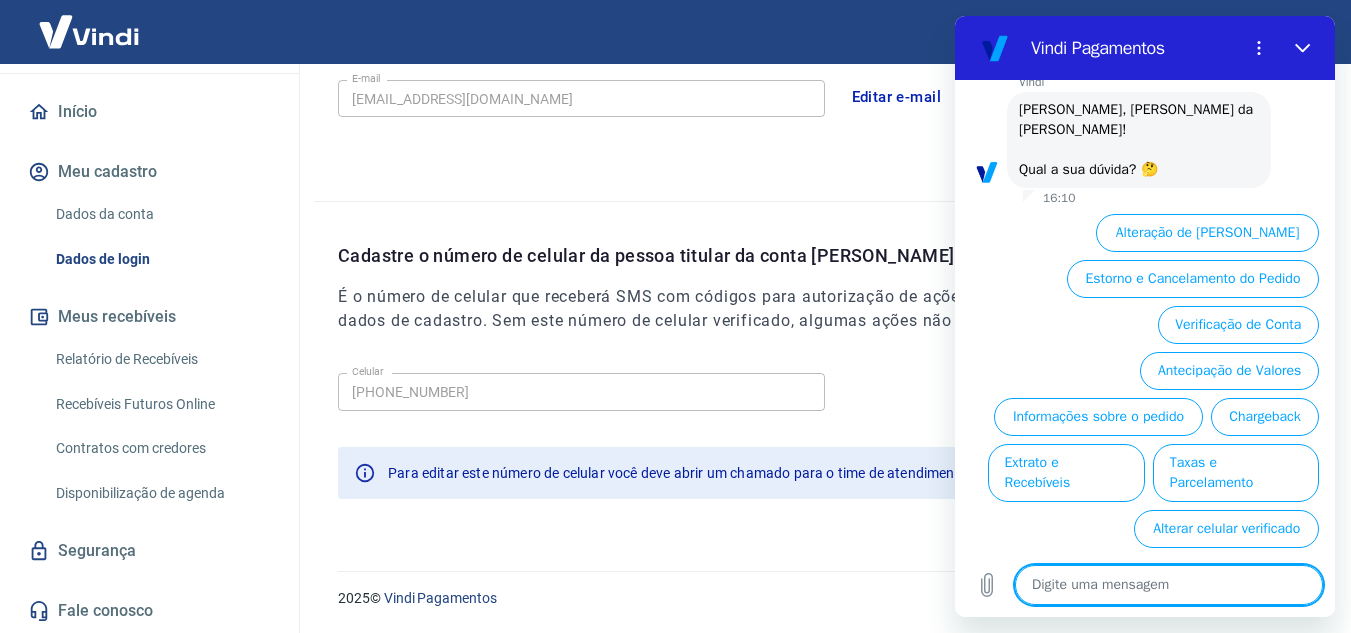 click at bounding box center [1169, 585] 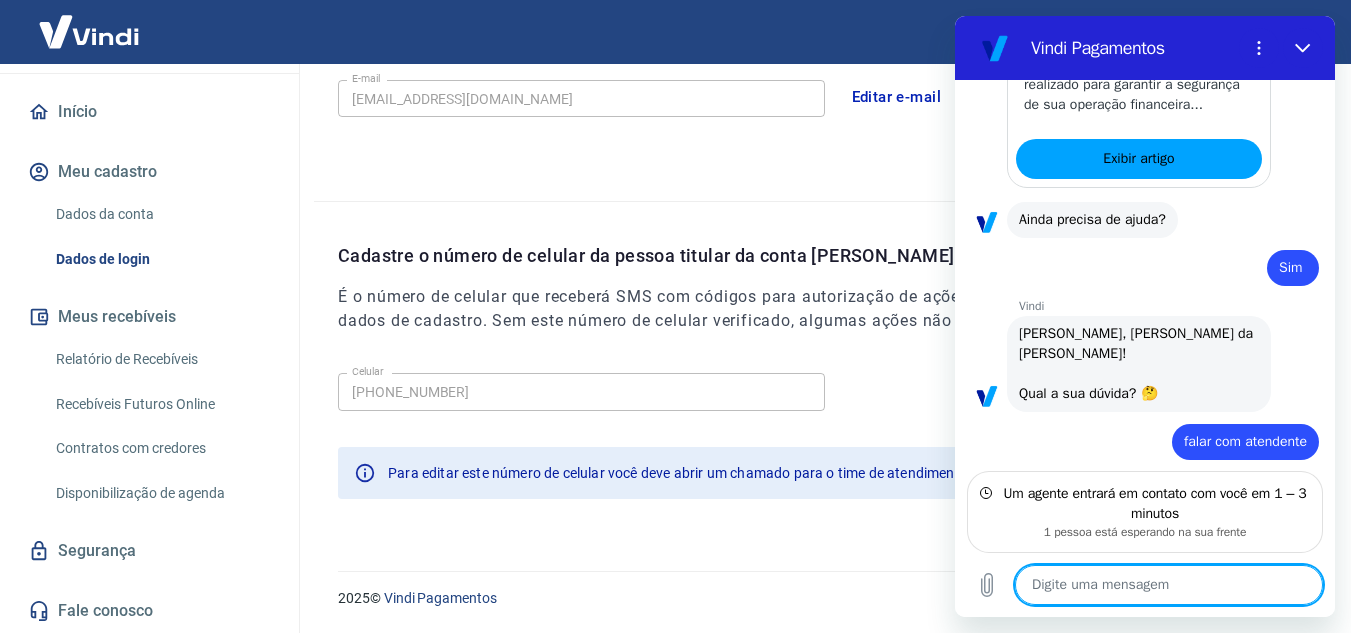 scroll, scrollTop: 1022, scrollLeft: 0, axis: vertical 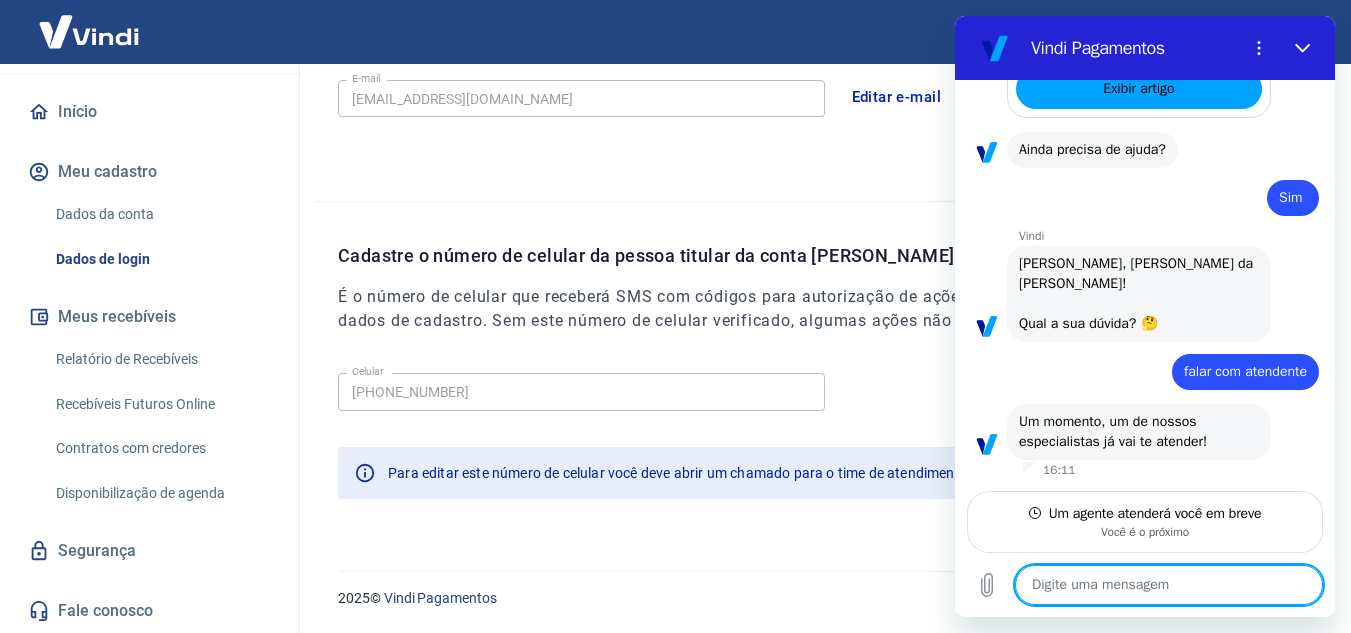 click at bounding box center [1169, 585] 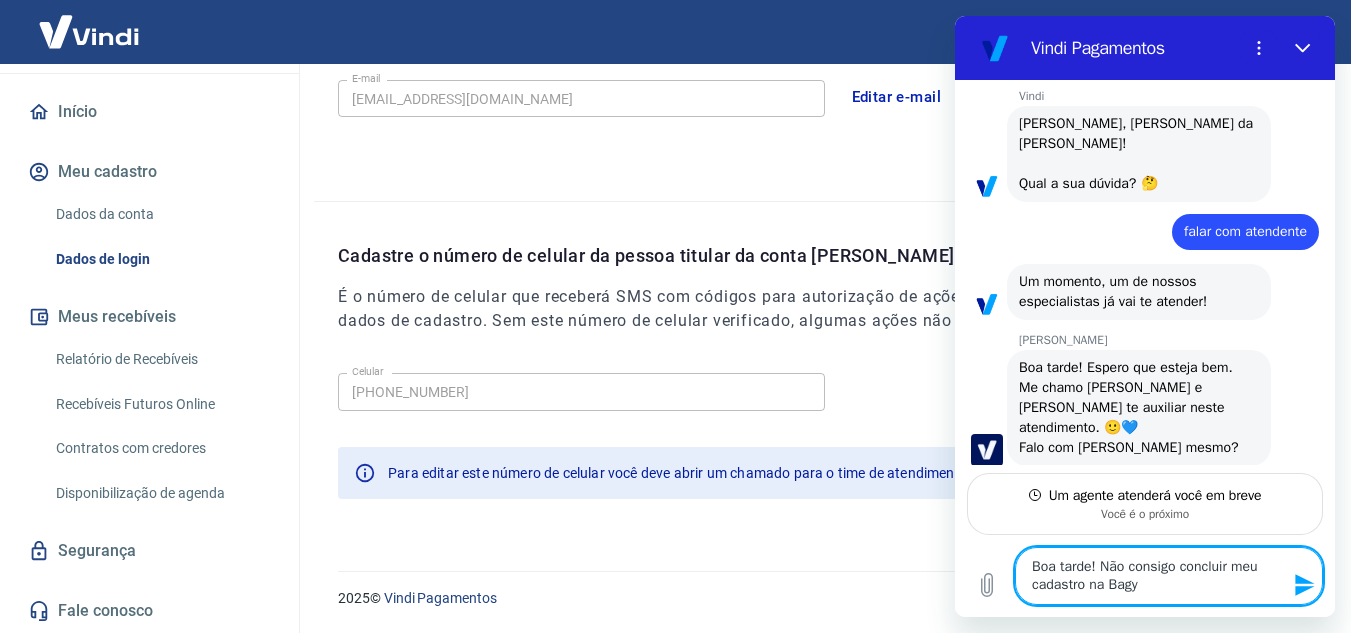 scroll, scrollTop: 1146, scrollLeft: 0, axis: vertical 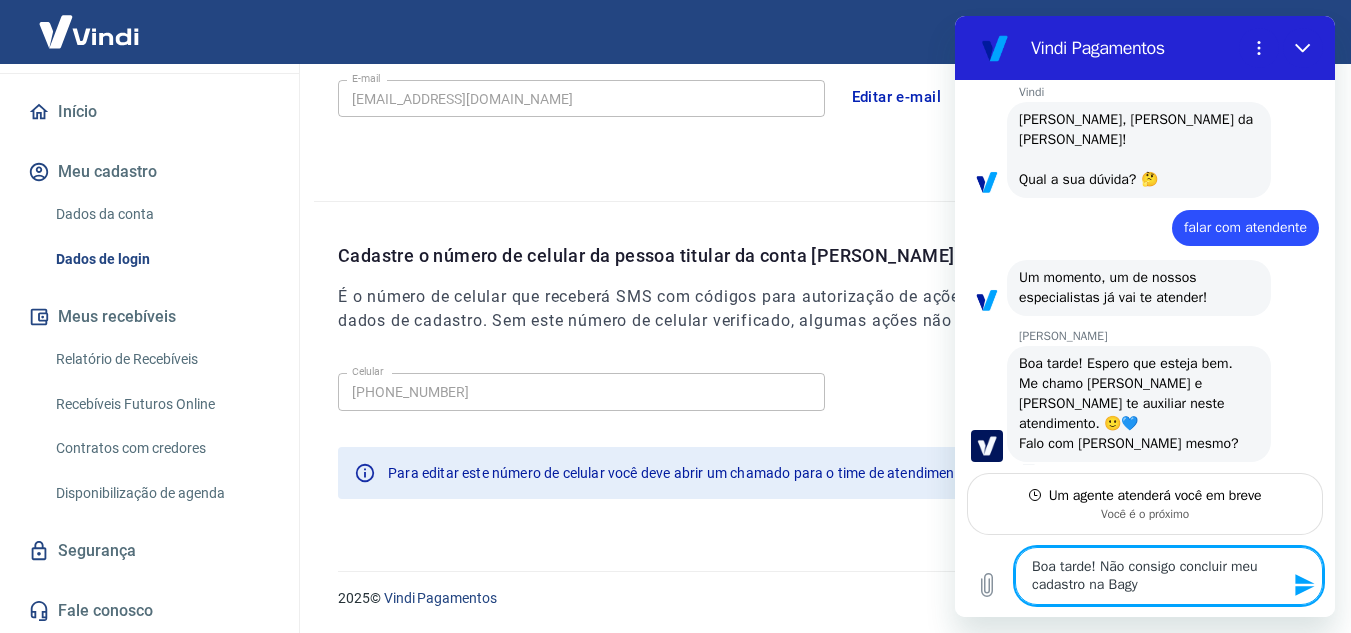 drag, startPoint x: 1146, startPoint y: 584, endPoint x: 1002, endPoint y: 566, distance: 145.12064 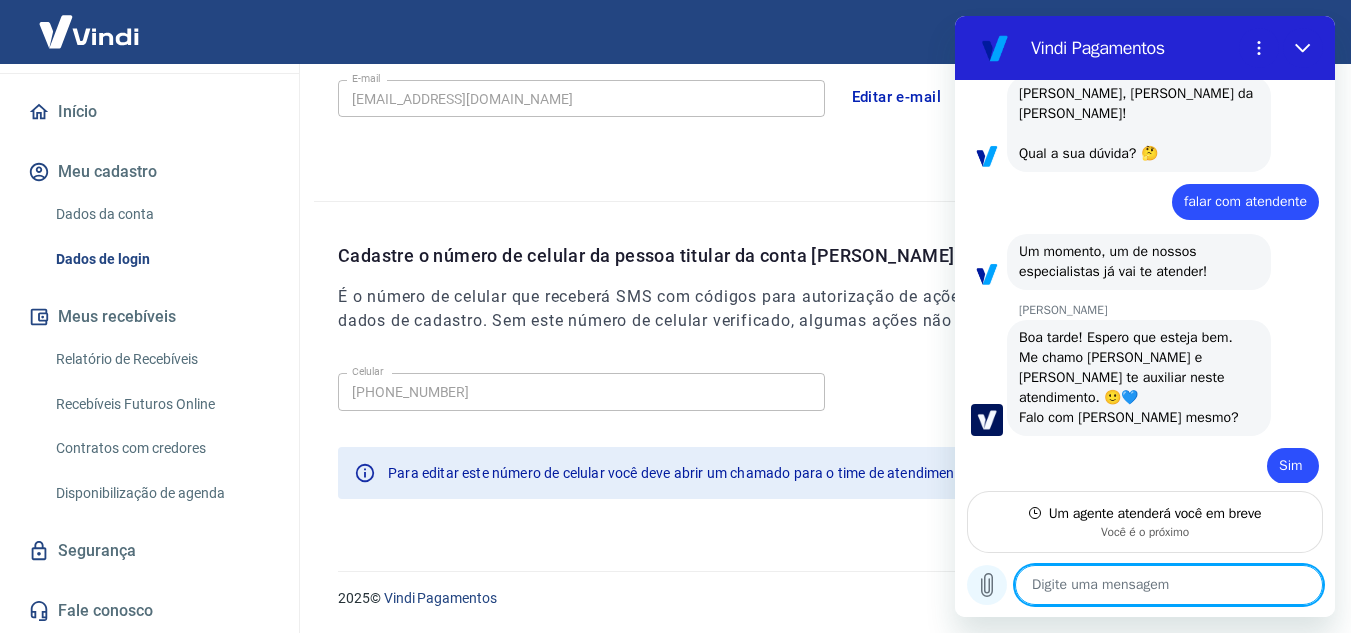 scroll, scrollTop: 1176, scrollLeft: 0, axis: vertical 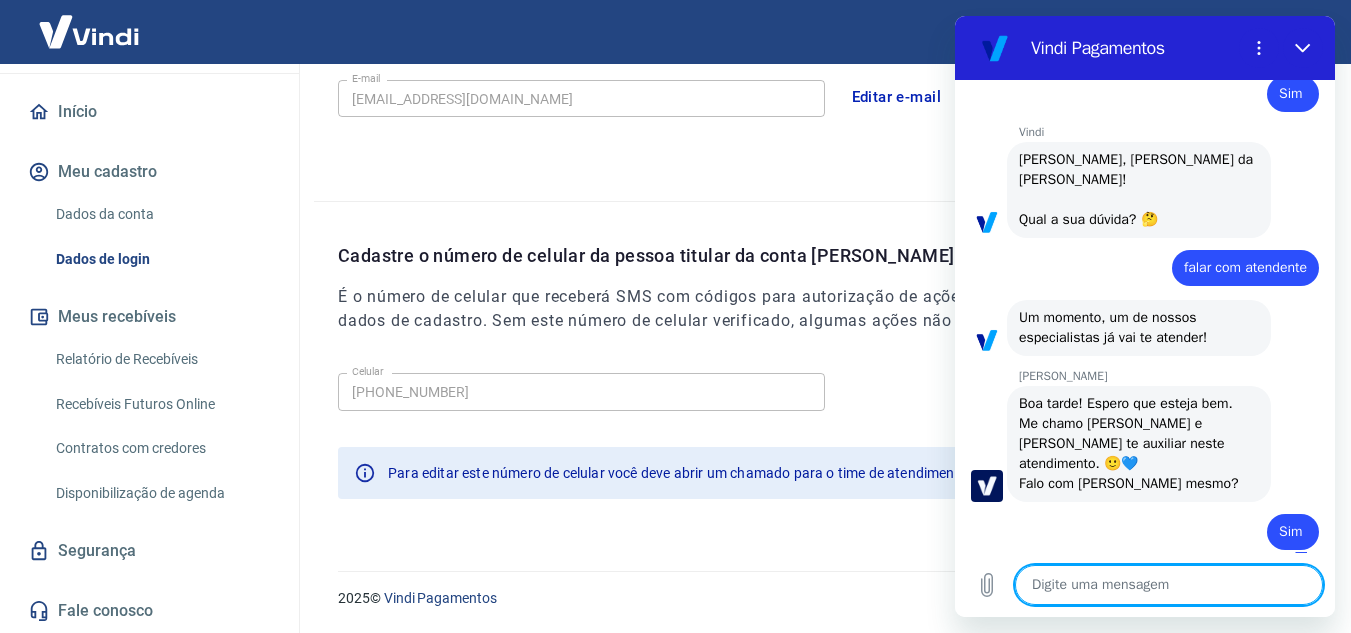 click at bounding box center (1169, 585) 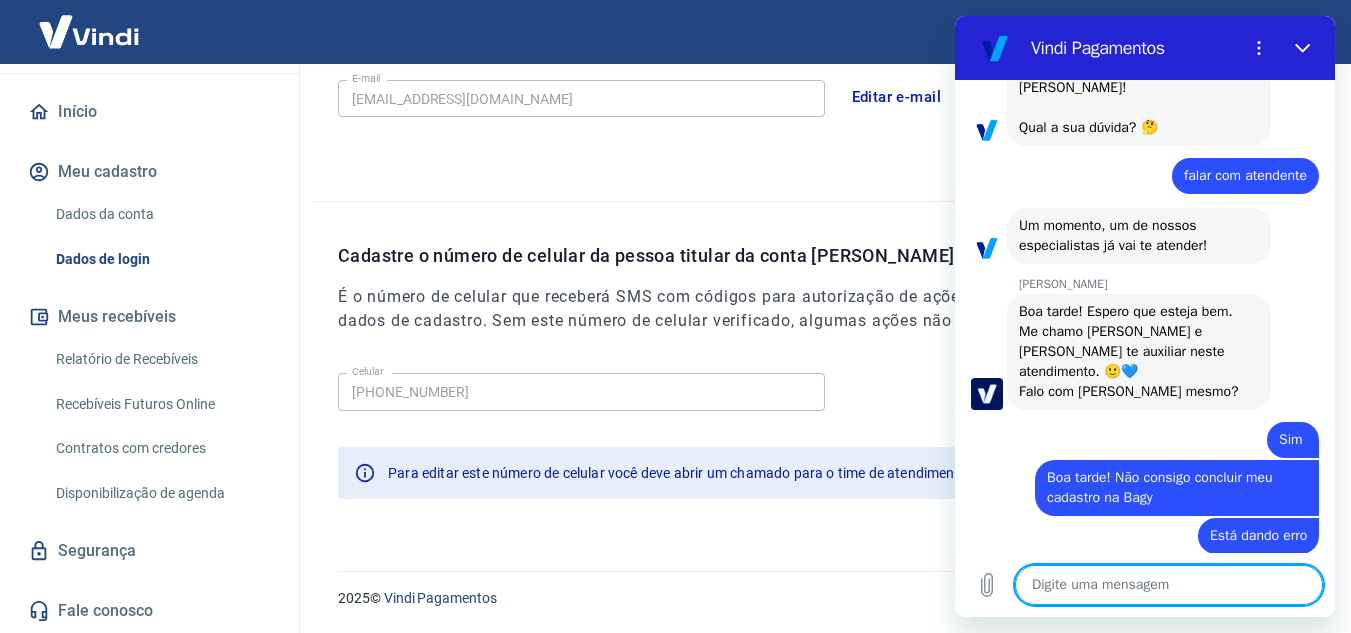 scroll, scrollTop: 1202, scrollLeft: 0, axis: vertical 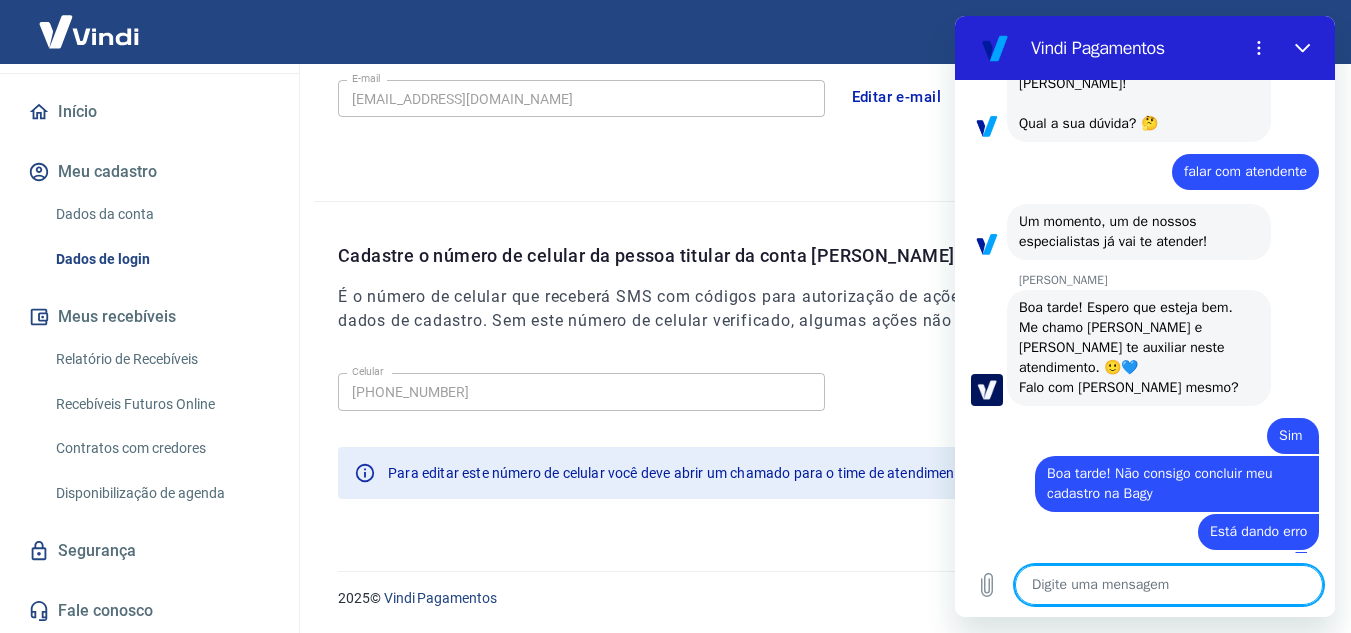 click at bounding box center [1169, 585] 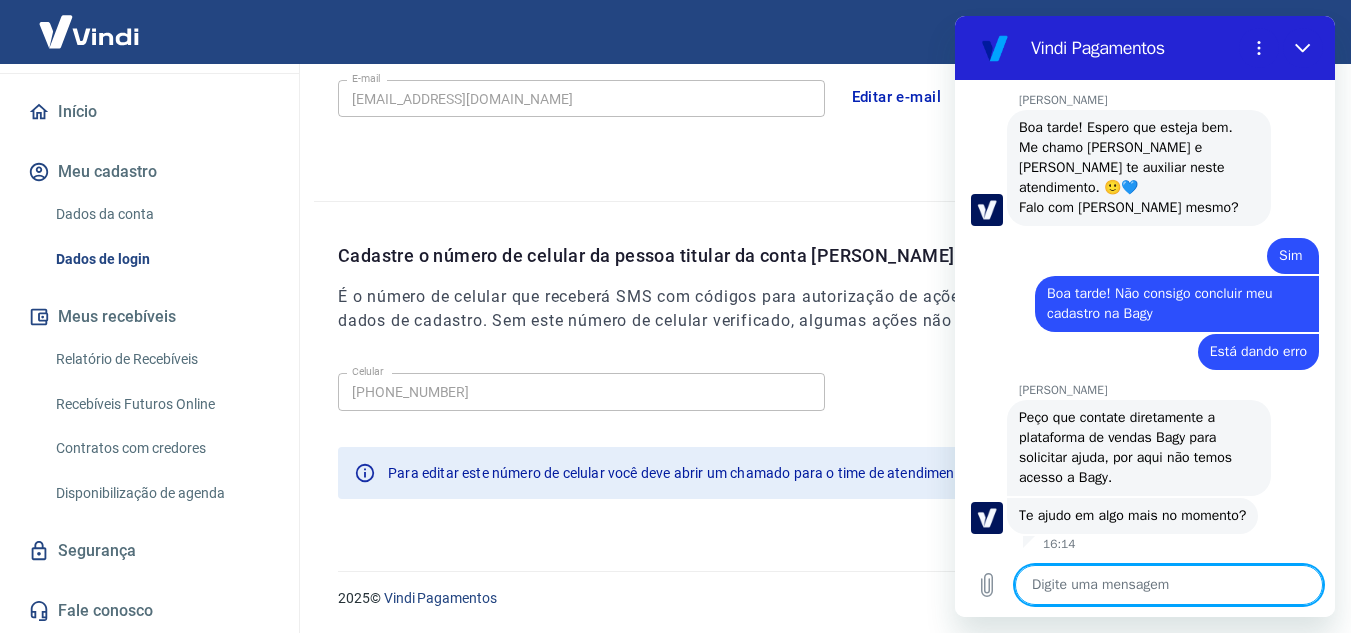 scroll, scrollTop: 1386, scrollLeft: 0, axis: vertical 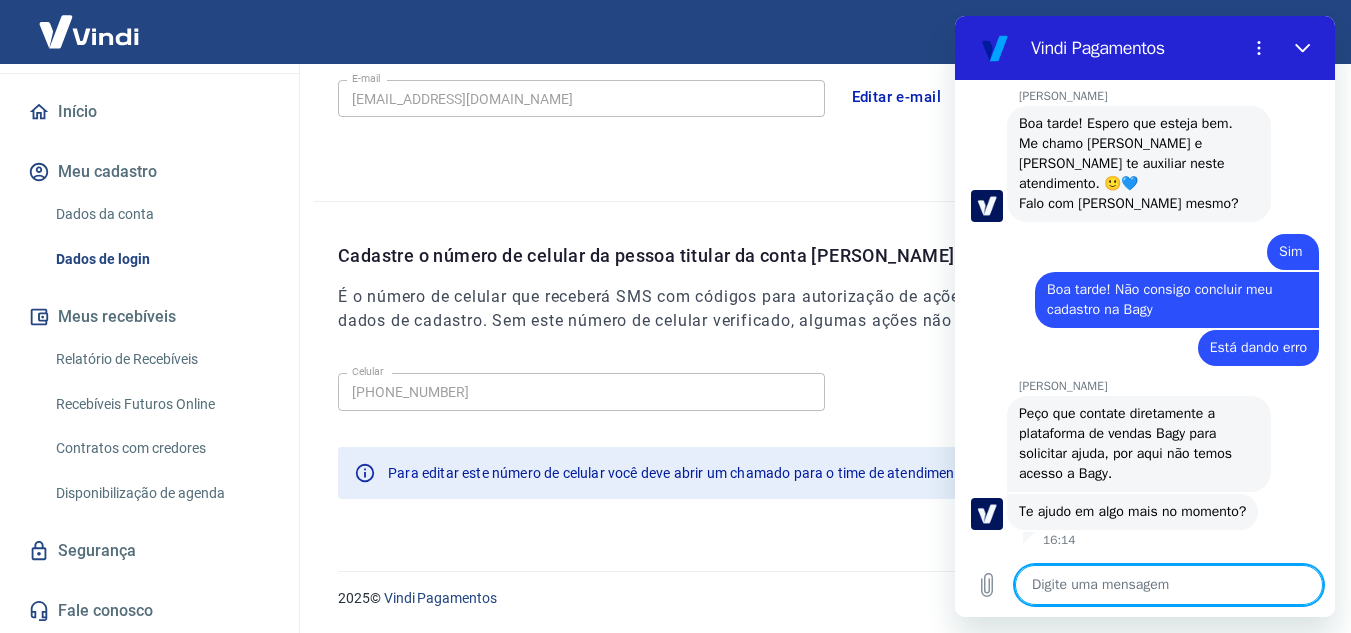 click at bounding box center (1169, 585) 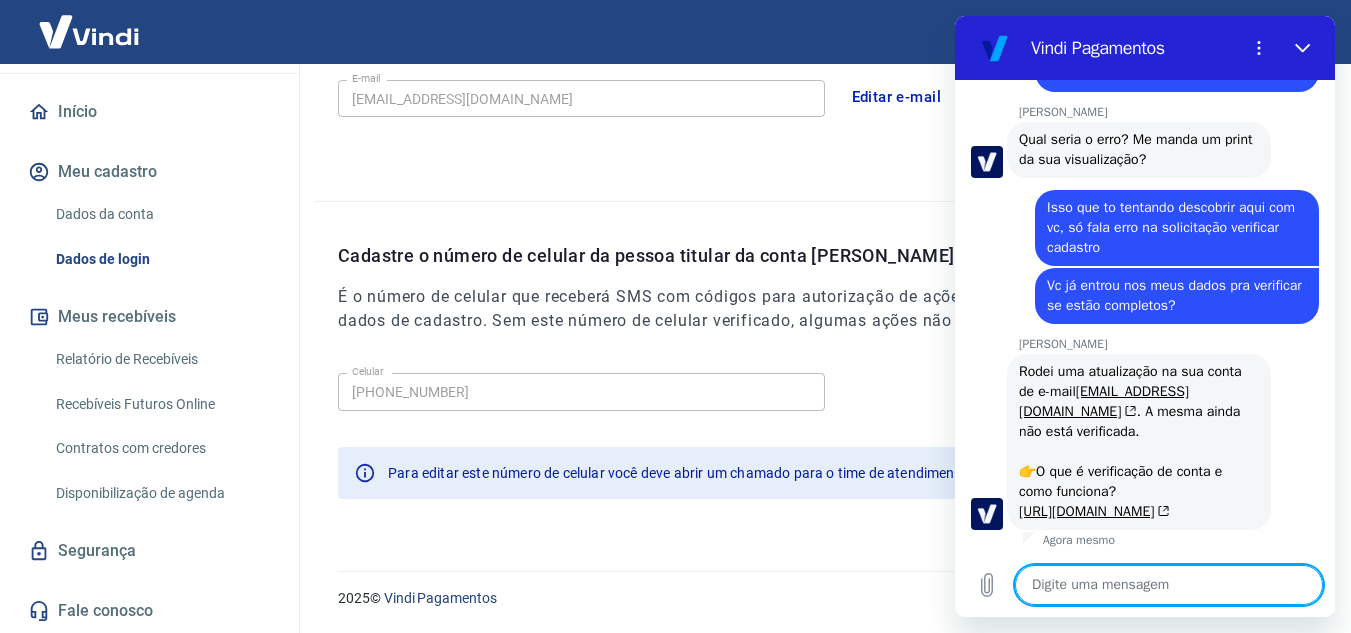 scroll, scrollTop: 2070, scrollLeft: 0, axis: vertical 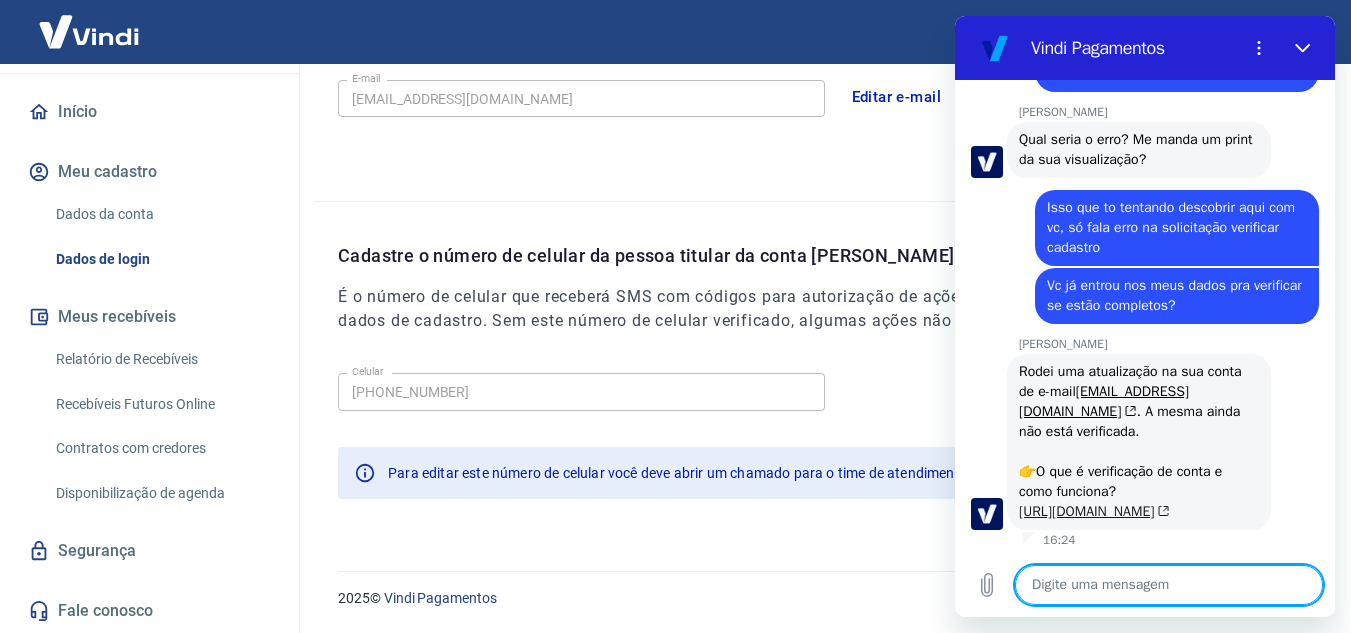 click on "https://atendimento-pagamentos.vindi.com.br/hc/pt-br/articles/16033184110747-O-que-%C3%A9-verifica%C3%A7%C3%A3o-de-conta-e-como-funciona" at bounding box center (1094, 511) 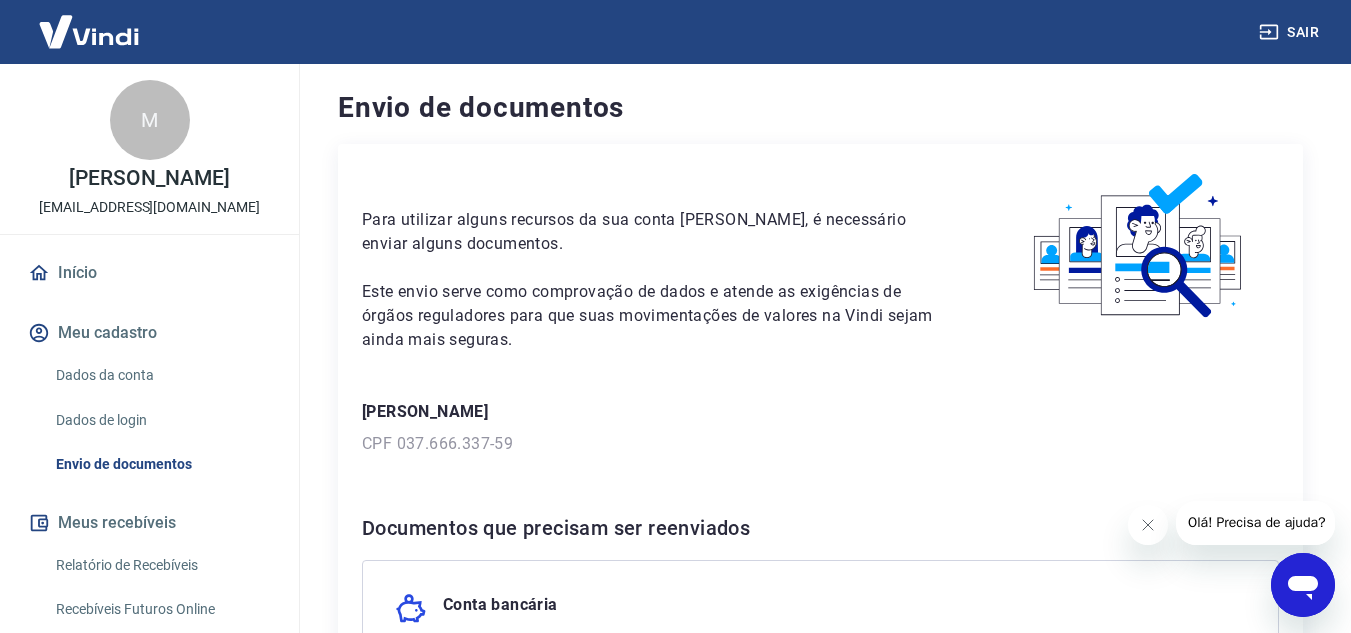 scroll, scrollTop: 200, scrollLeft: 0, axis: vertical 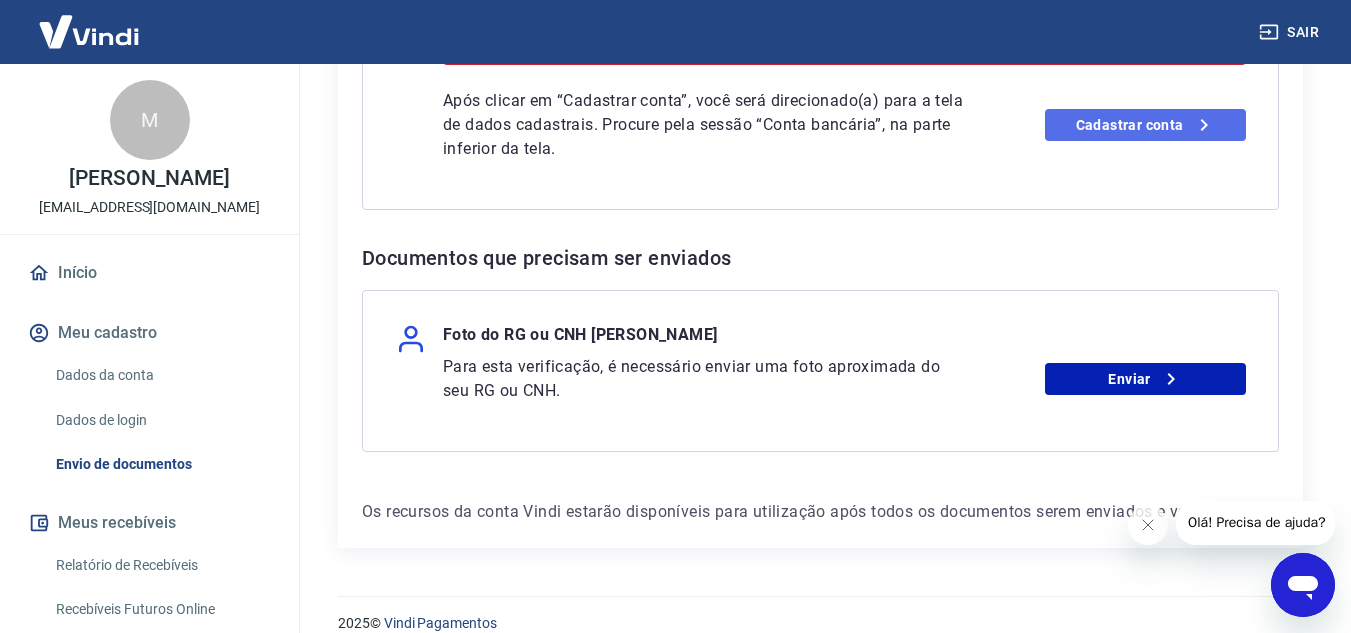 click on "Cadastrar conta" at bounding box center [1145, 125] 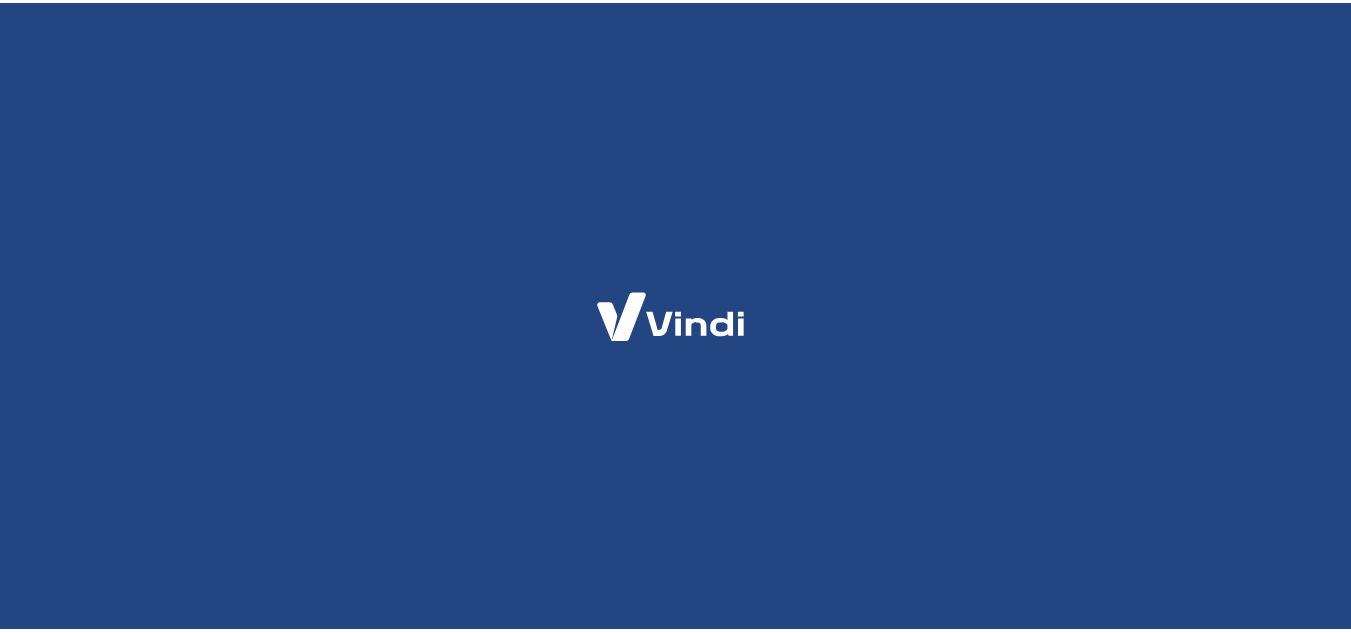 scroll, scrollTop: 0, scrollLeft: 0, axis: both 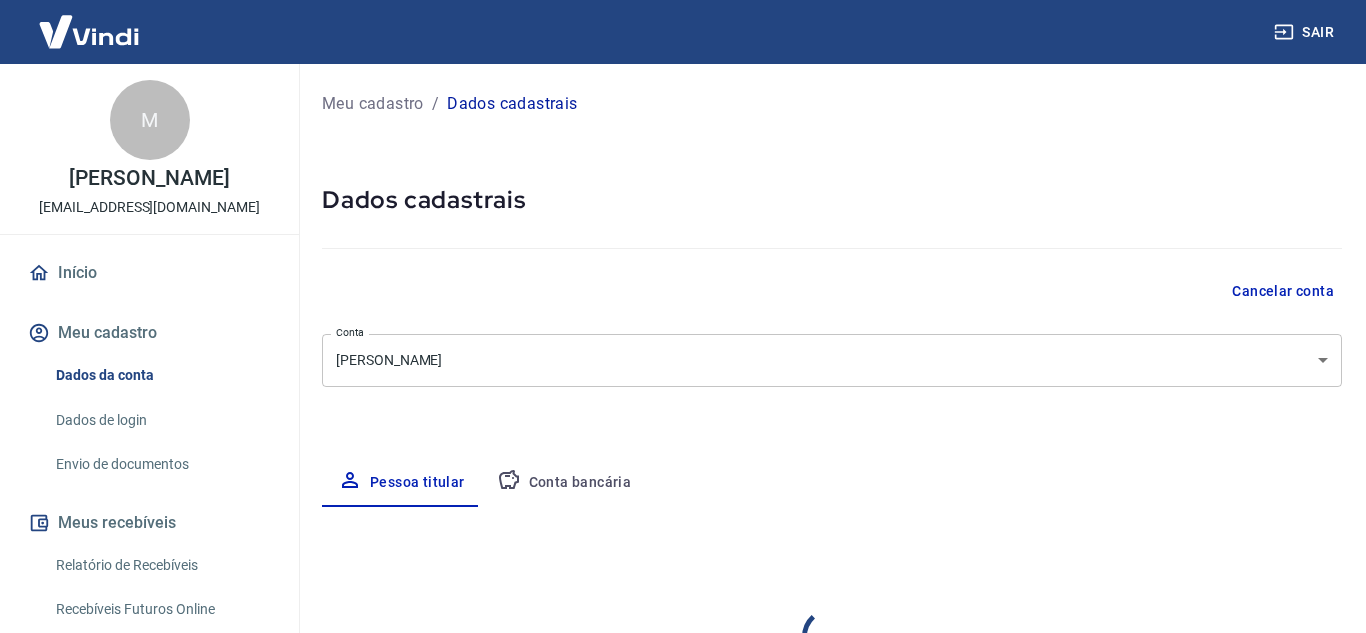 select on "RJ" 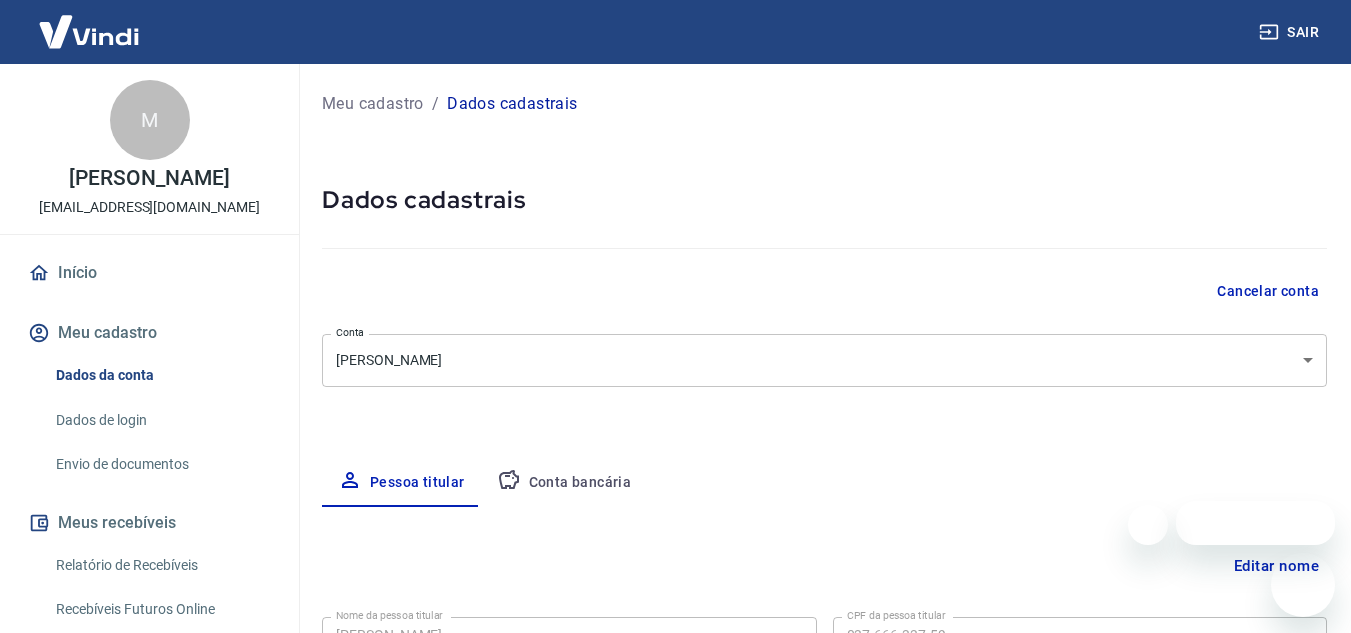 scroll, scrollTop: 300, scrollLeft: 0, axis: vertical 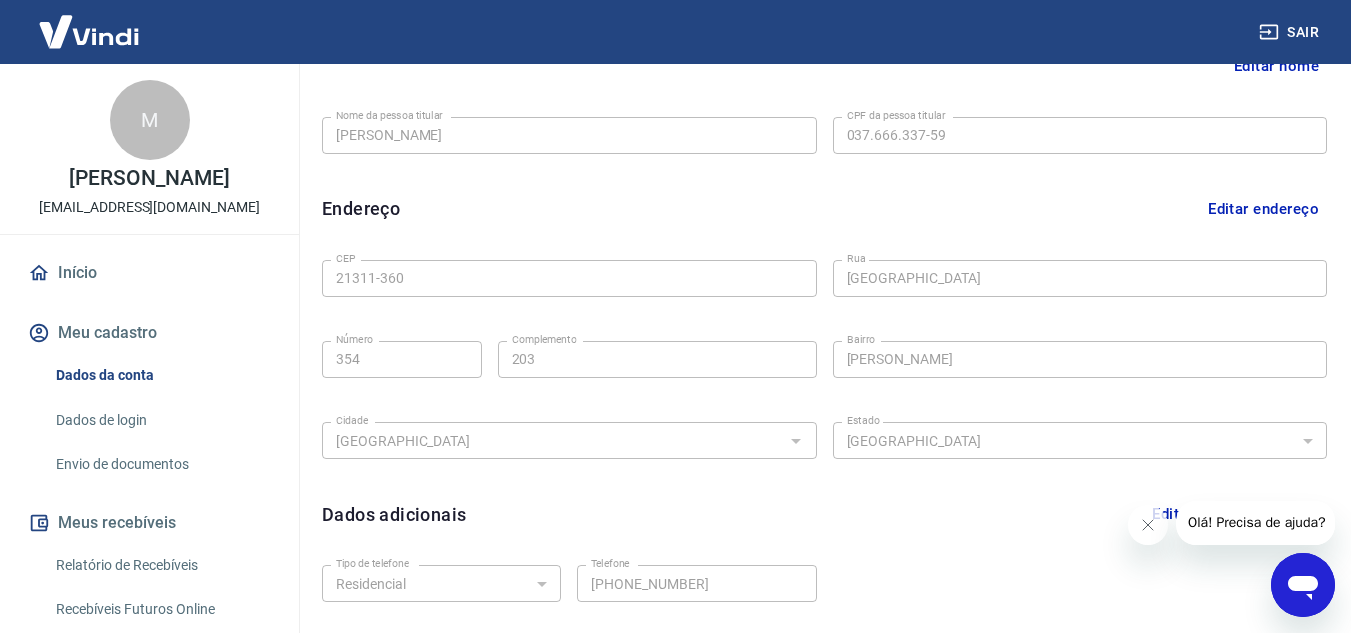 click on "Editar endereço" at bounding box center [1263, 209] 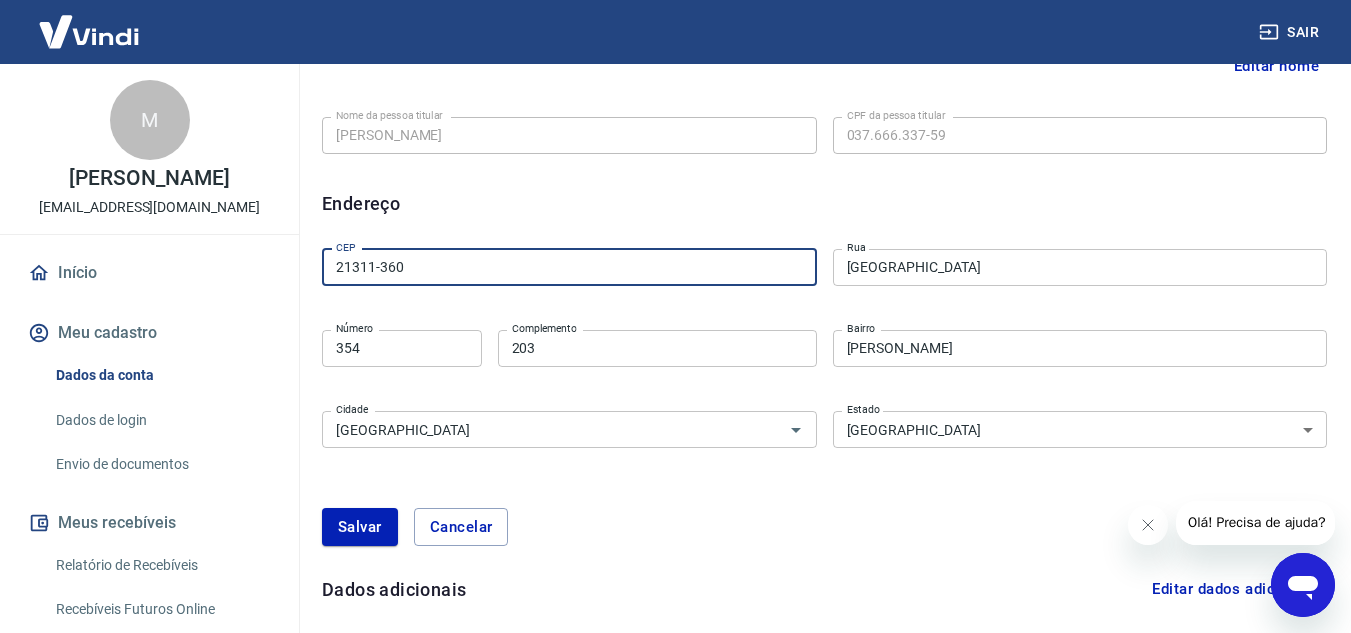 drag, startPoint x: 446, startPoint y: 270, endPoint x: 301, endPoint y: 277, distance: 145.16887 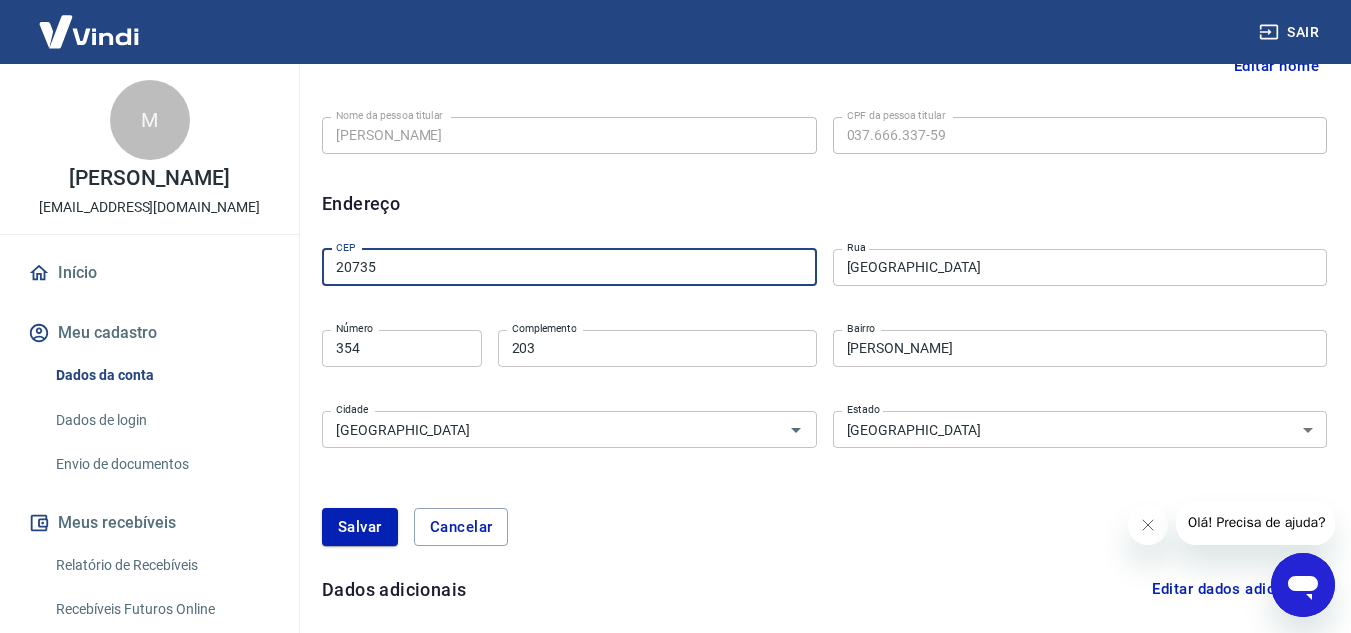 type on "20735-120" 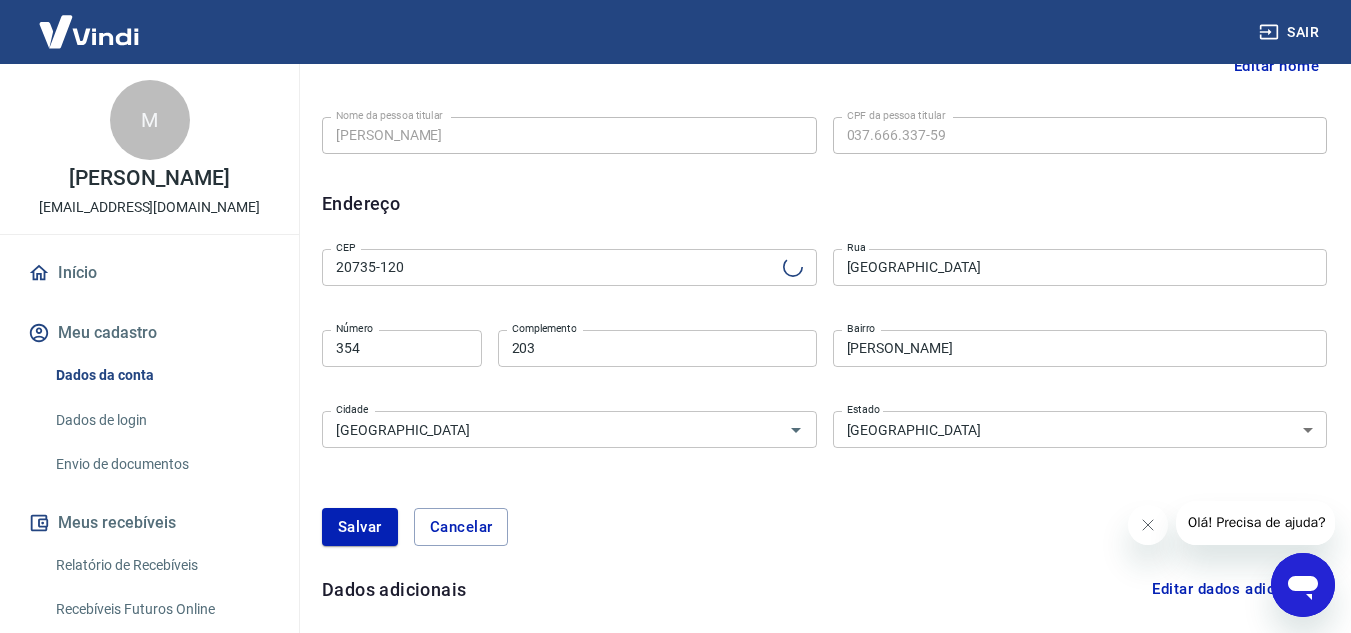 click on "CEP 20735-120 CEP Rua Rua da República Rua Número 354 Número Complemento 203 Complemento Bairro Quintino Bocaiúva Bairro Cidade Rio de Janeiro Cidade Estado Acre Alagoas Amapá Amazonas Bahia Ceará Distrito Federal Espírito Santo Goiás Maranhão Mato Grosso Mato Grosso do Sul Minas Gerais Pará Paraíba Paraná Pernambuco Piauí Rio de Janeiro Rio Grande do Norte Rio Grande do Sul Rondônia Roraima Santa Catarina São Paulo Sergipe Tocantins Estado" at bounding box center (824, 346) 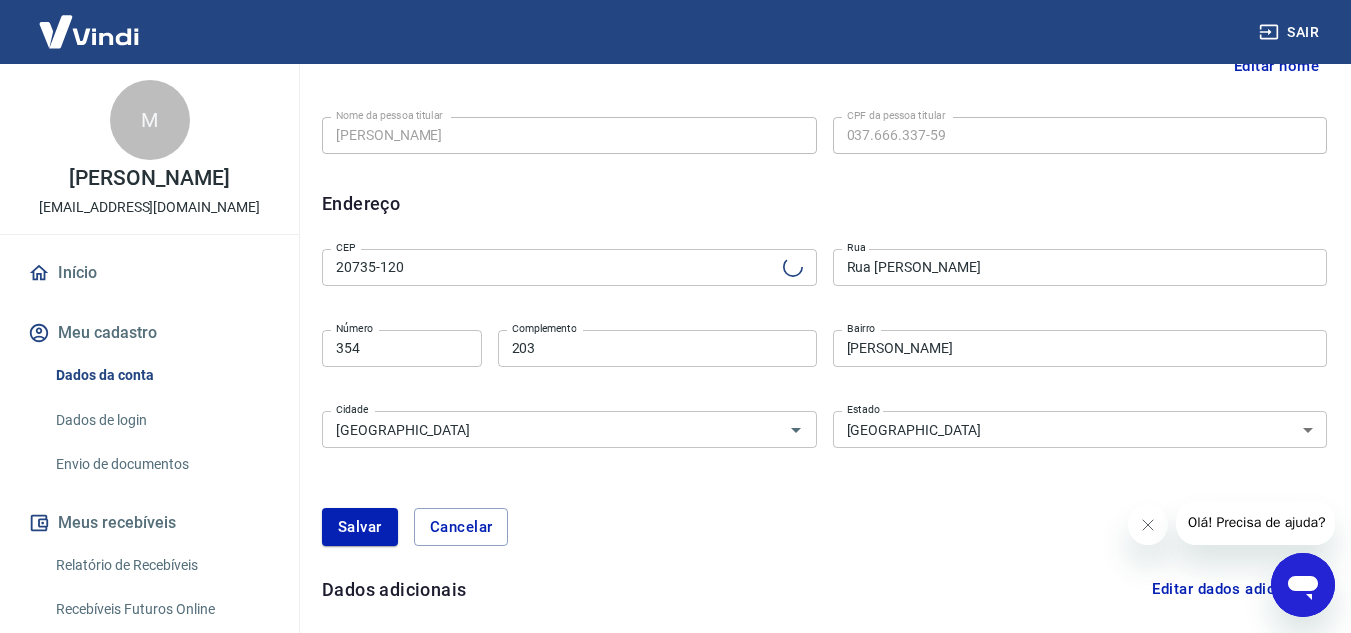 type on "Méier" 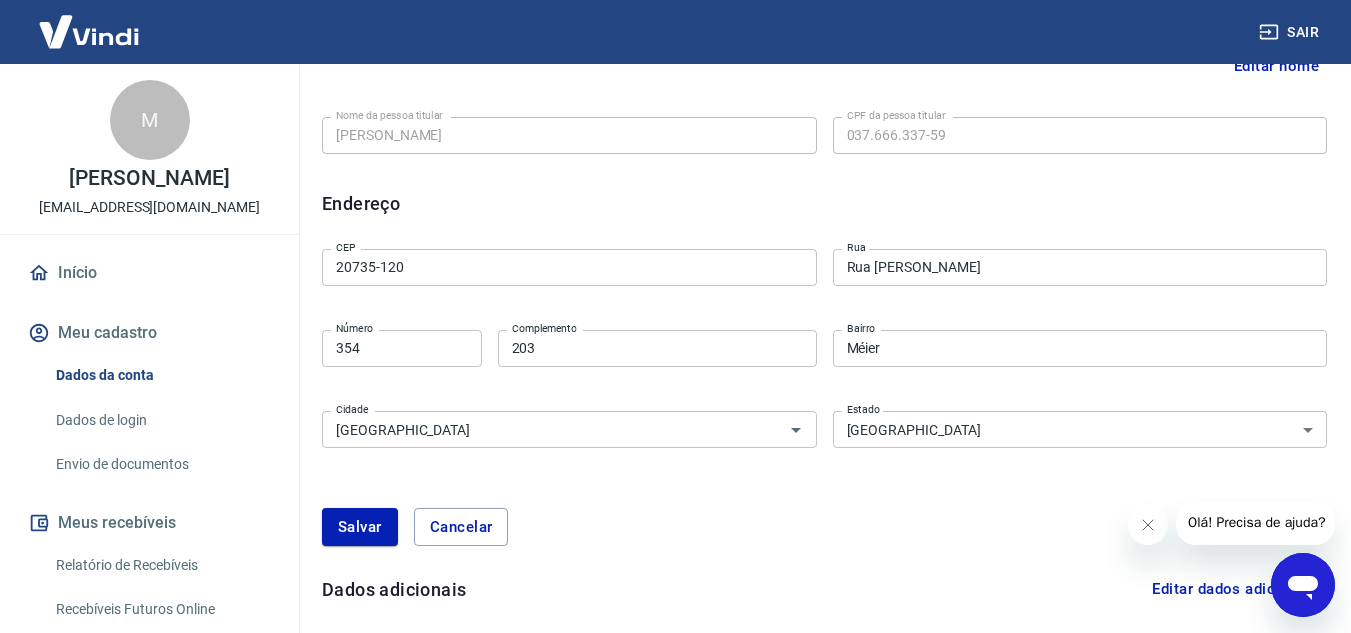 click on "Editar nome Nome da pessoa titular Monica Melo Nome da pessoa titular CPF da pessoa titular 037.666.337-59 CPF da pessoa titular Atenção! Seus recebimentos podem ficar temporariamente bloqueados se o nome da pessoa titular for editado. Isso ocorre devido a uma rápida validação automática que fazemos do novo nome informado como medida de segurança para garantir a autenticidade da pessoa titular da conta. Em alguns casos, poderá ser solicitado que você envie um documento para comprovação.
Após o novo nome ser validado, os recebimentos serão desbloqueados e a conta poderá continuar operando normalmente na Vindi. Salvar Cancelar Endereço Editar endereço CEP 20735-120 CEP Rua Rua Ana Barbosa Rua Número 354 Número Complemento 203 Complemento Bairro Méier Bairro Cidade Rio de Janeiro Cidade Estado Acre Alagoas Amapá Amazonas Bahia Ceará Distrito Federal Espírito Santo Goiás Maranhão Mato Grosso Mato Grosso do Sul Minas Gerais Pará Paraíba Paraná Pernambuco Piauí Rio de Janeiro Rondônia" at bounding box center [824, 376] 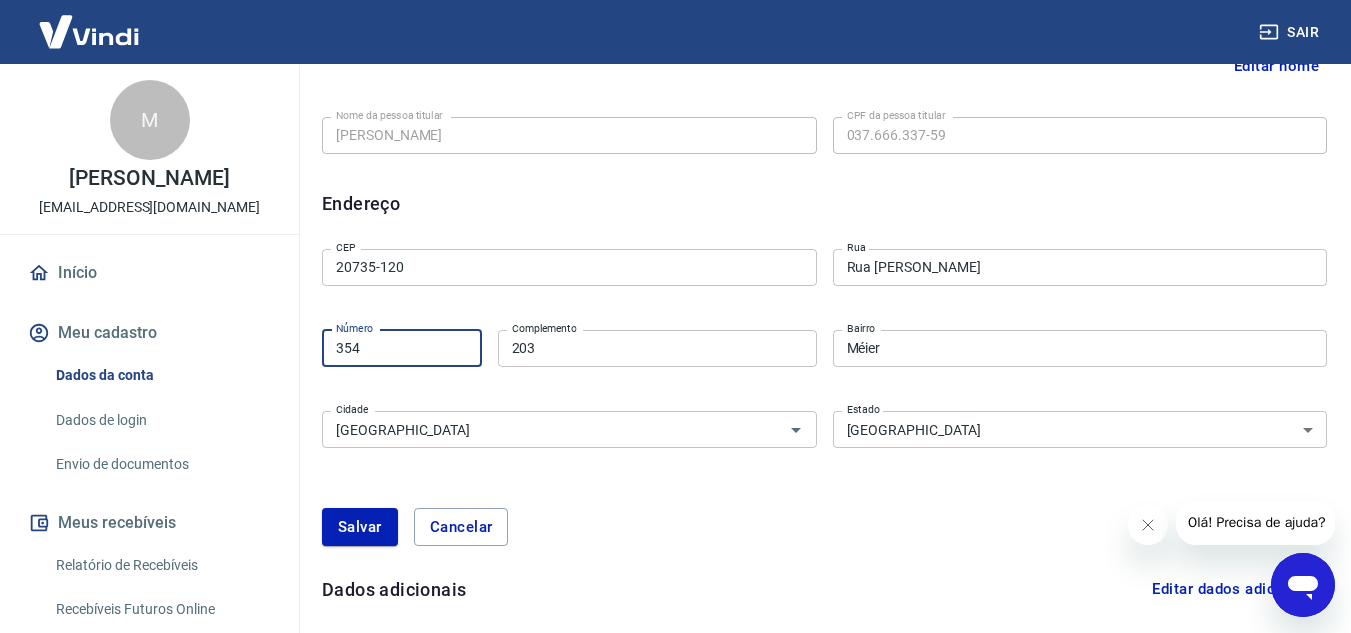 drag, startPoint x: 379, startPoint y: 343, endPoint x: 282, endPoint y: 352, distance: 97.41663 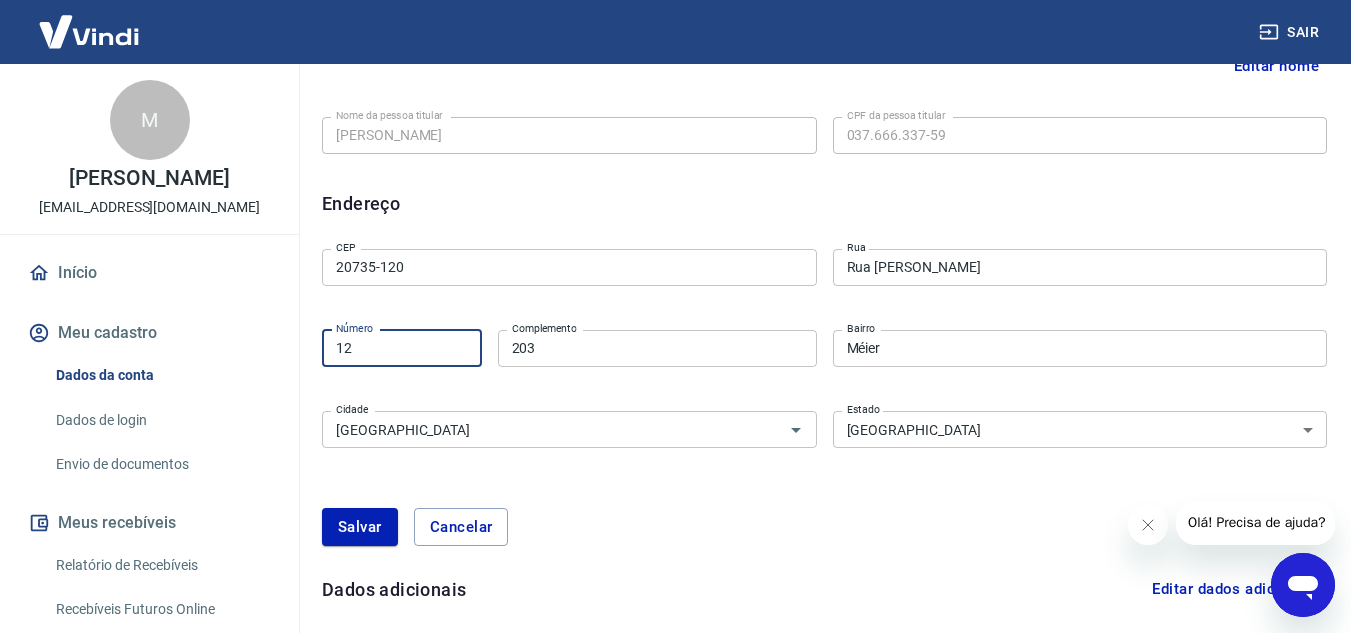type on "12" 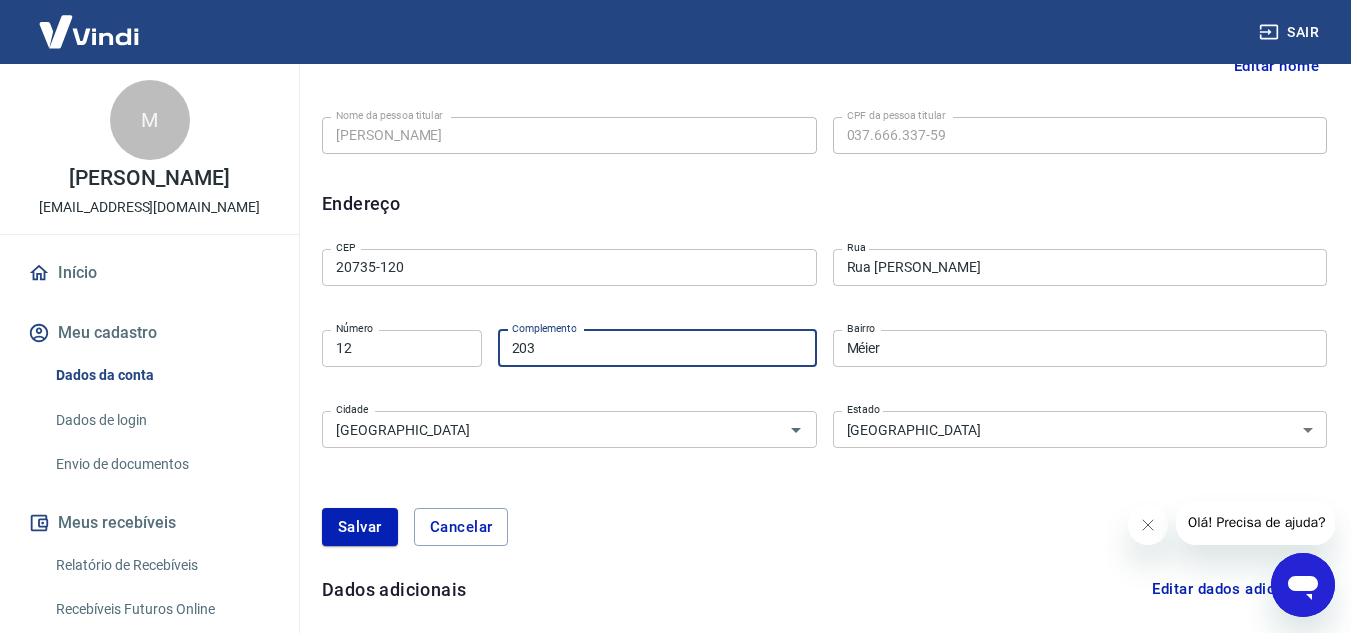 drag, startPoint x: 613, startPoint y: 360, endPoint x: 451, endPoint y: 360, distance: 162 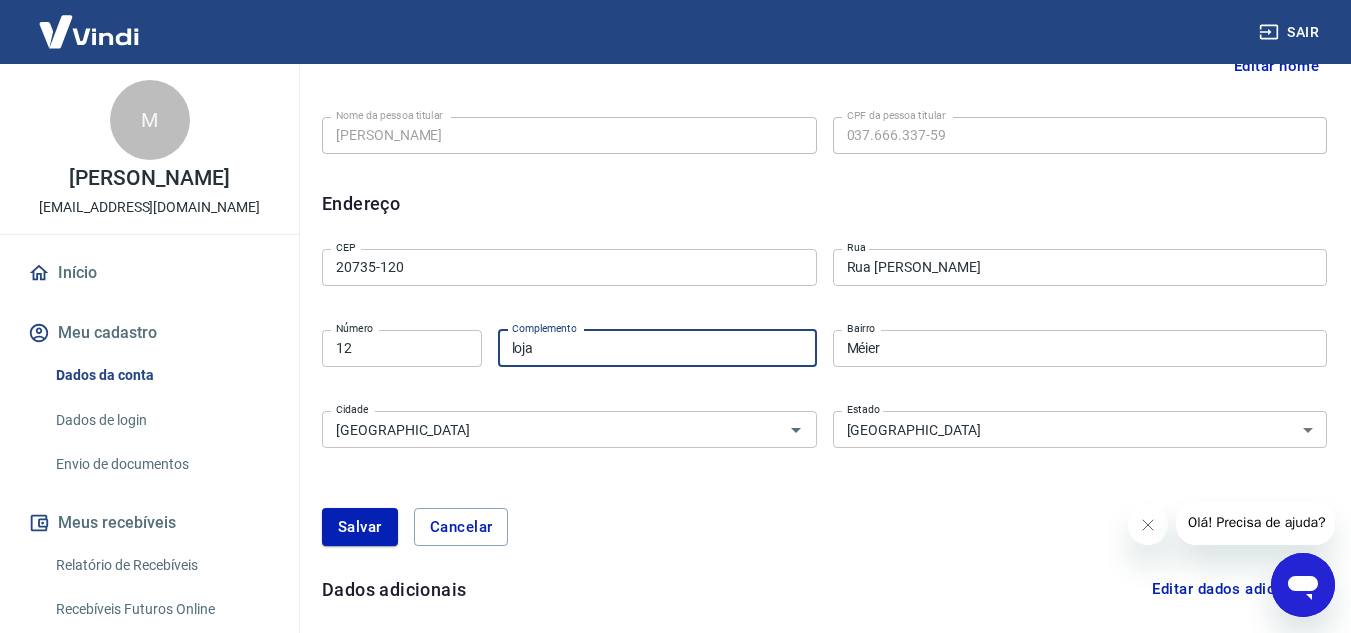 type on "loja B" 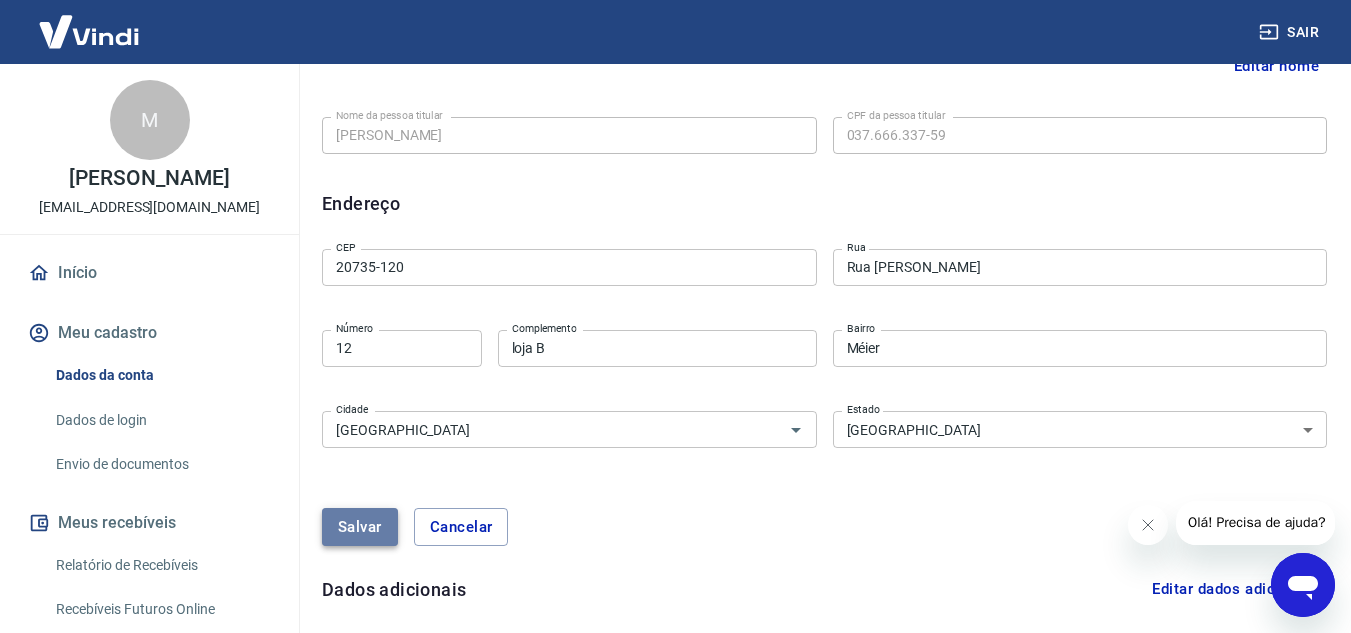 click on "Salvar" at bounding box center (360, 527) 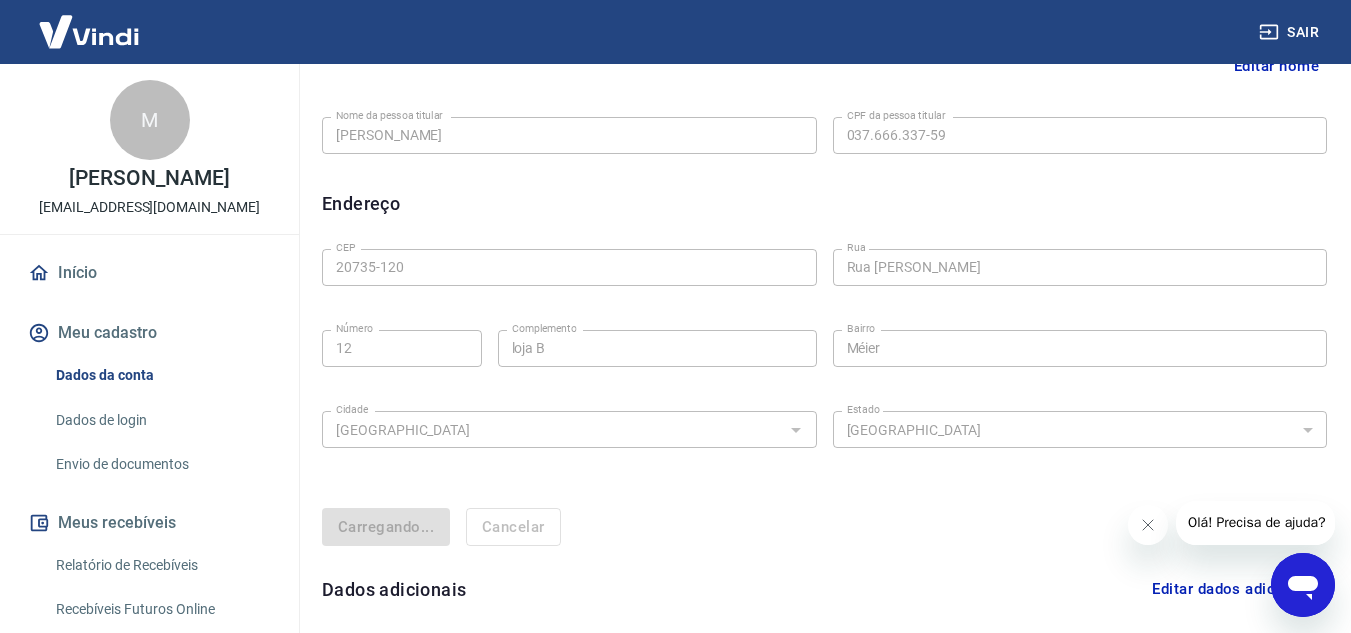 select on "RJ" 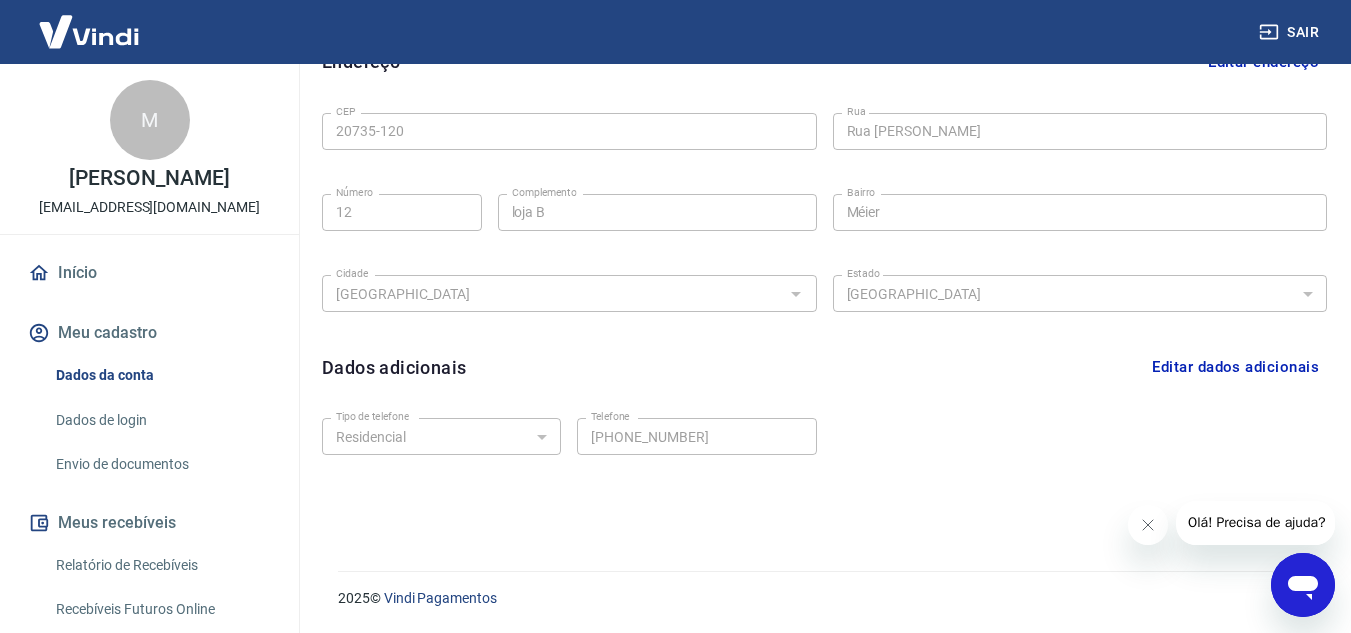 scroll, scrollTop: 247, scrollLeft: 0, axis: vertical 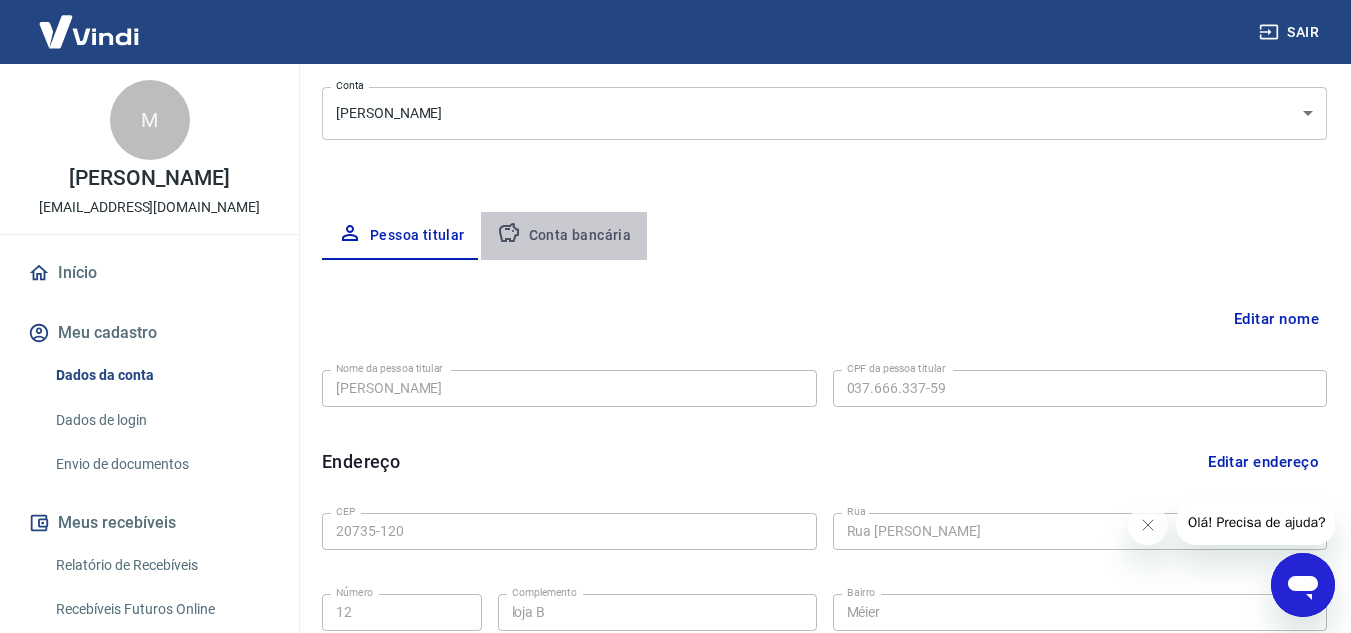 click on "Conta bancária" at bounding box center [564, 236] 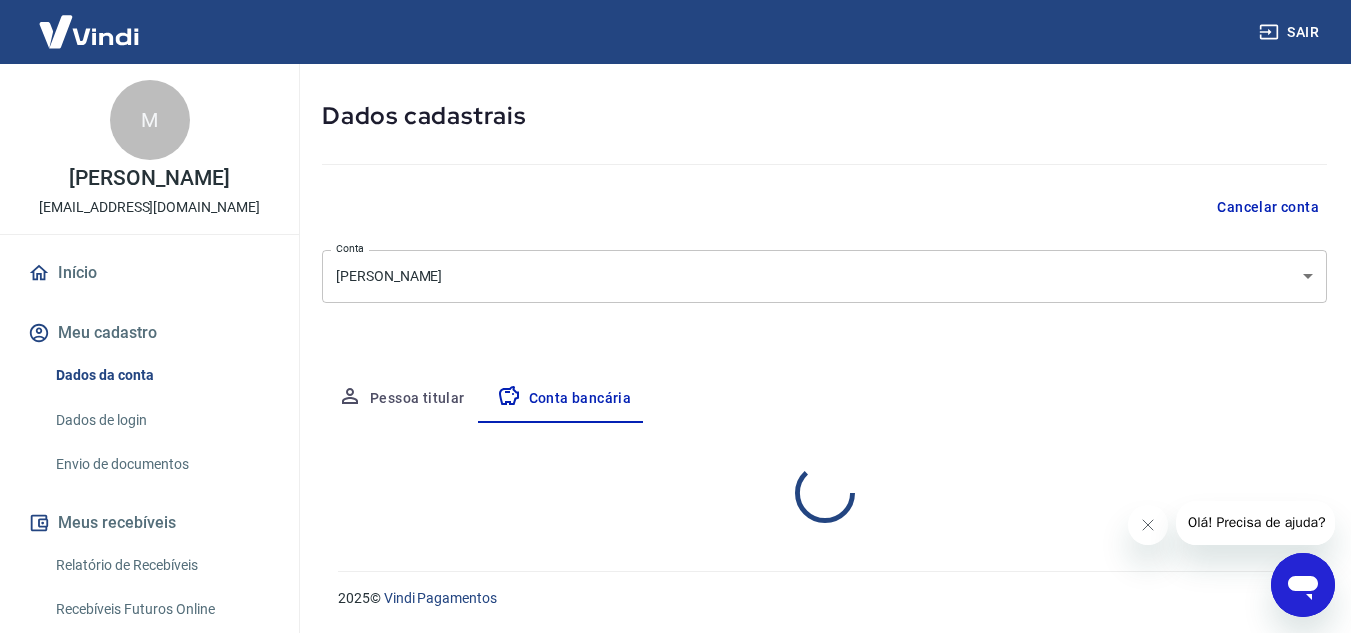 scroll, scrollTop: 247, scrollLeft: 0, axis: vertical 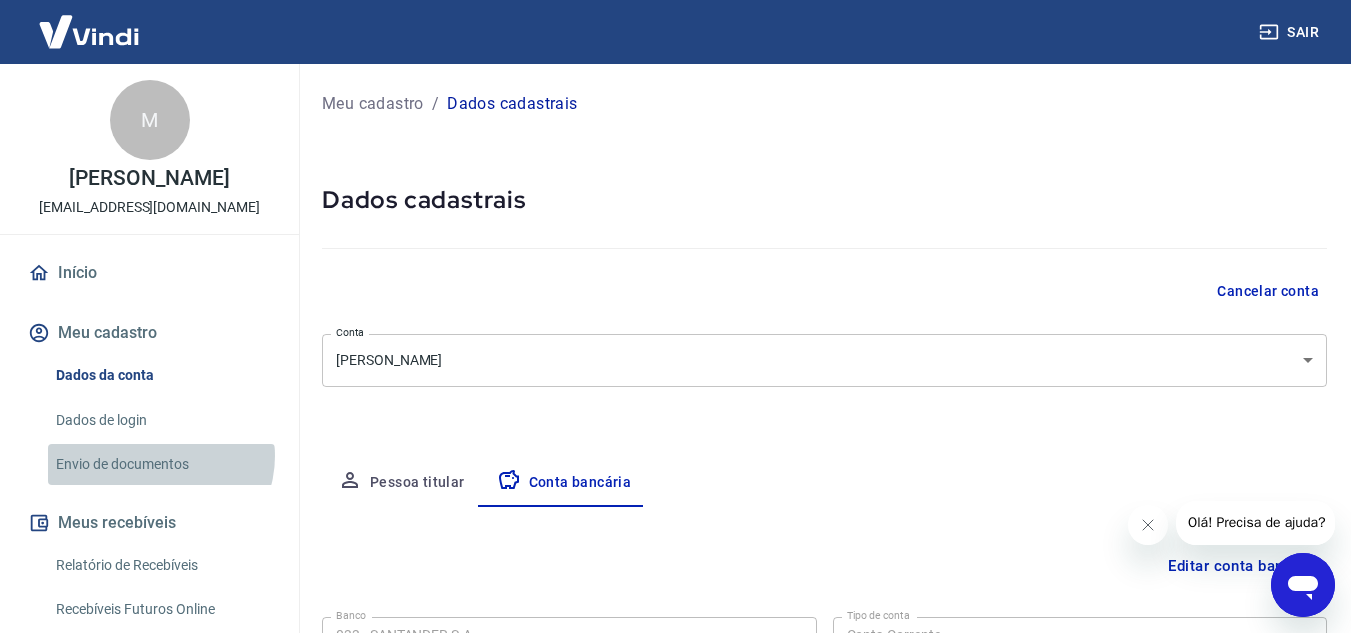 click on "Envio de documentos" at bounding box center (161, 464) 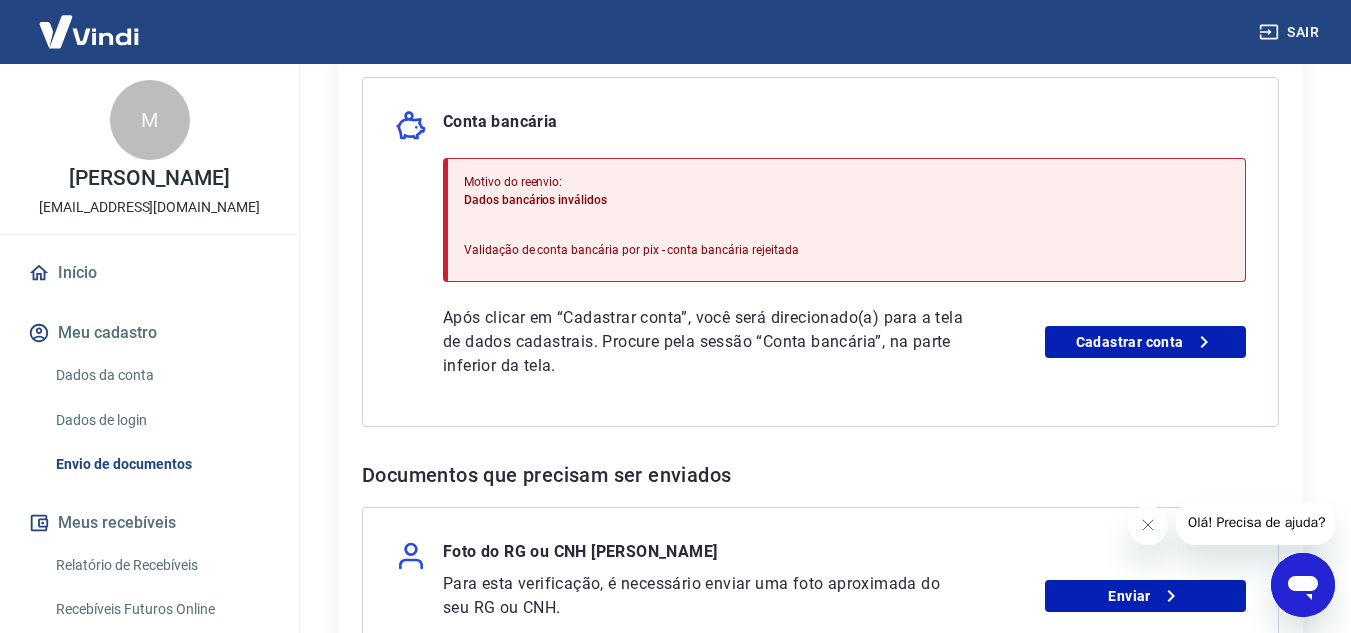 scroll, scrollTop: 500, scrollLeft: 0, axis: vertical 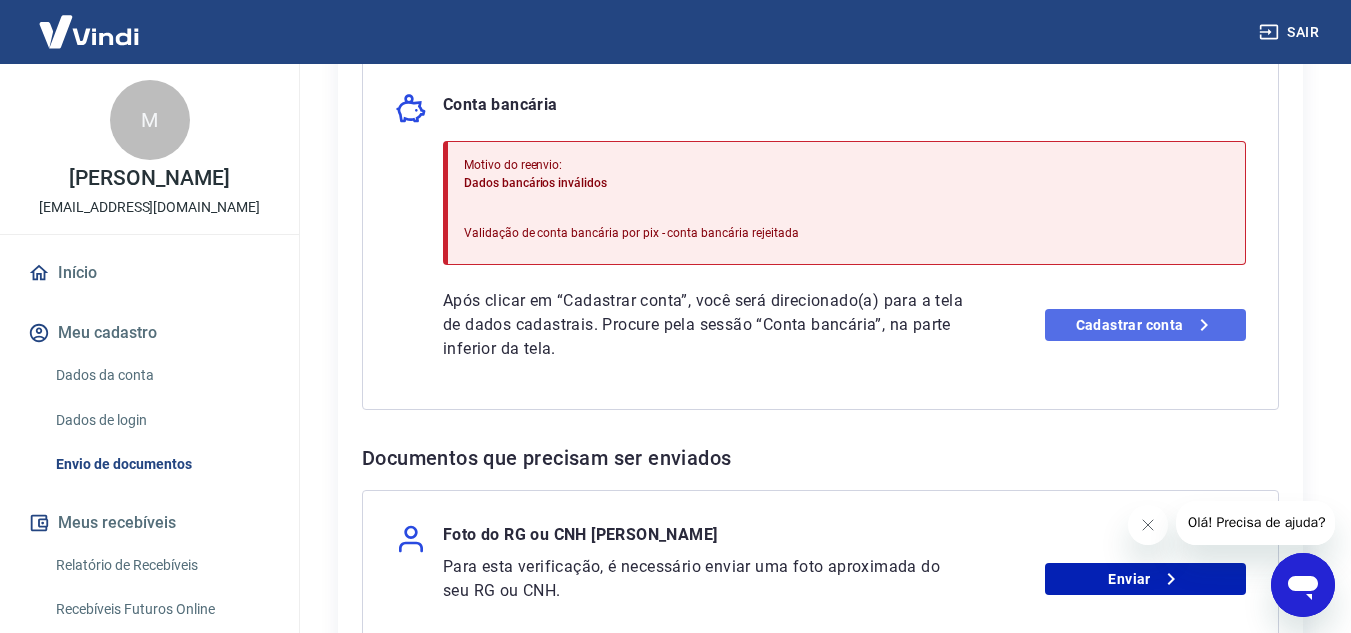 click on "Cadastrar conta" at bounding box center [1145, 325] 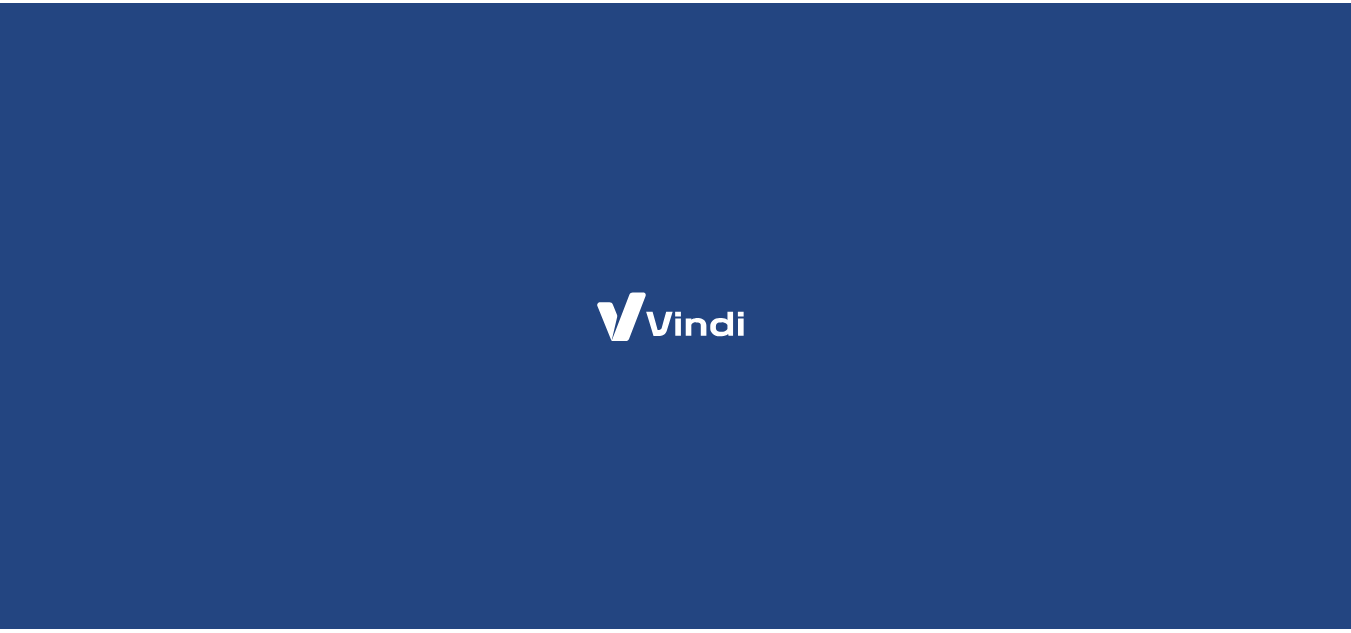 scroll, scrollTop: 0, scrollLeft: 0, axis: both 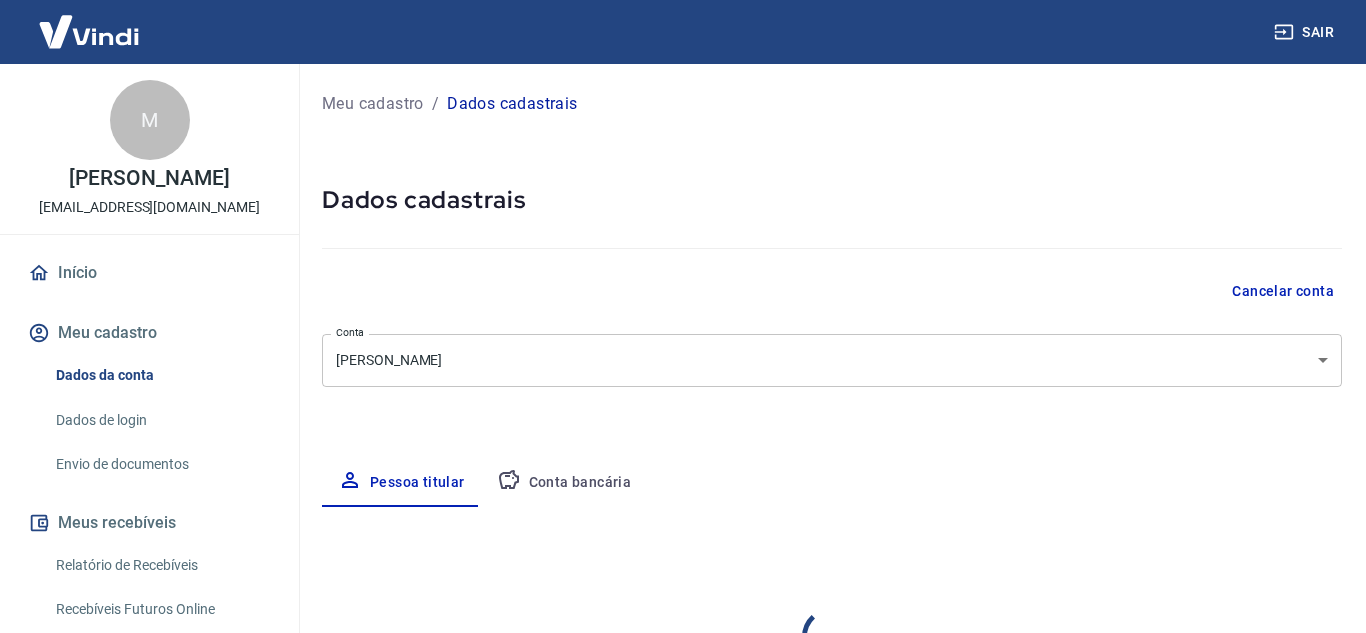 select on "RJ" 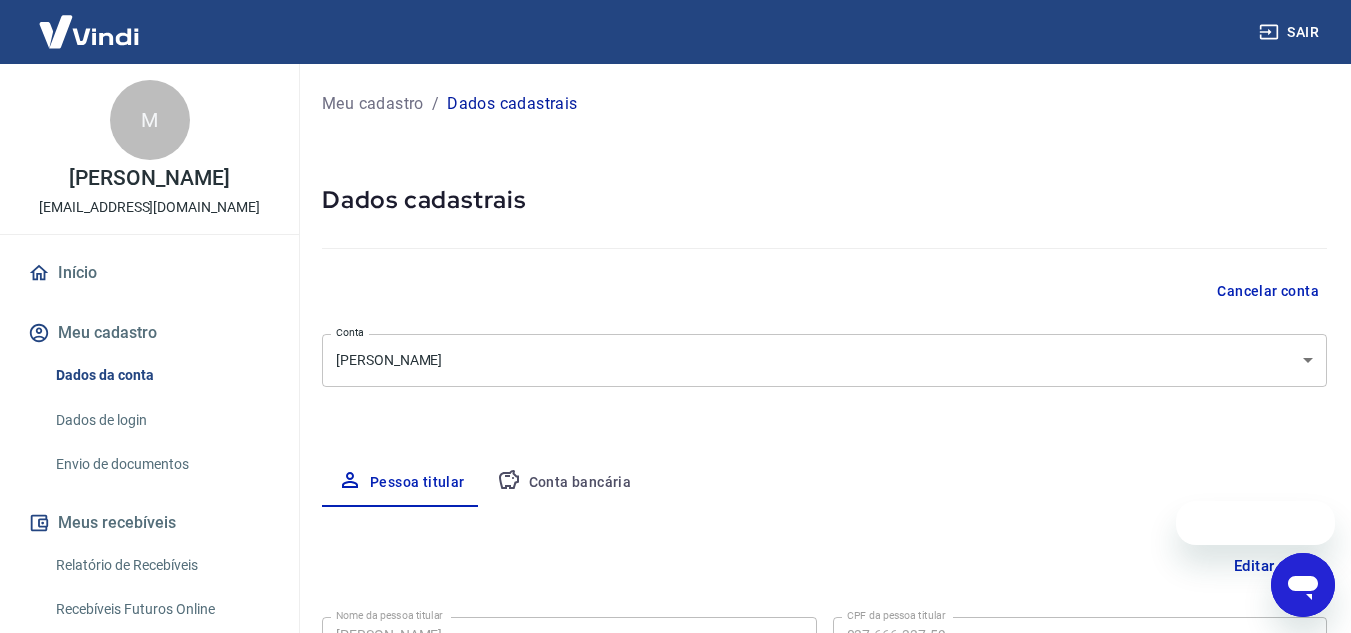 scroll, scrollTop: 0, scrollLeft: 0, axis: both 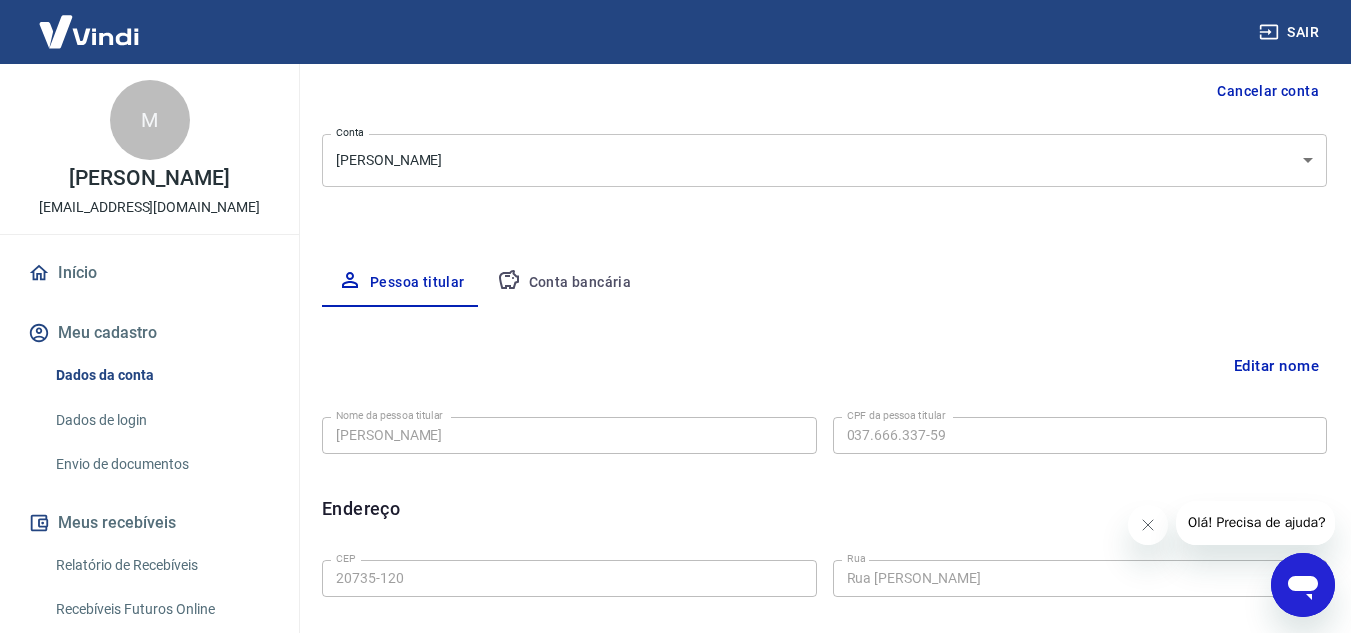 click on "Conta bancária" at bounding box center (564, 283) 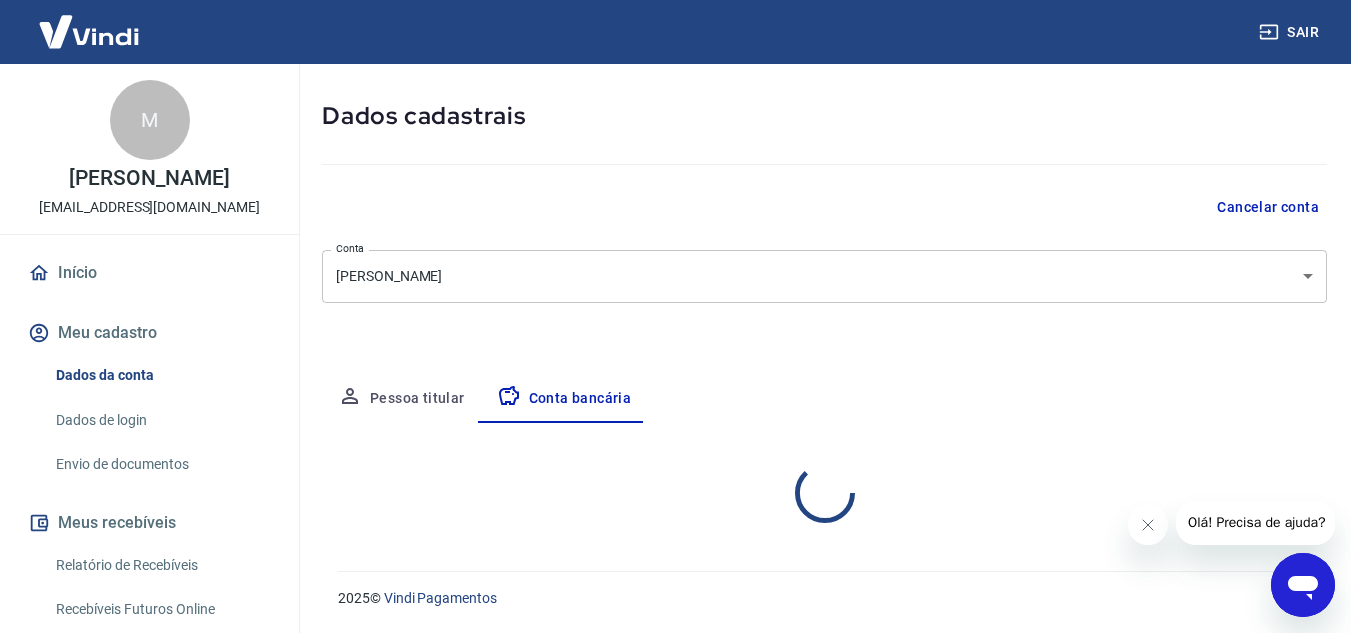 select on "1" 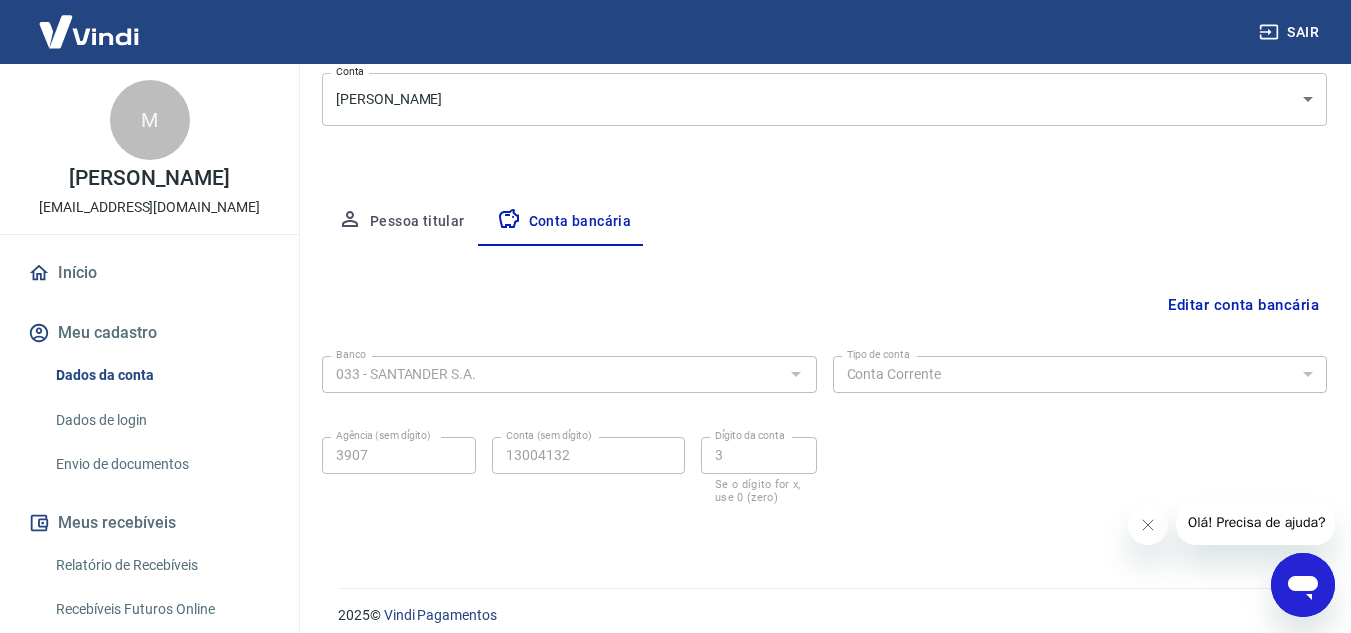 scroll, scrollTop: 278, scrollLeft: 0, axis: vertical 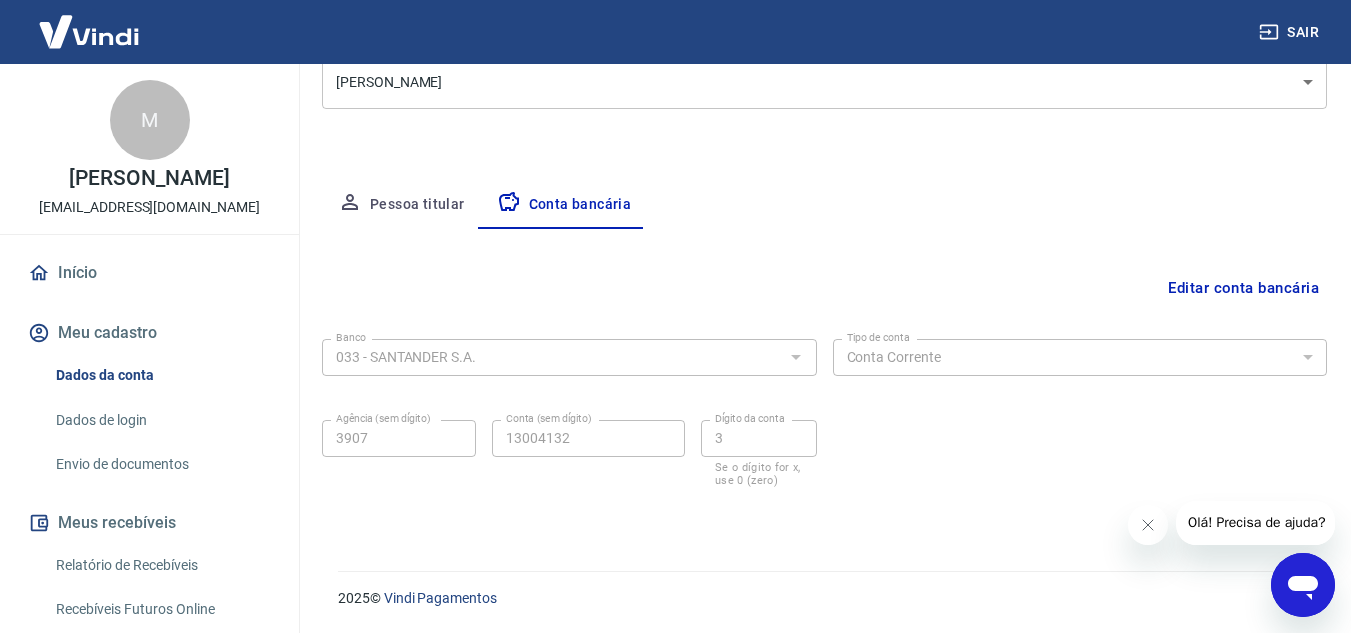 click at bounding box center [795, 357] 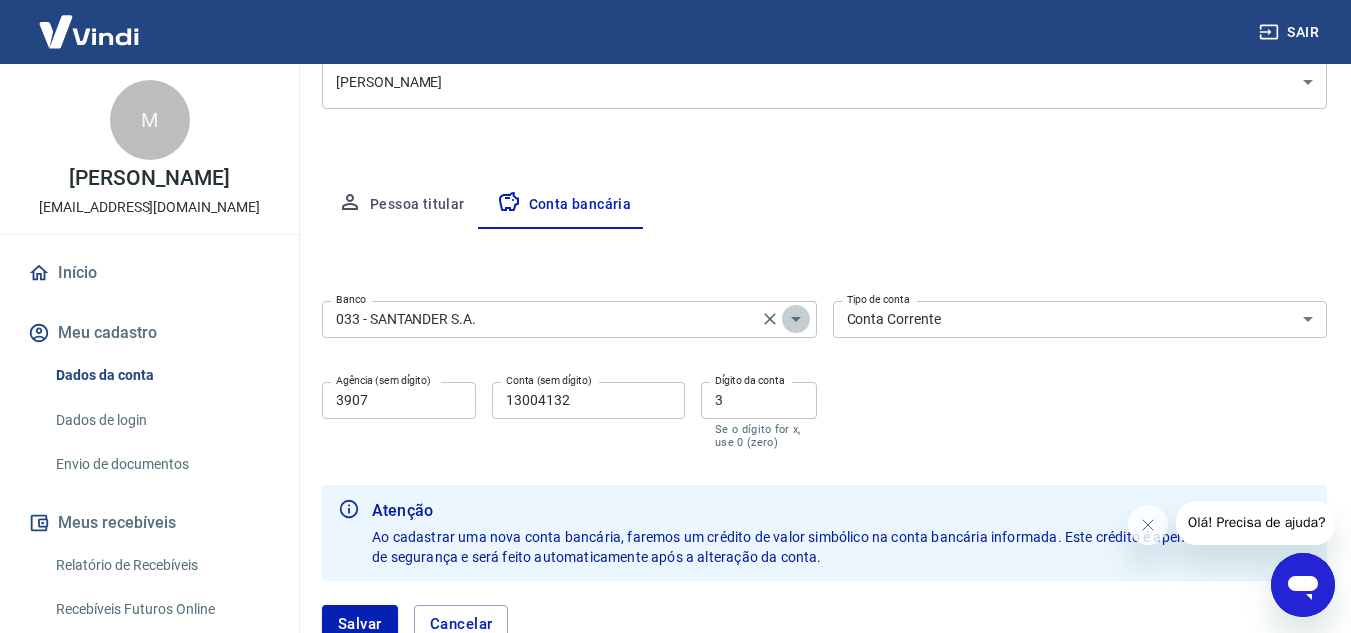 click 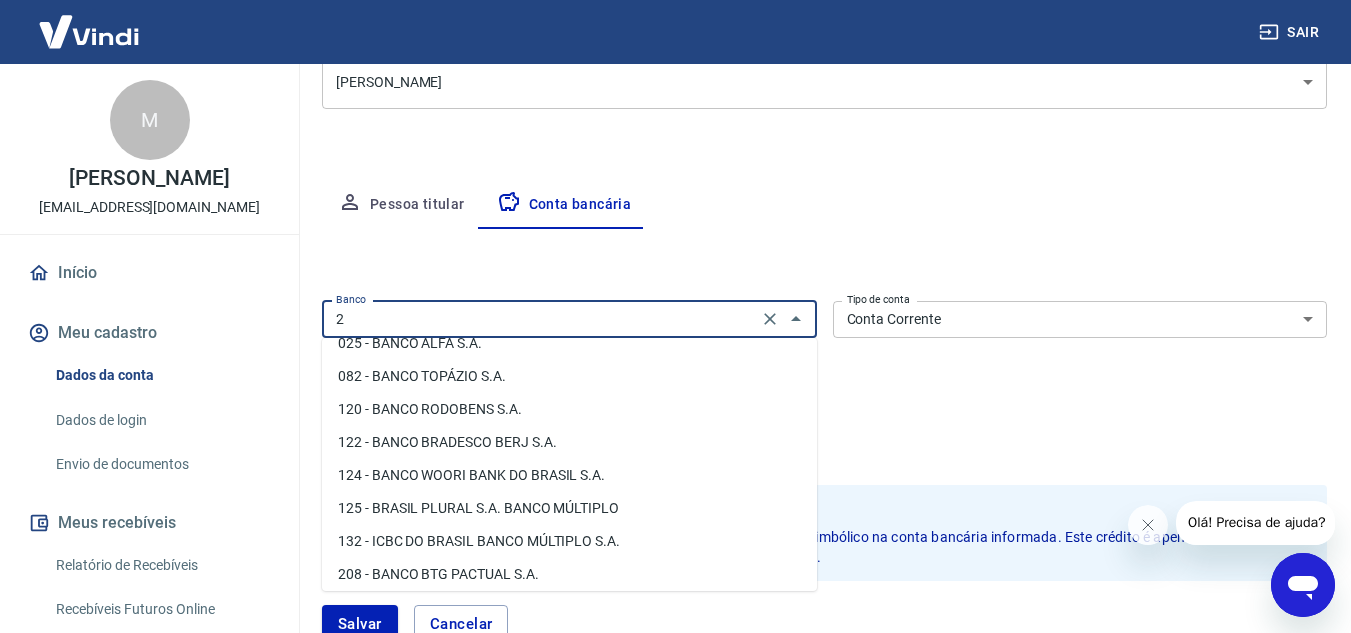 scroll, scrollTop: 0, scrollLeft: 0, axis: both 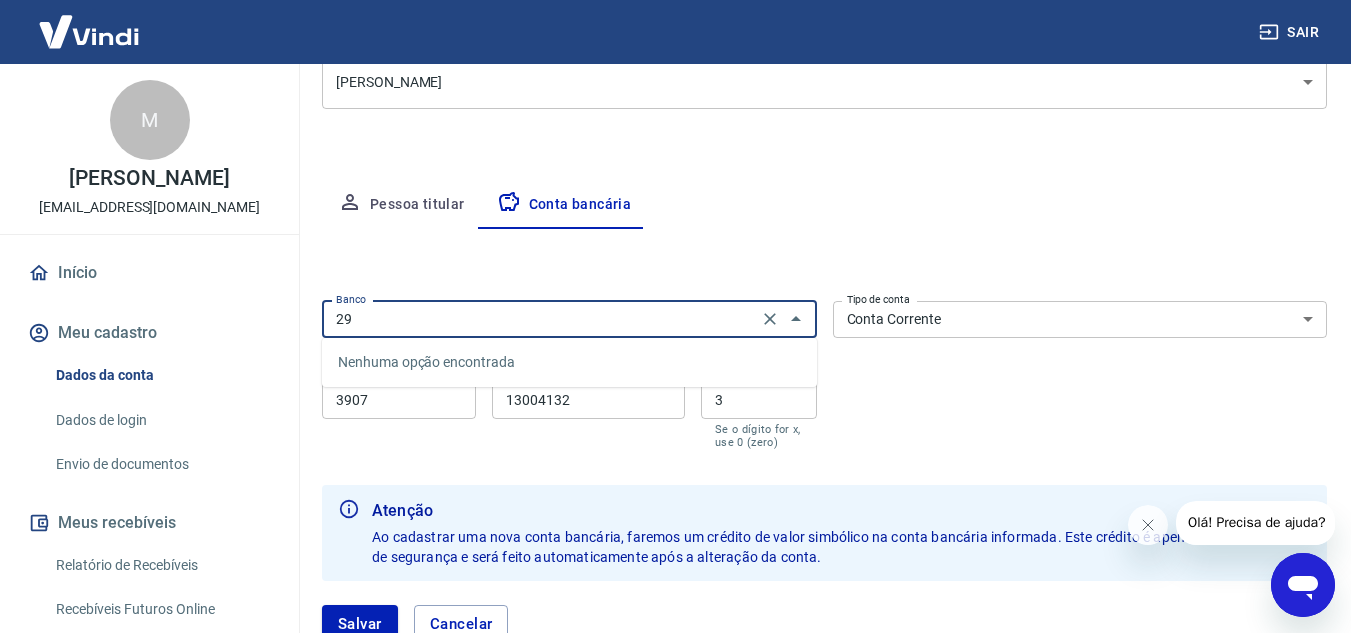type on "2" 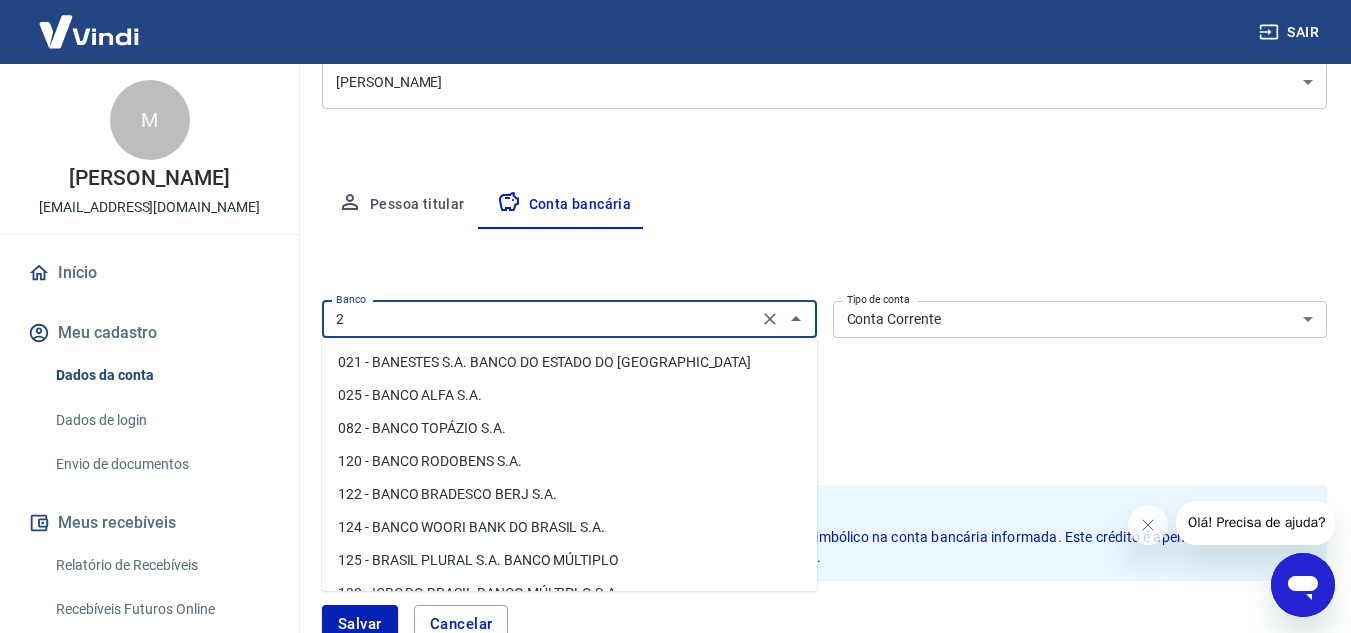 type 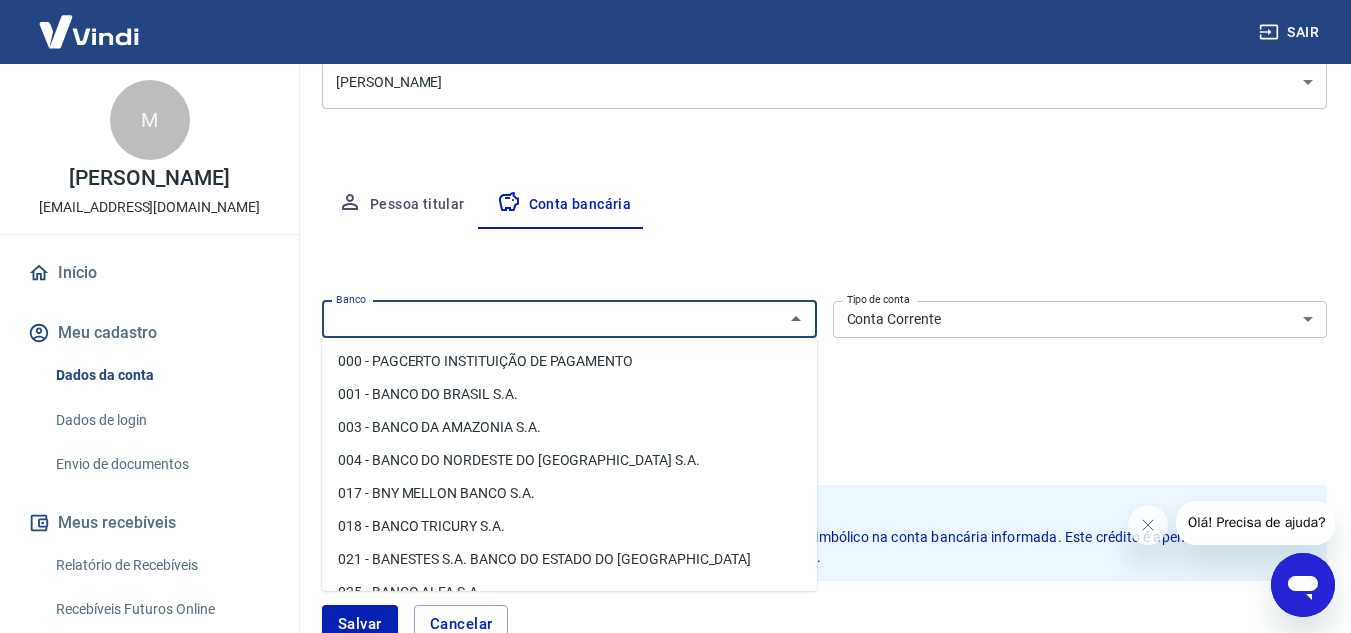 scroll, scrollTop: 0, scrollLeft: 0, axis: both 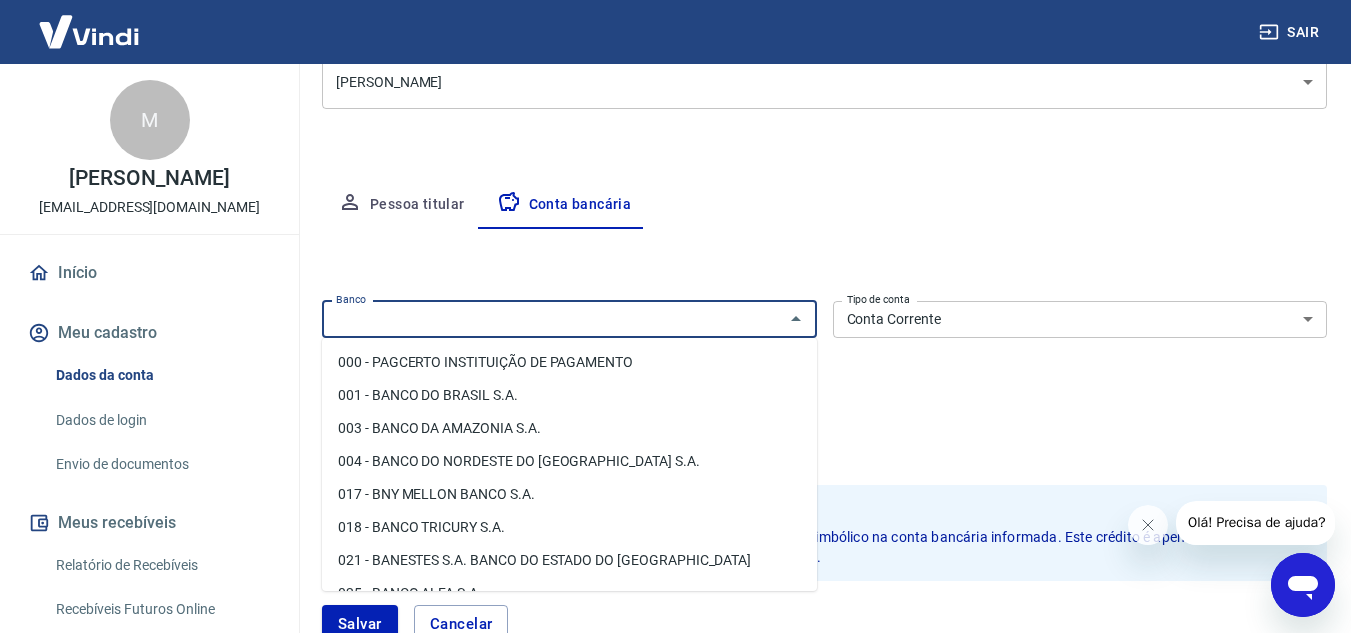 click on "Pessoa titular" at bounding box center (401, 205) 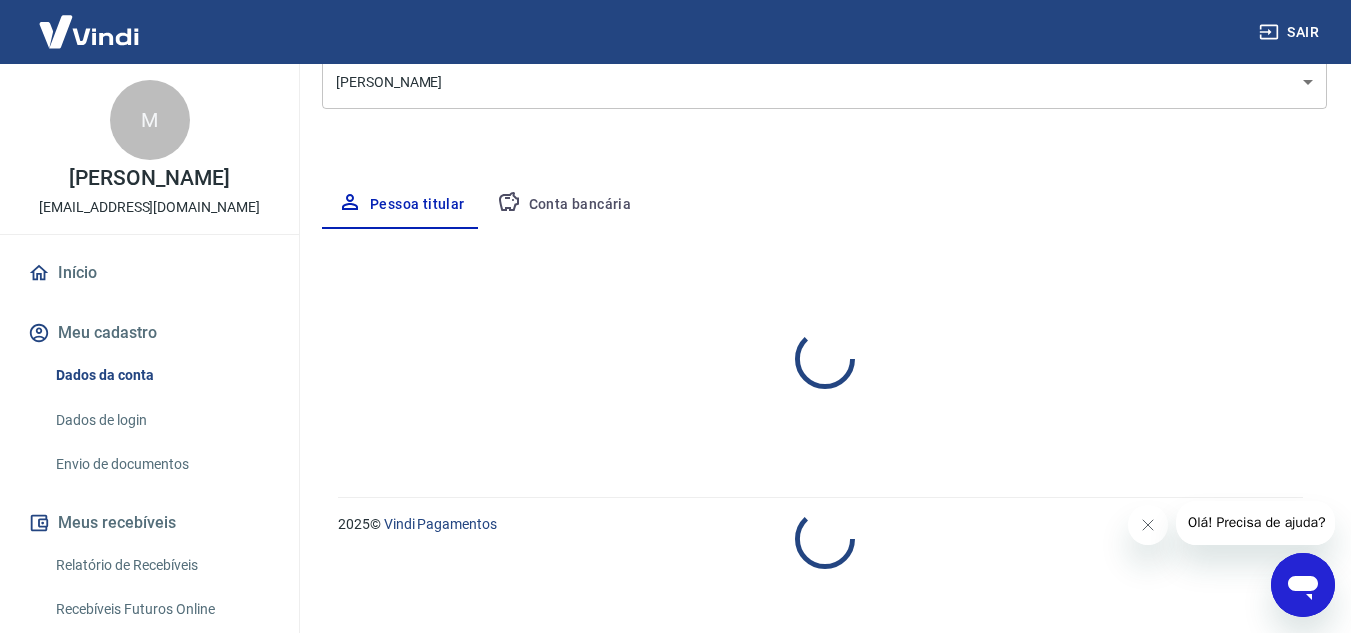 select on "RJ" 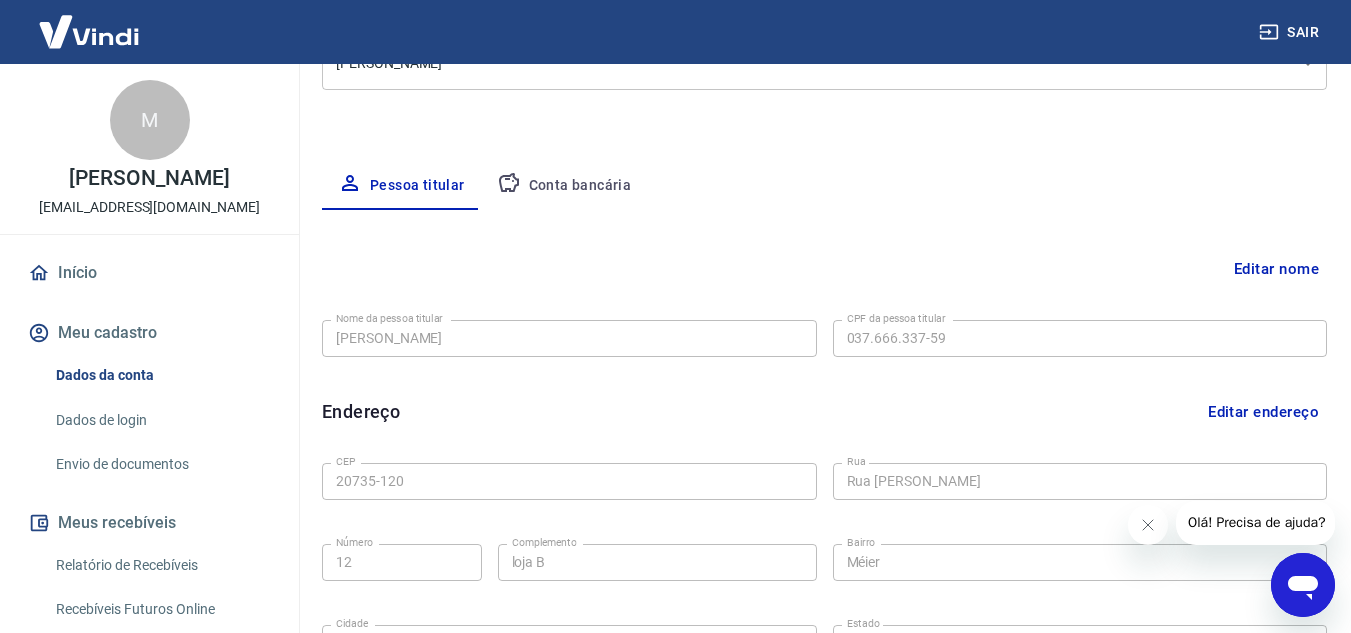 scroll, scrollTop: 300, scrollLeft: 0, axis: vertical 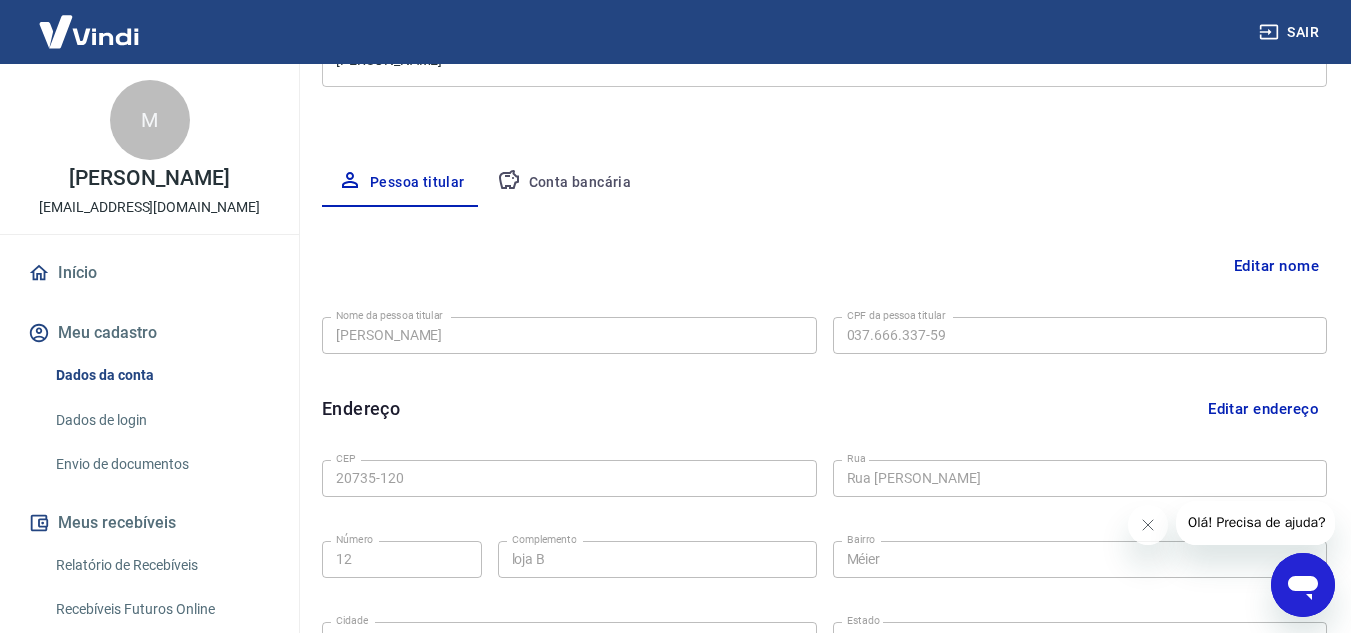 click on "Conta bancária" at bounding box center (564, 183) 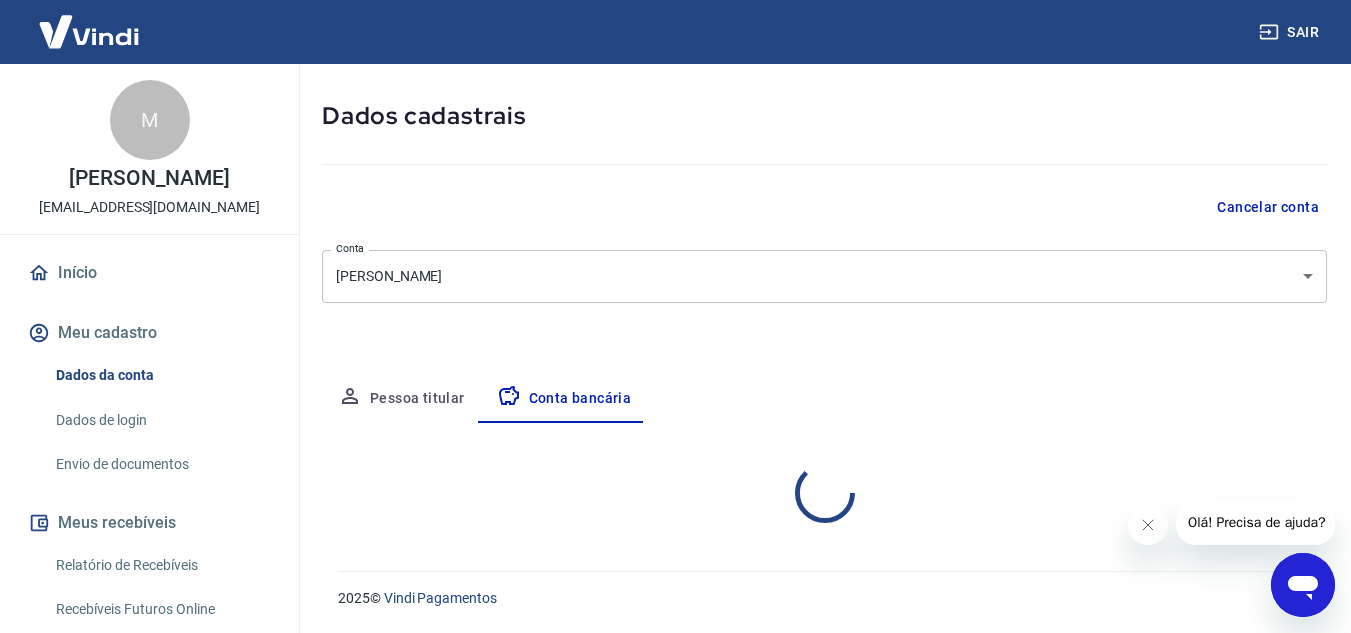 select on "1" 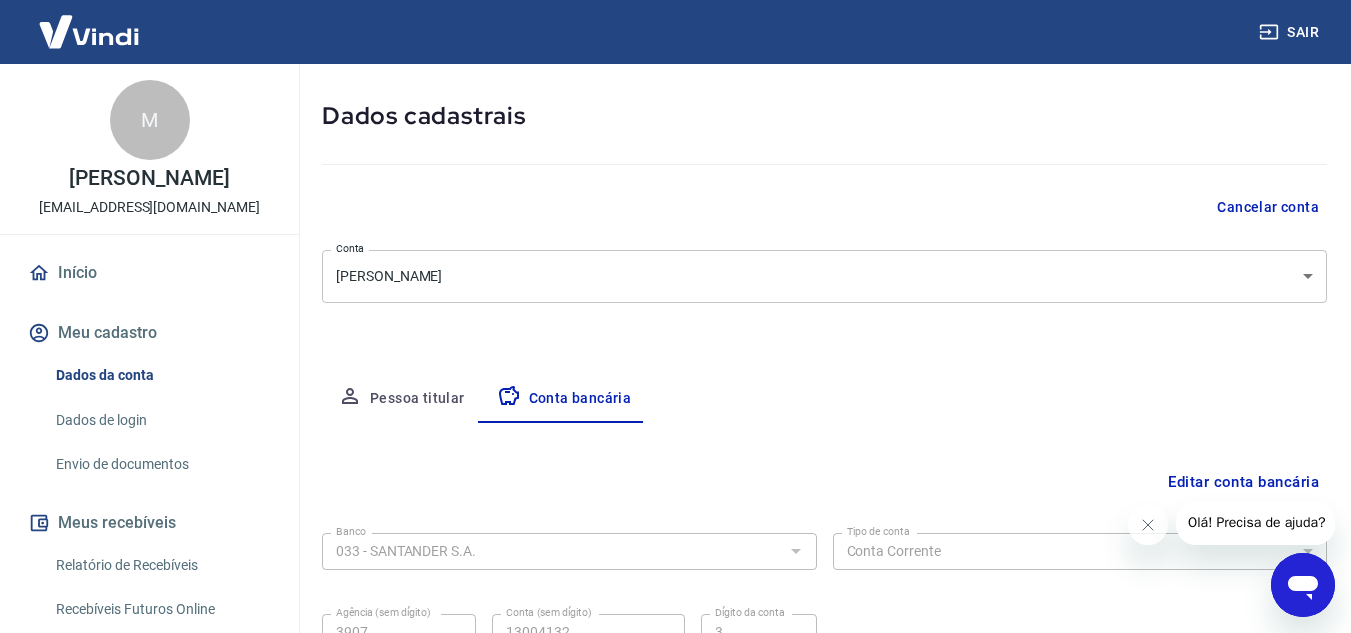 scroll, scrollTop: 278, scrollLeft: 0, axis: vertical 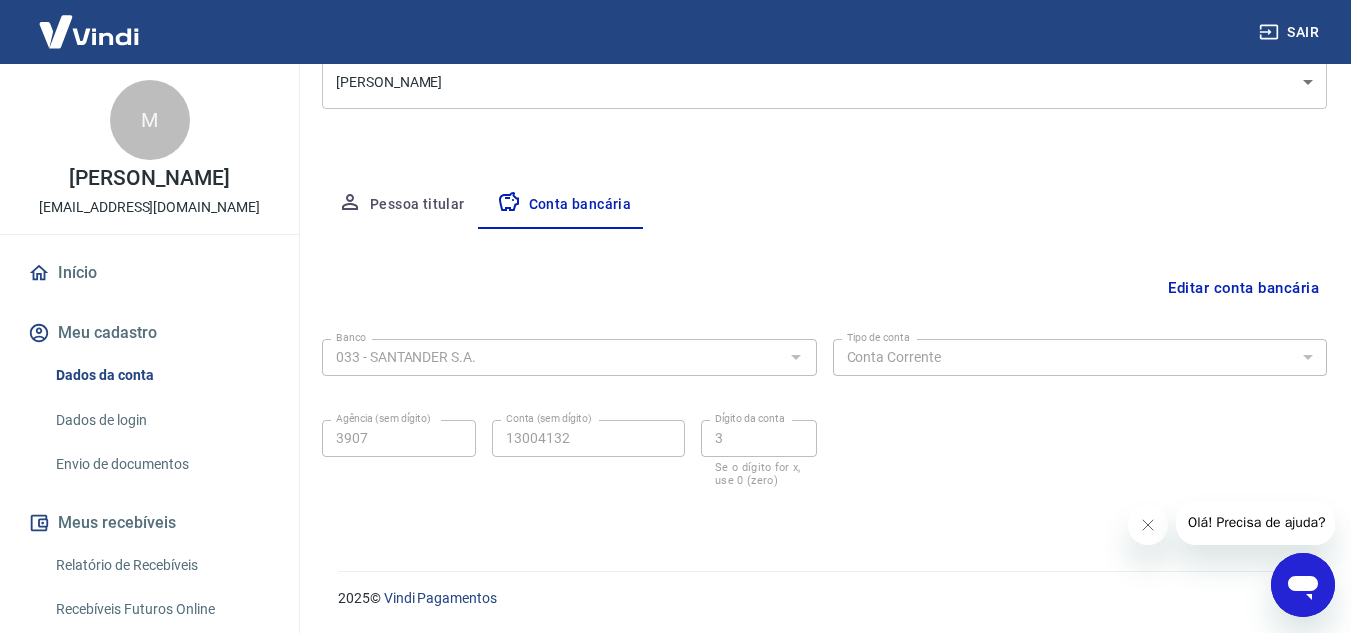 click on "Editar conta bancária" at bounding box center (1243, 288) 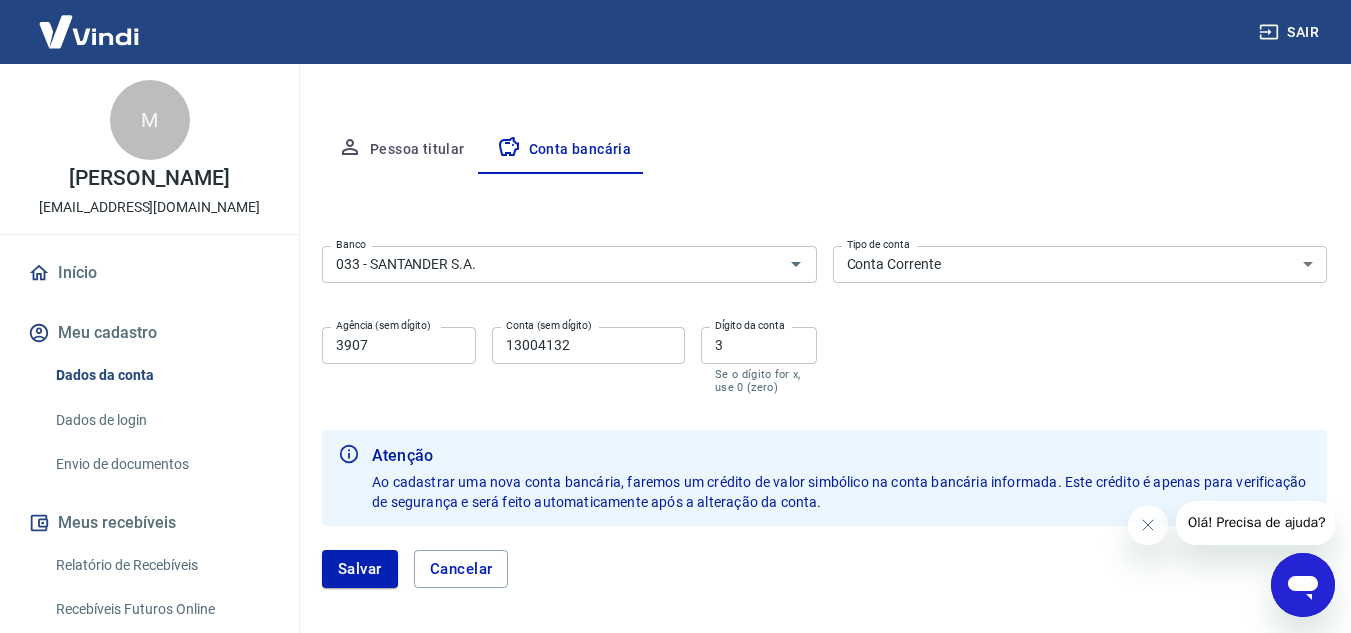 scroll, scrollTop: 378, scrollLeft: 0, axis: vertical 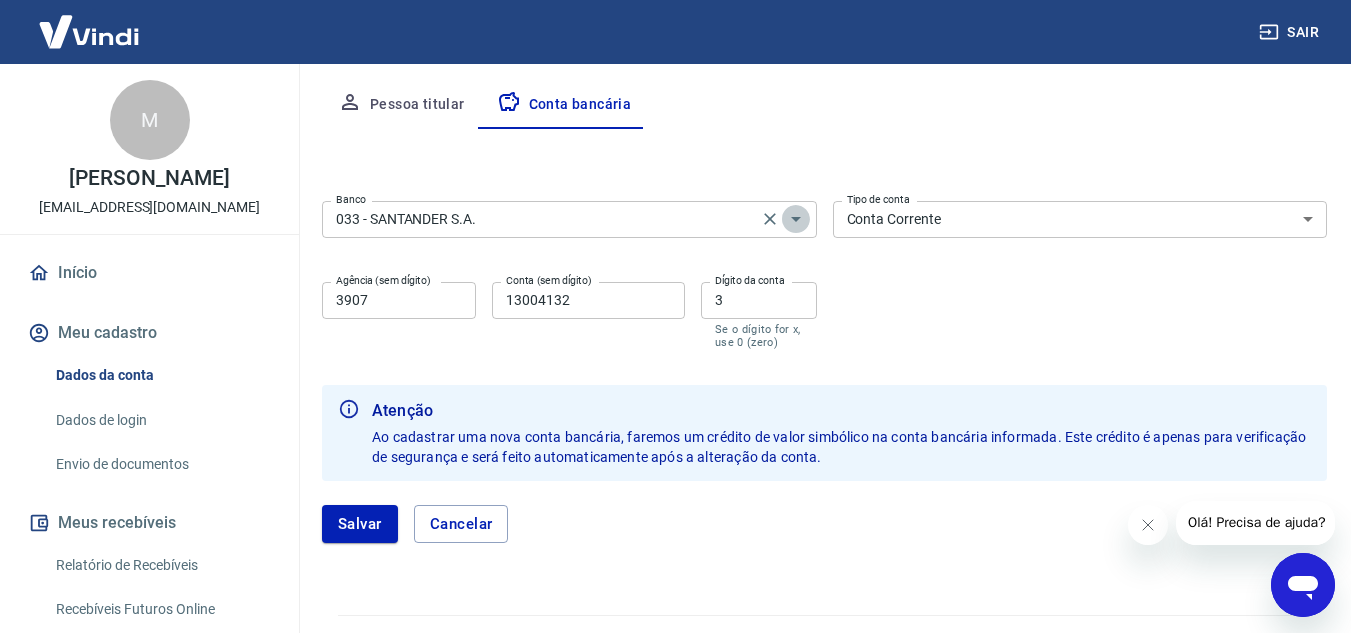 click 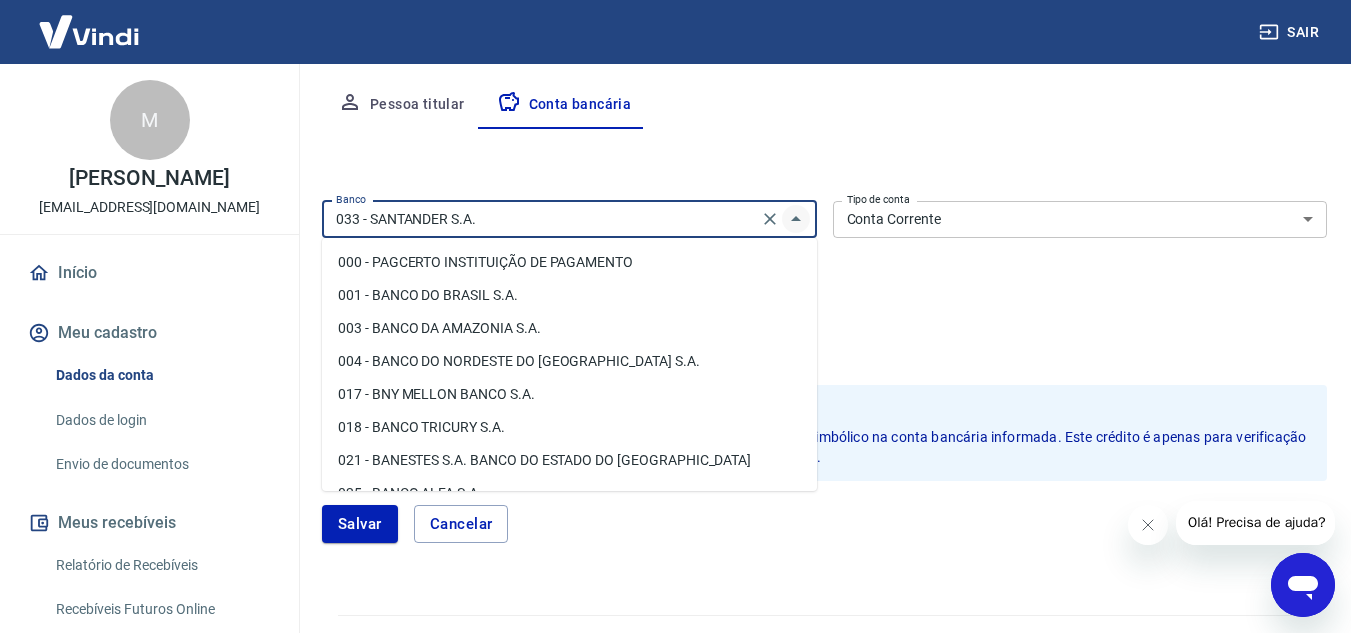 scroll, scrollTop: 52, scrollLeft: 0, axis: vertical 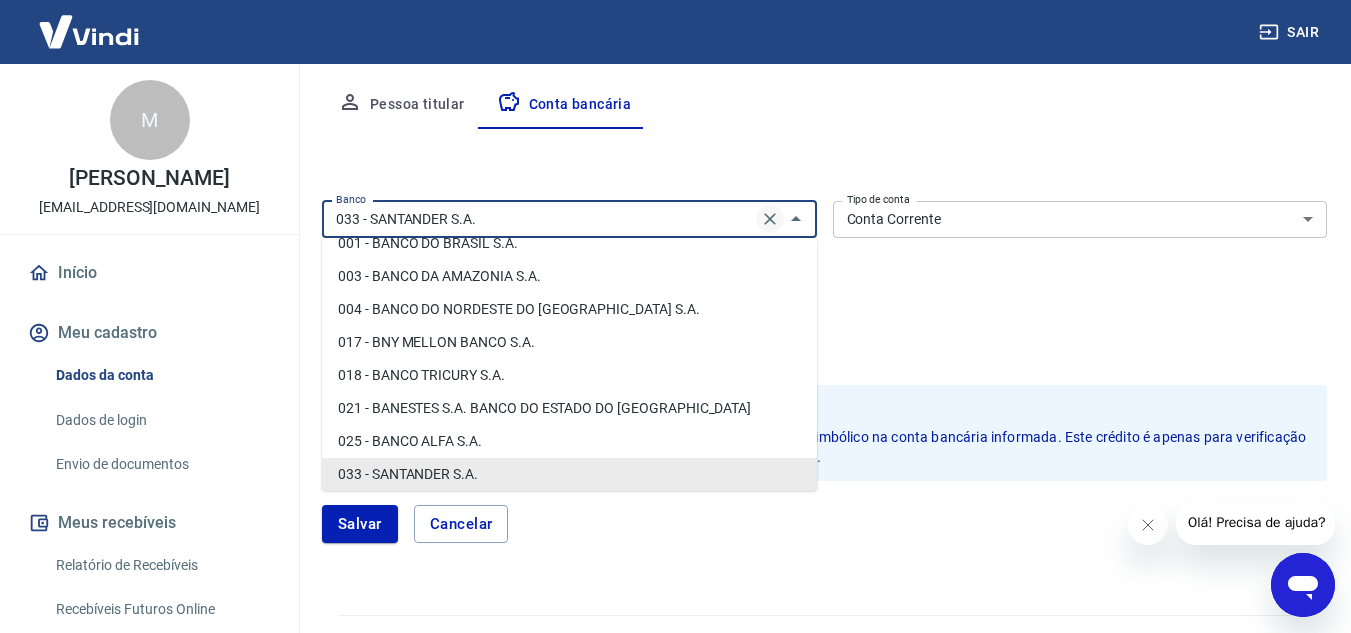 click 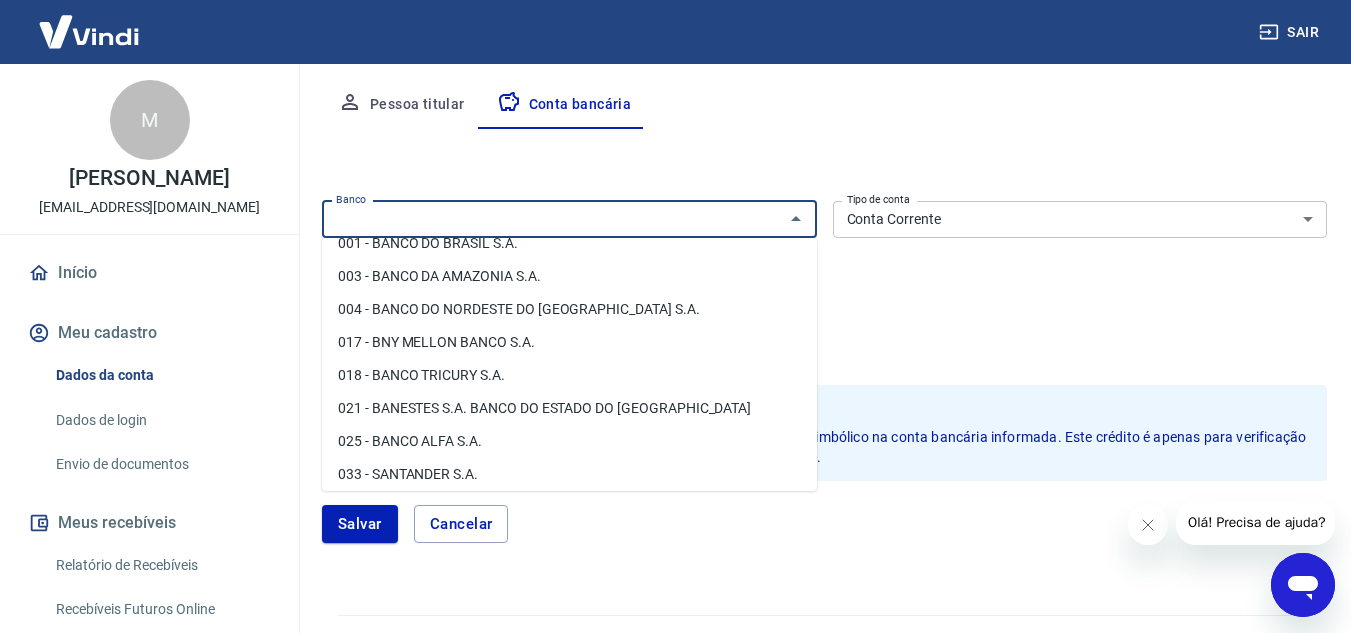 scroll, scrollTop: 0, scrollLeft: 0, axis: both 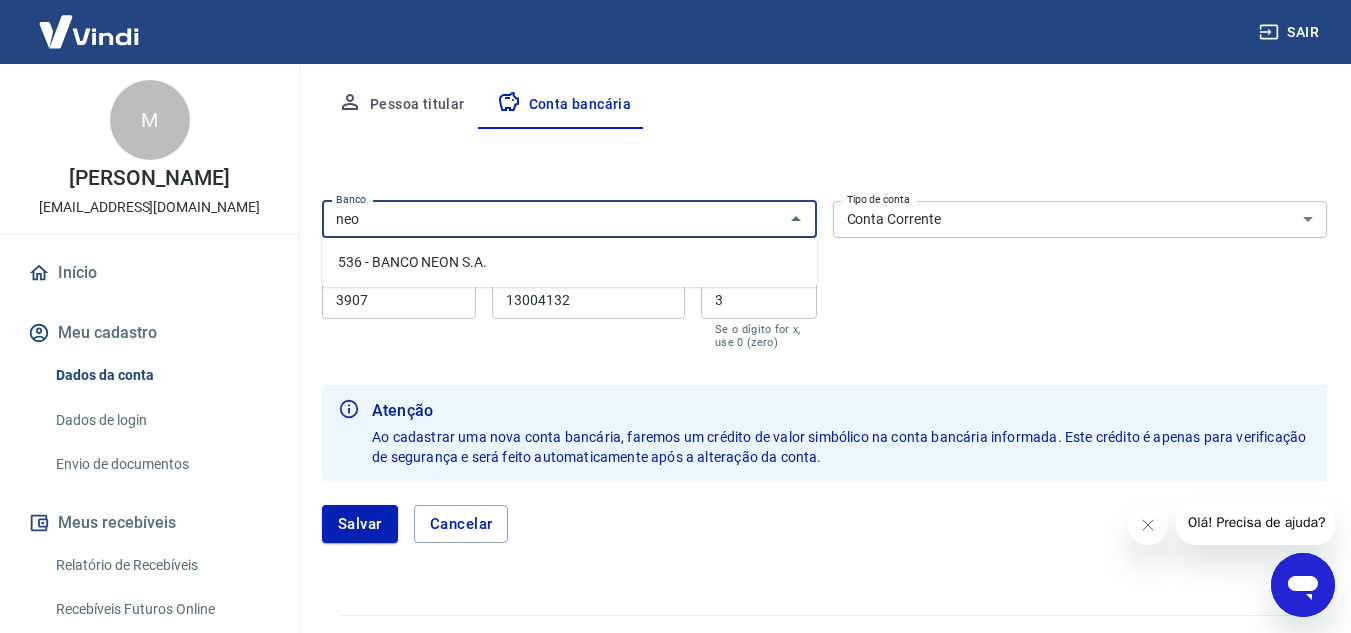 click on "536 - BANCO NEON S.A." at bounding box center [569, 262] 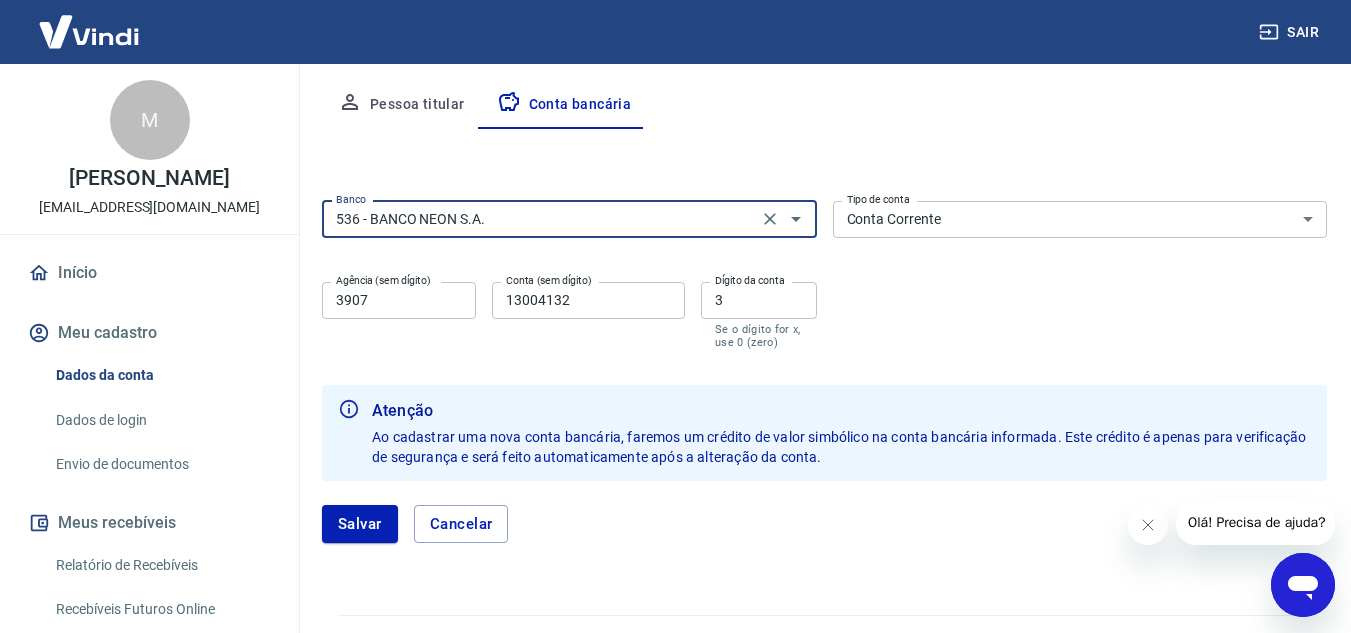 type on "536 - BANCO NEON S.A." 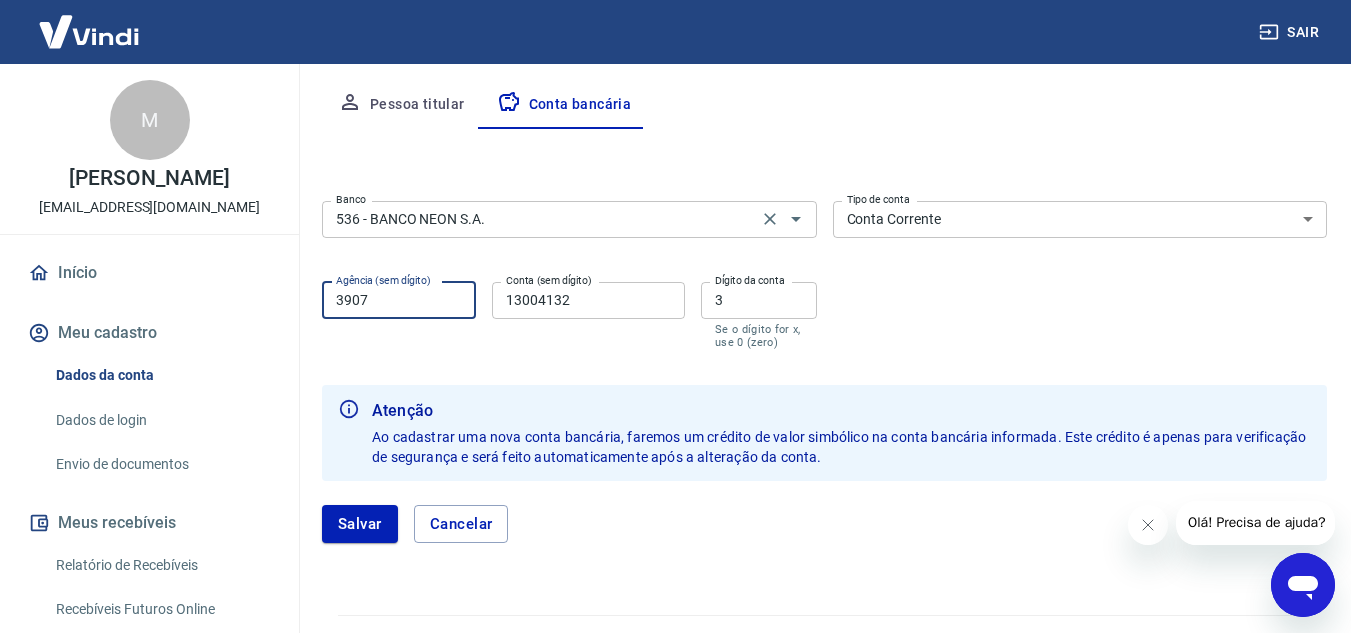 drag, startPoint x: 408, startPoint y: 293, endPoint x: 318, endPoint y: 294, distance: 90.005554 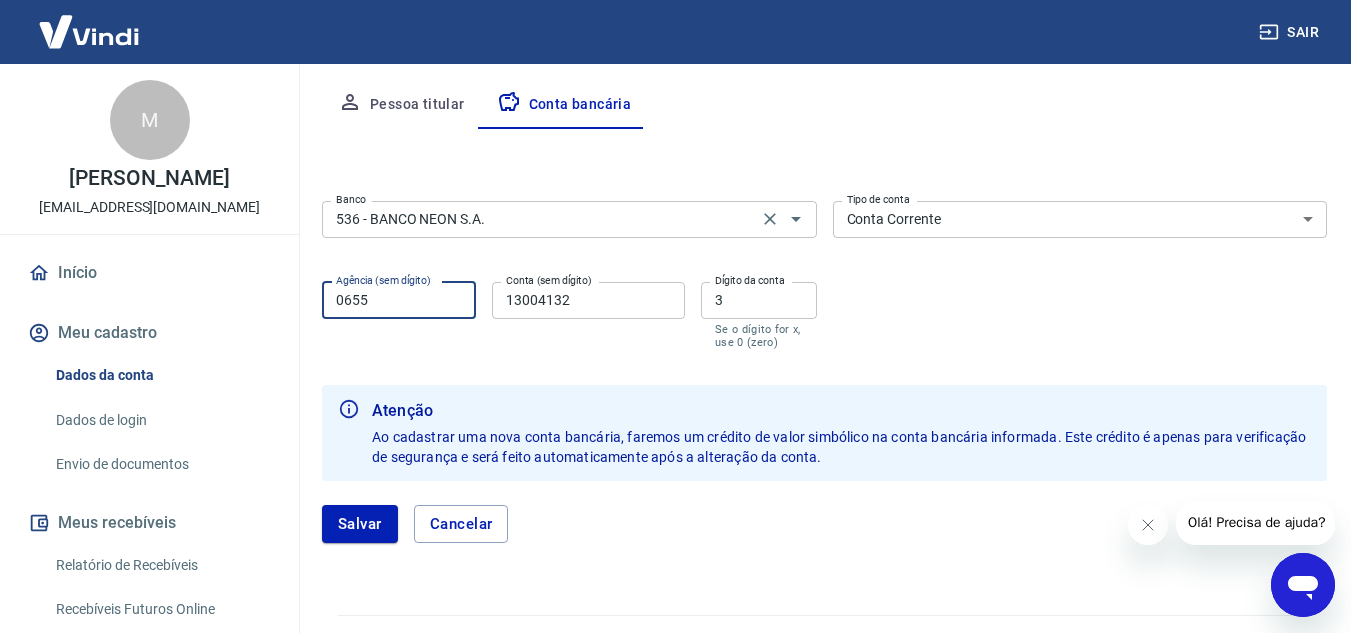 type on "0655" 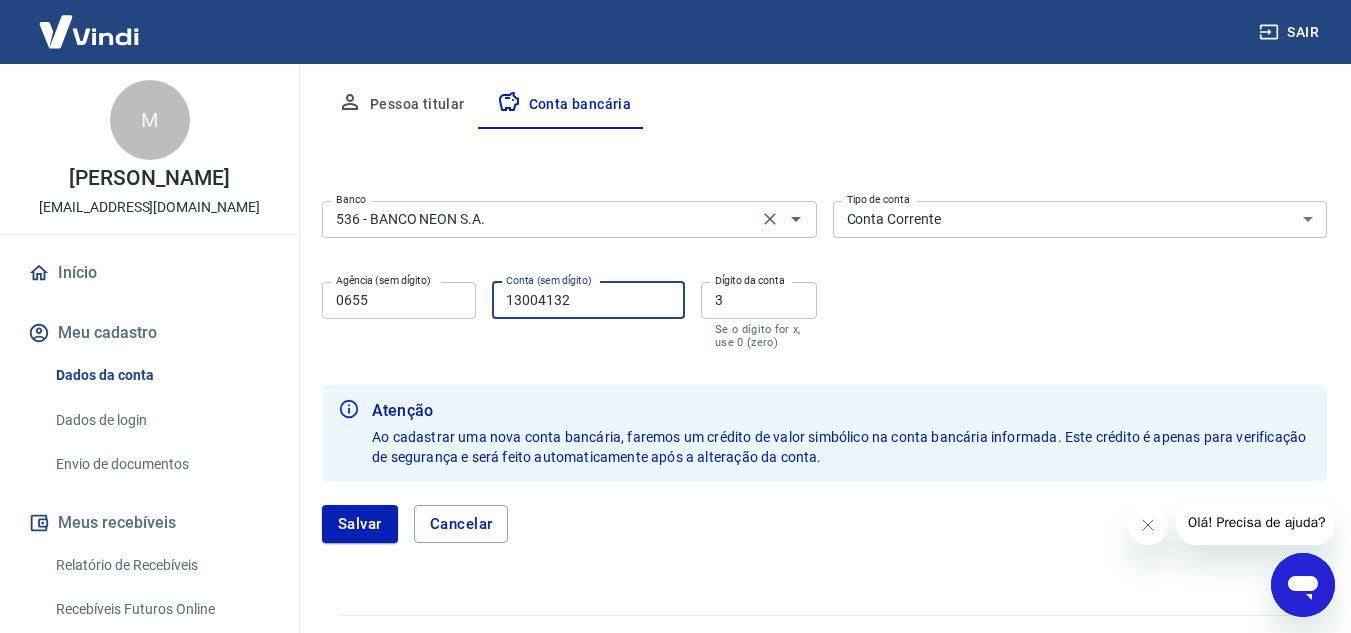 drag, startPoint x: 594, startPoint y: 300, endPoint x: 495, endPoint y: 300, distance: 99 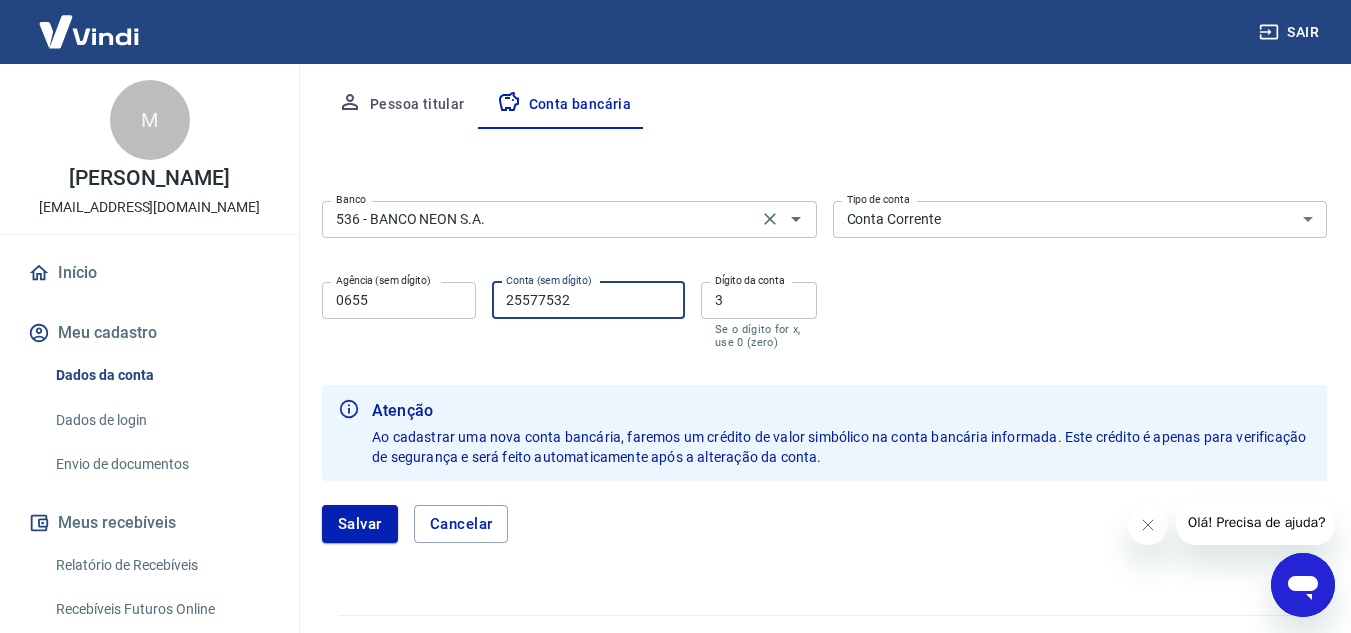 type on "25577532" 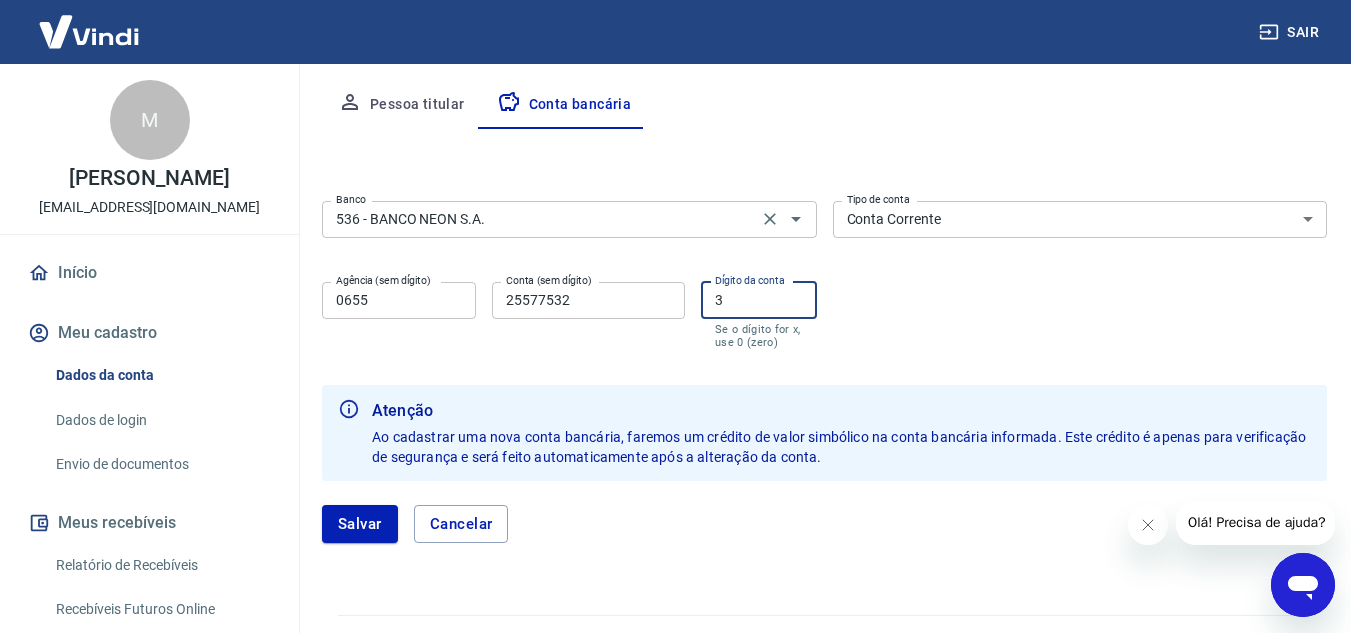 drag, startPoint x: 733, startPoint y: 292, endPoint x: 707, endPoint y: 297, distance: 26.476404 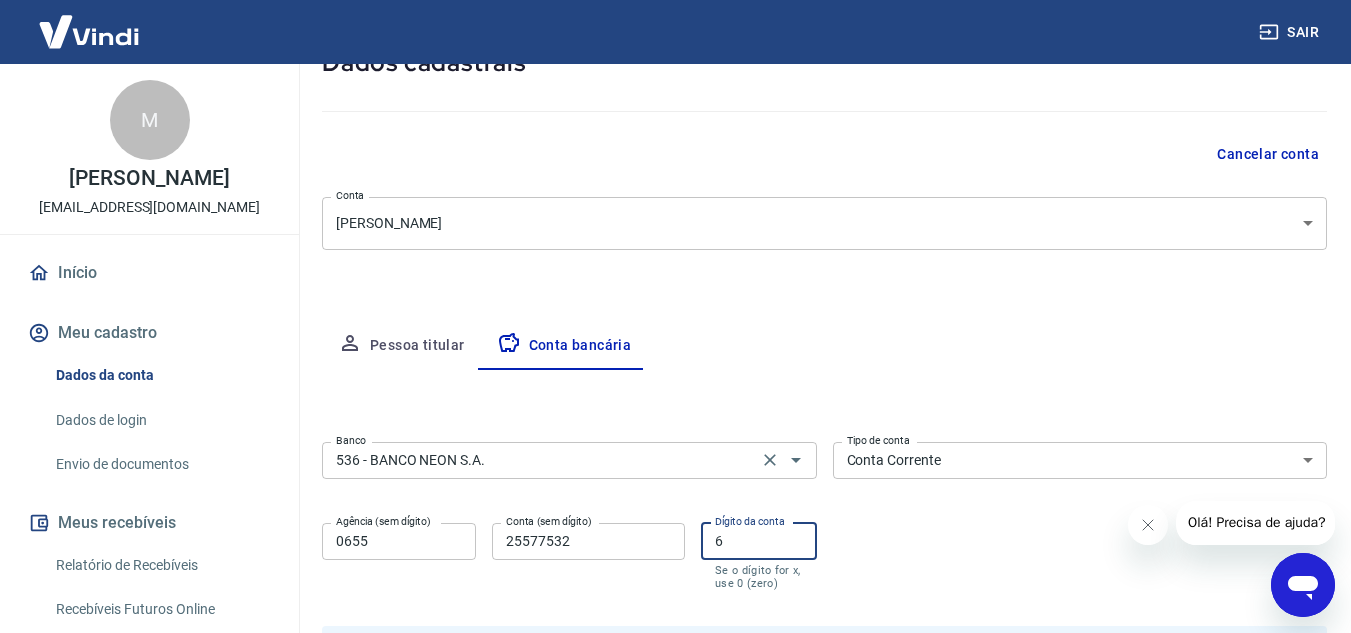 scroll, scrollTop: 422, scrollLeft: 0, axis: vertical 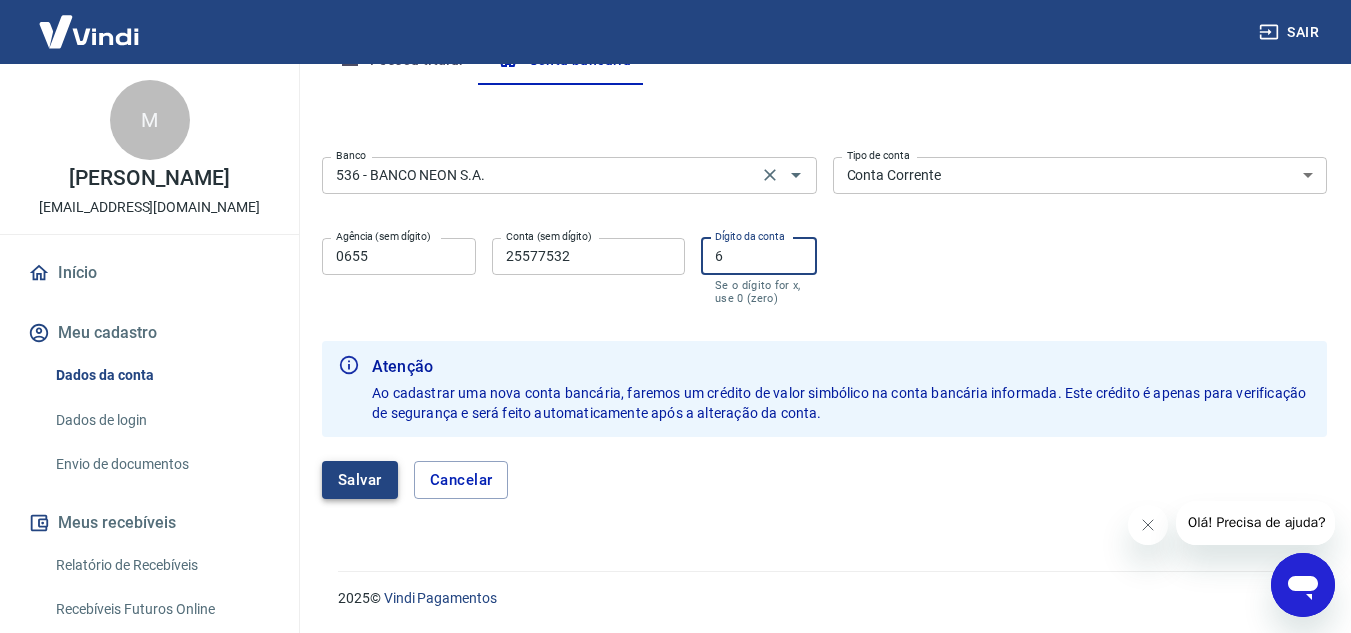 type on "6" 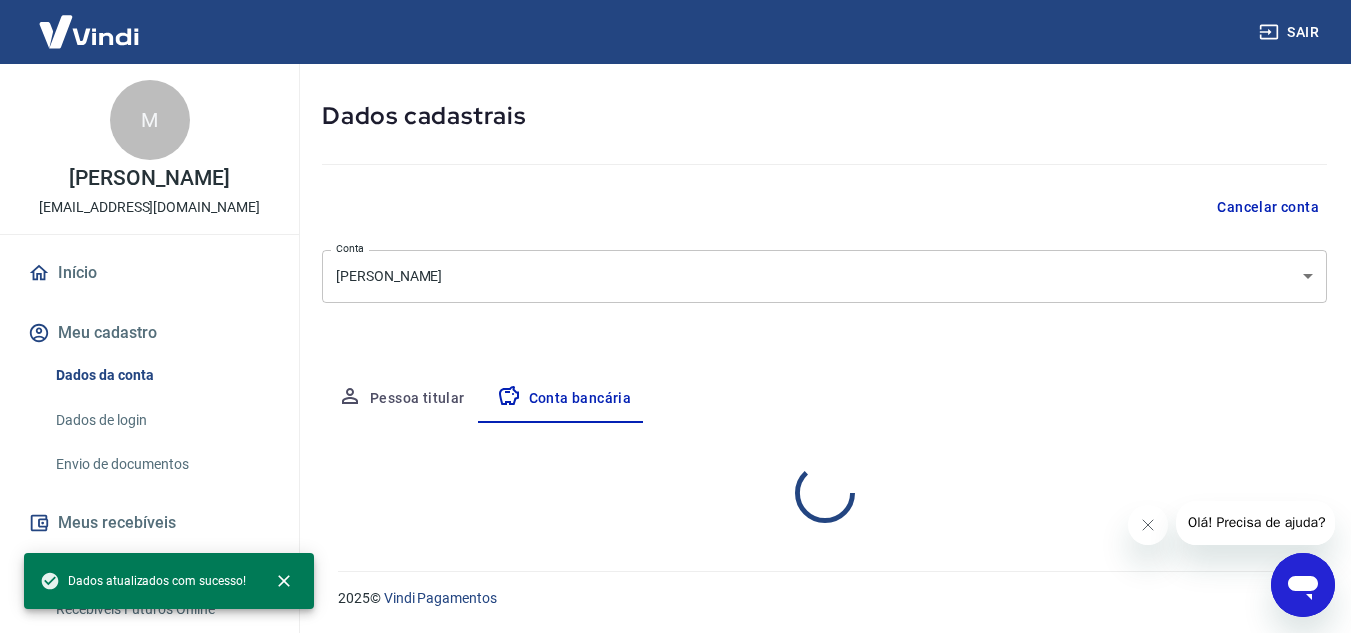 select on "1" 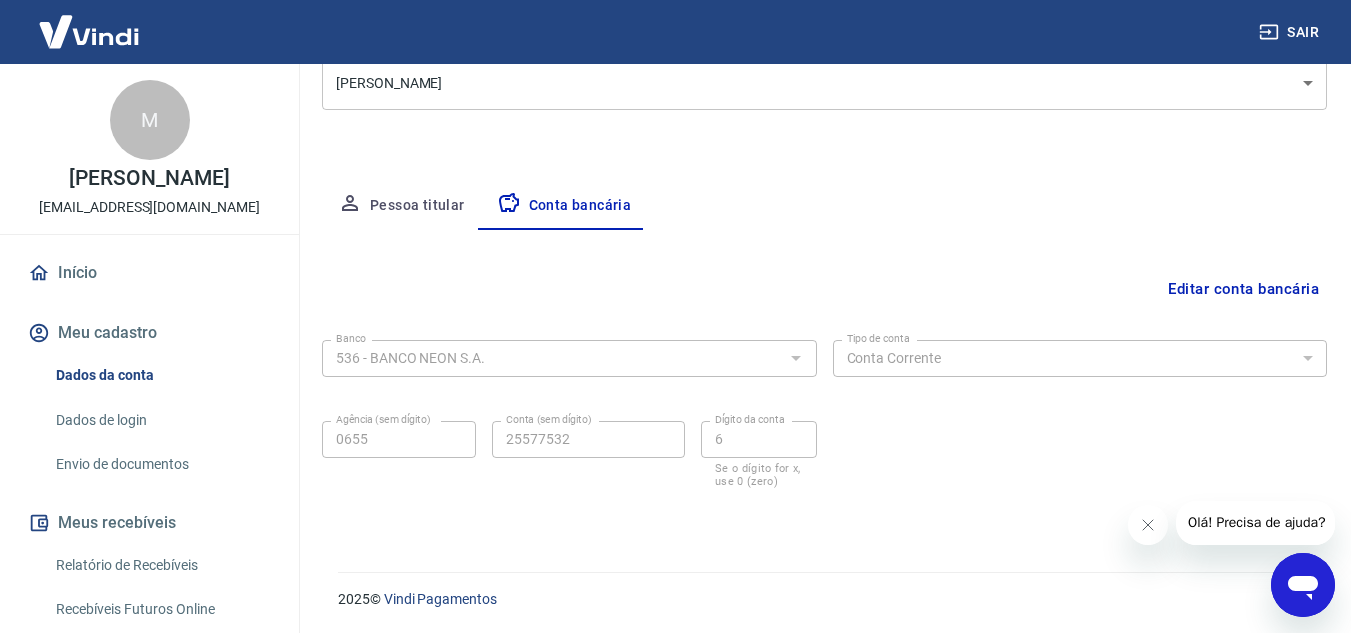 scroll, scrollTop: 278, scrollLeft: 0, axis: vertical 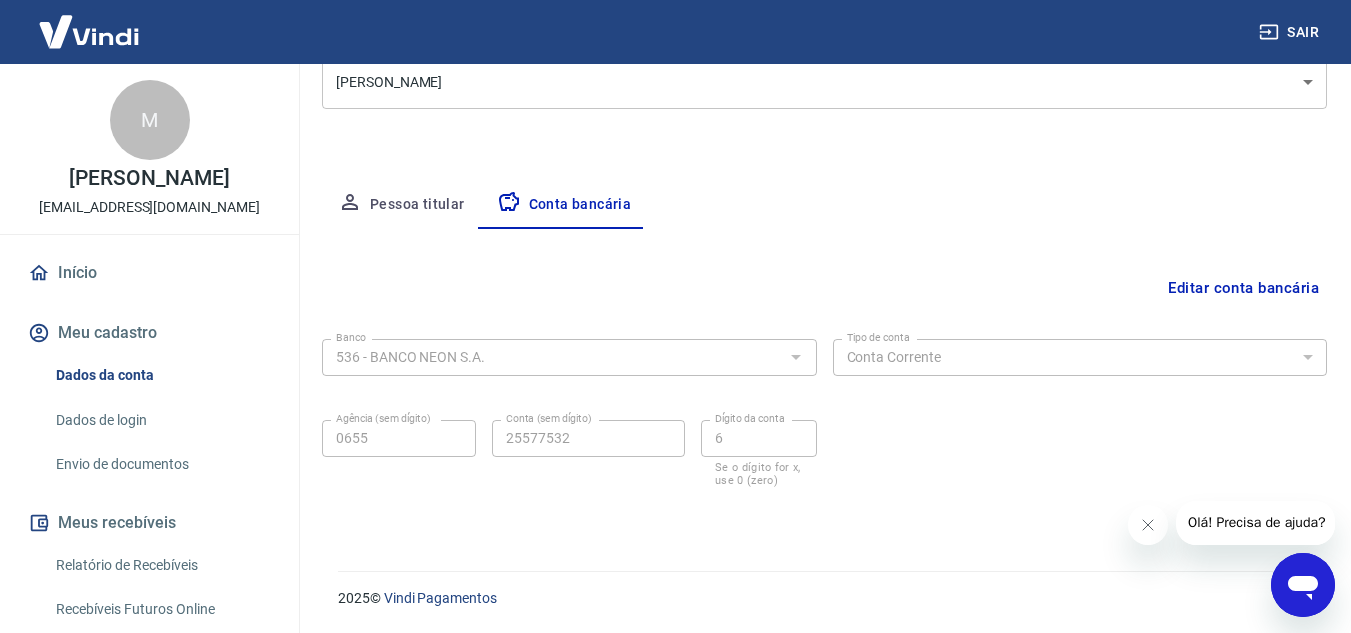 click on "Dados da conta" at bounding box center (161, 375) 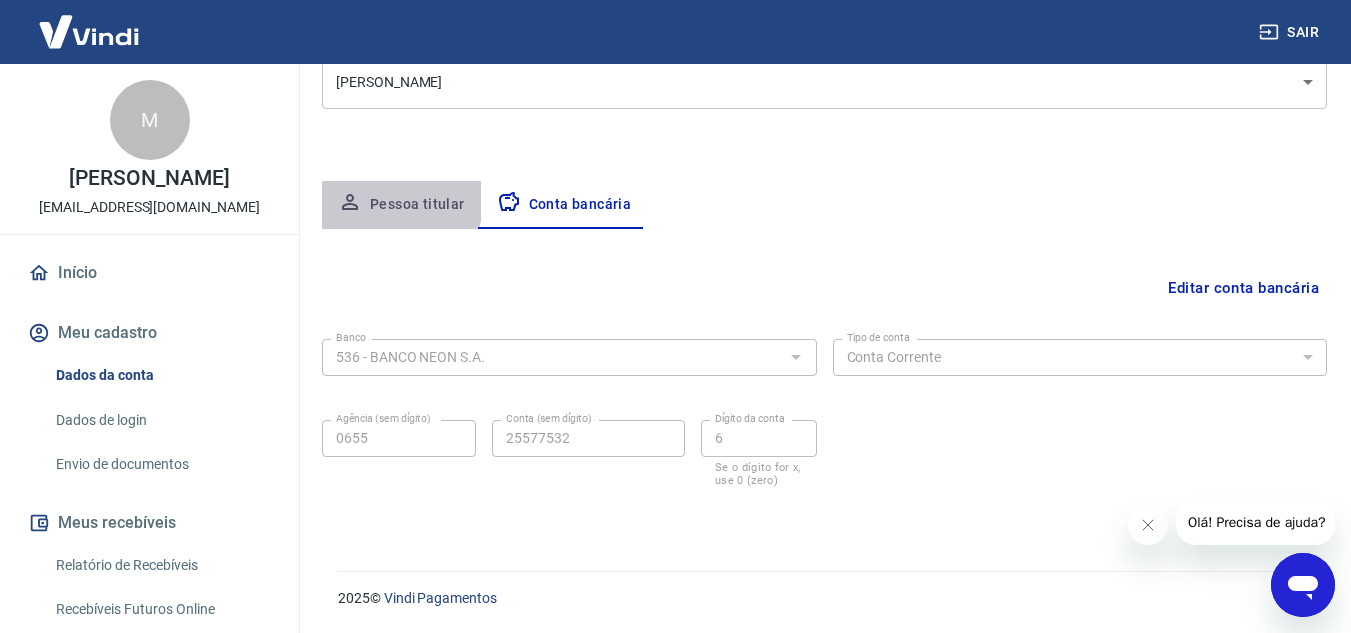 click on "Pessoa titular" at bounding box center (401, 205) 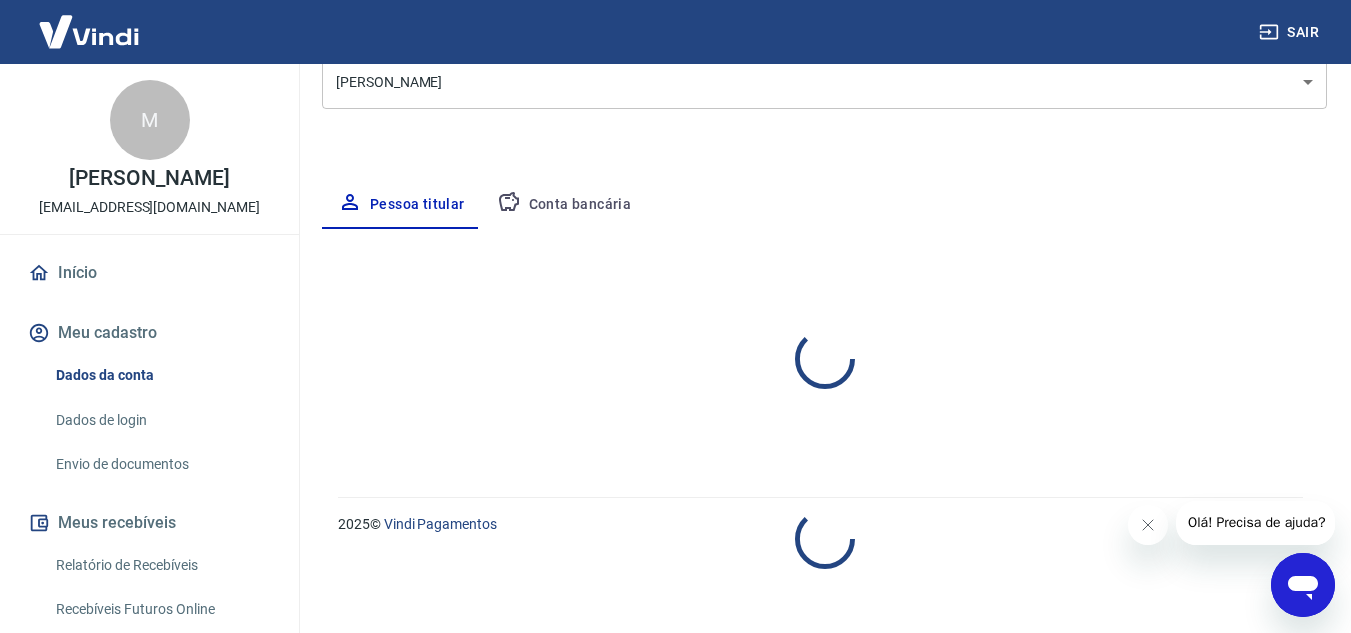 select on "RJ" 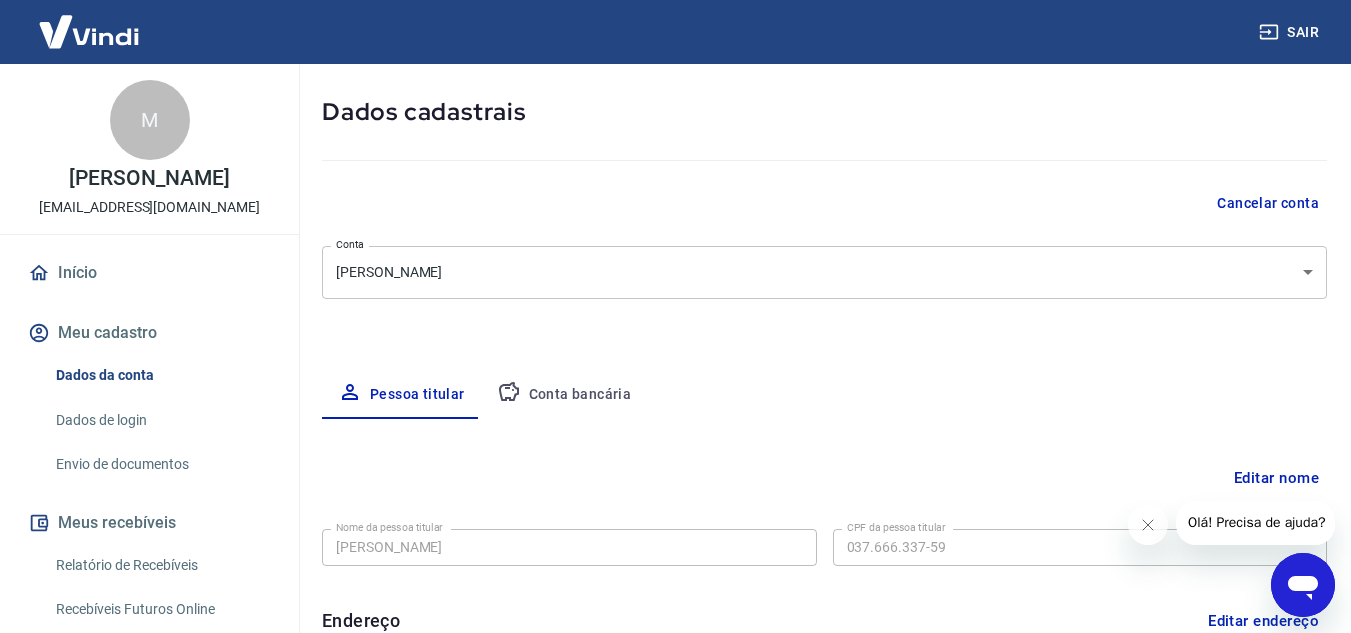 scroll, scrollTop: 0, scrollLeft: 0, axis: both 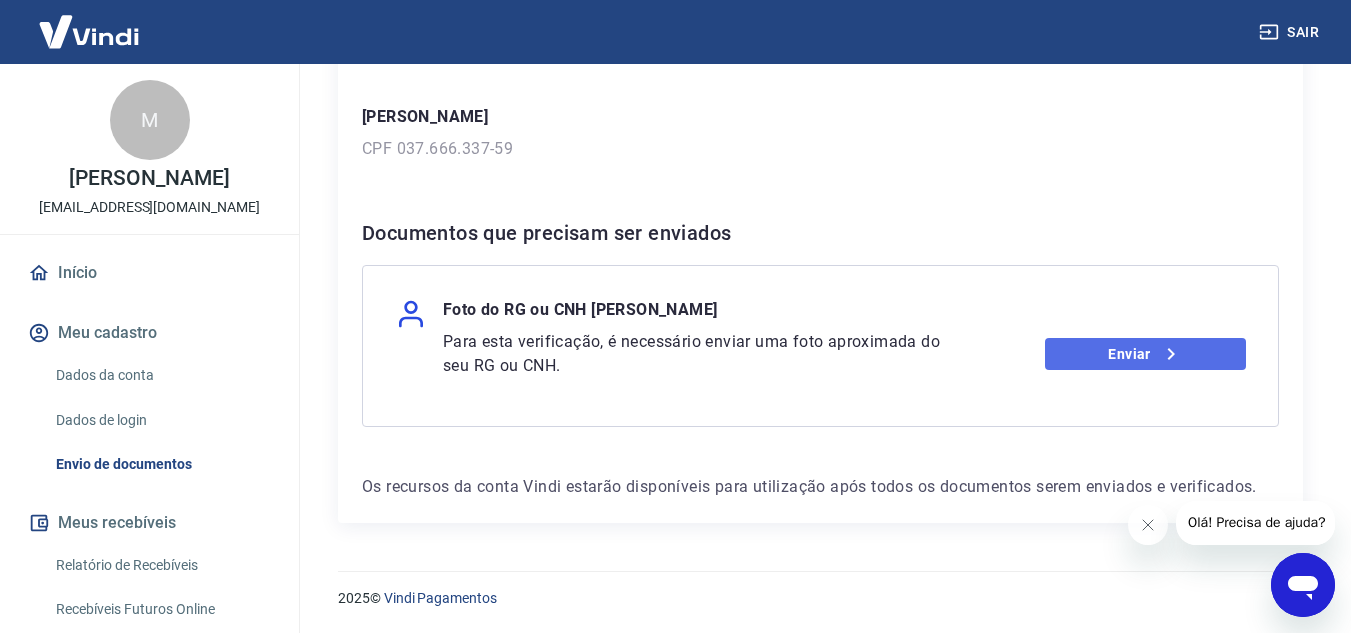 click on "Enviar" at bounding box center (1145, 354) 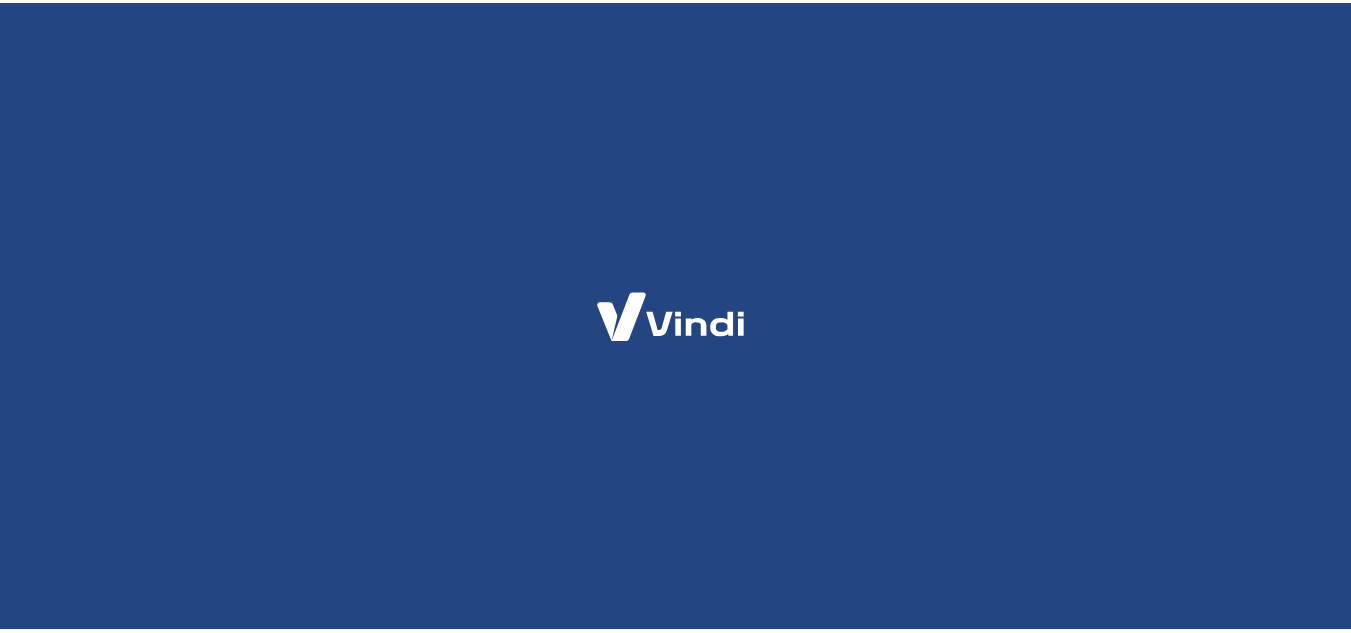 scroll, scrollTop: 0, scrollLeft: 0, axis: both 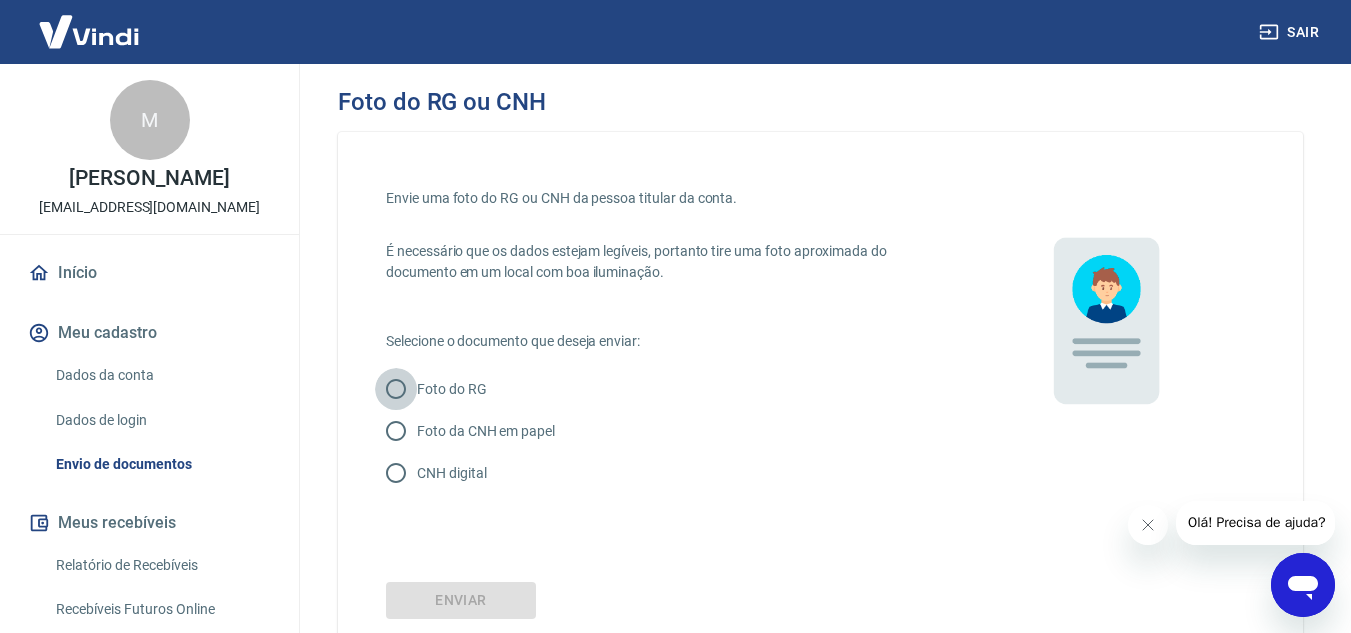 click on "Foto do RG" at bounding box center [396, 389] 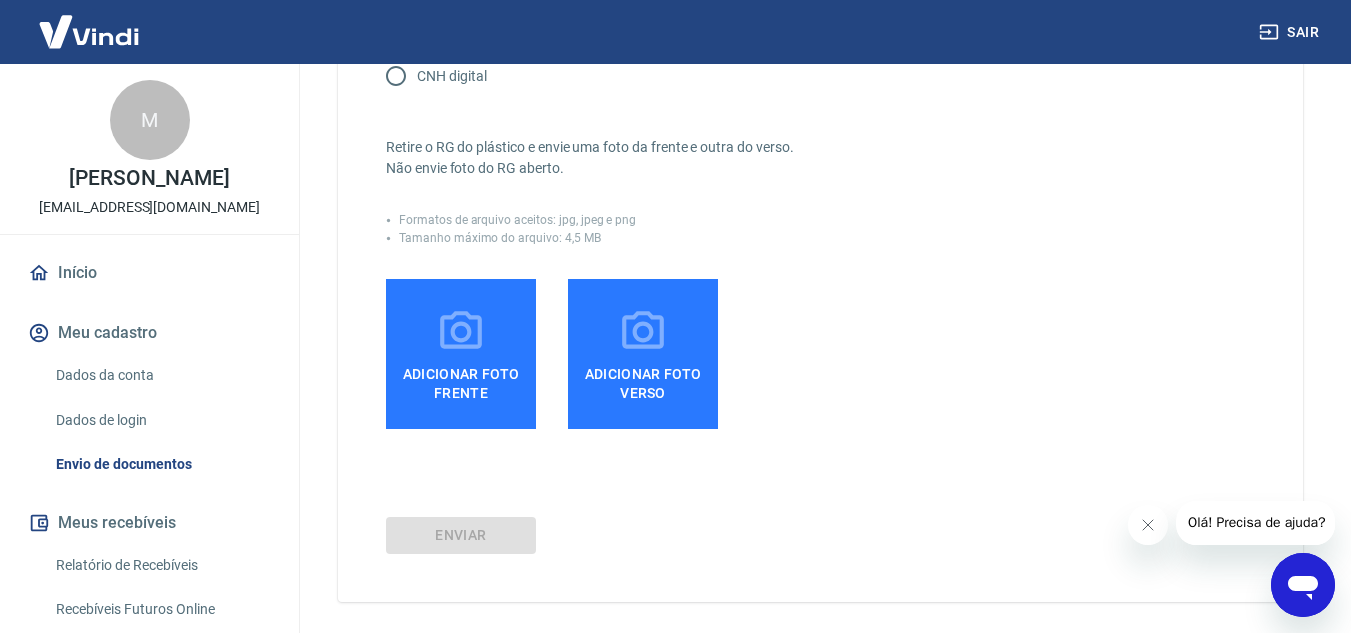 scroll, scrollTop: 400, scrollLeft: 0, axis: vertical 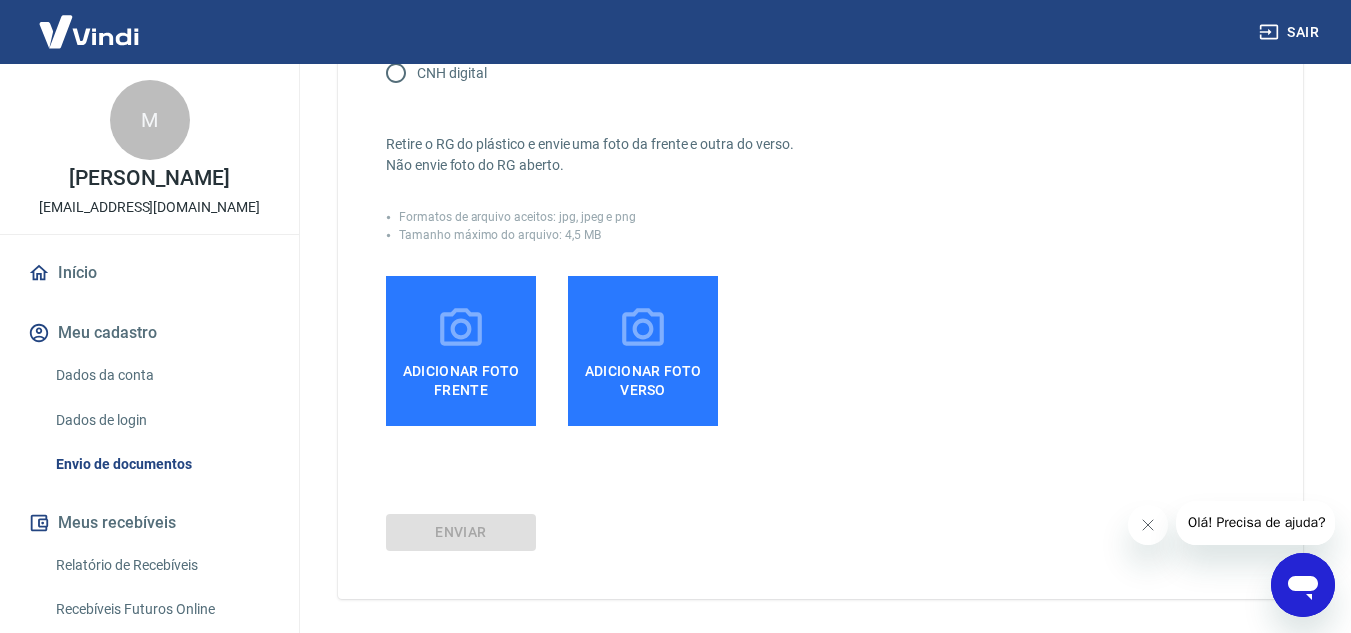 click 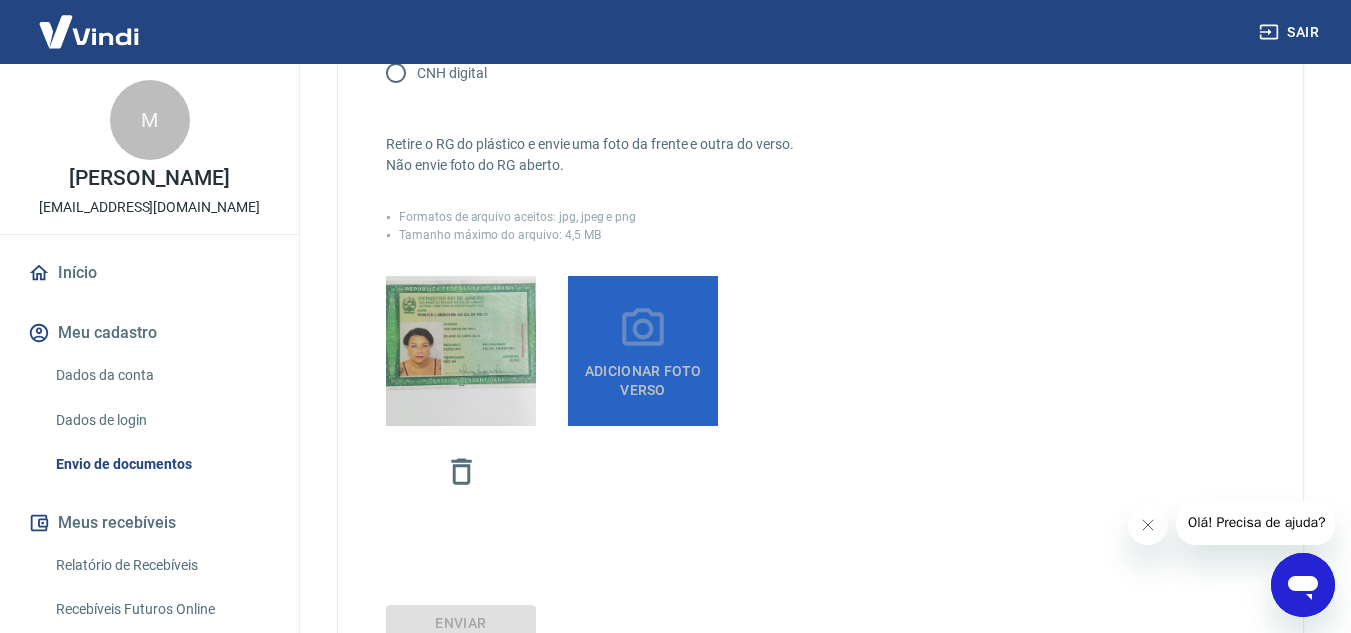 click on "Adicionar foto verso" at bounding box center (643, 376) 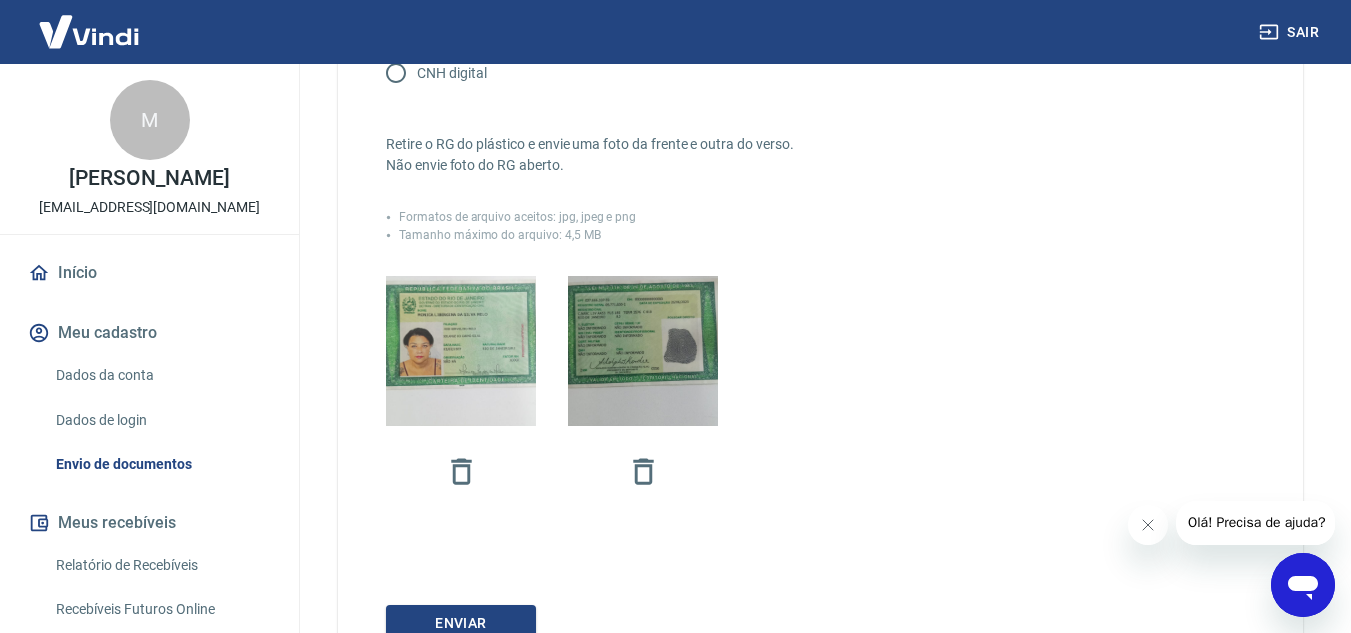 scroll, scrollTop: 567, scrollLeft: 0, axis: vertical 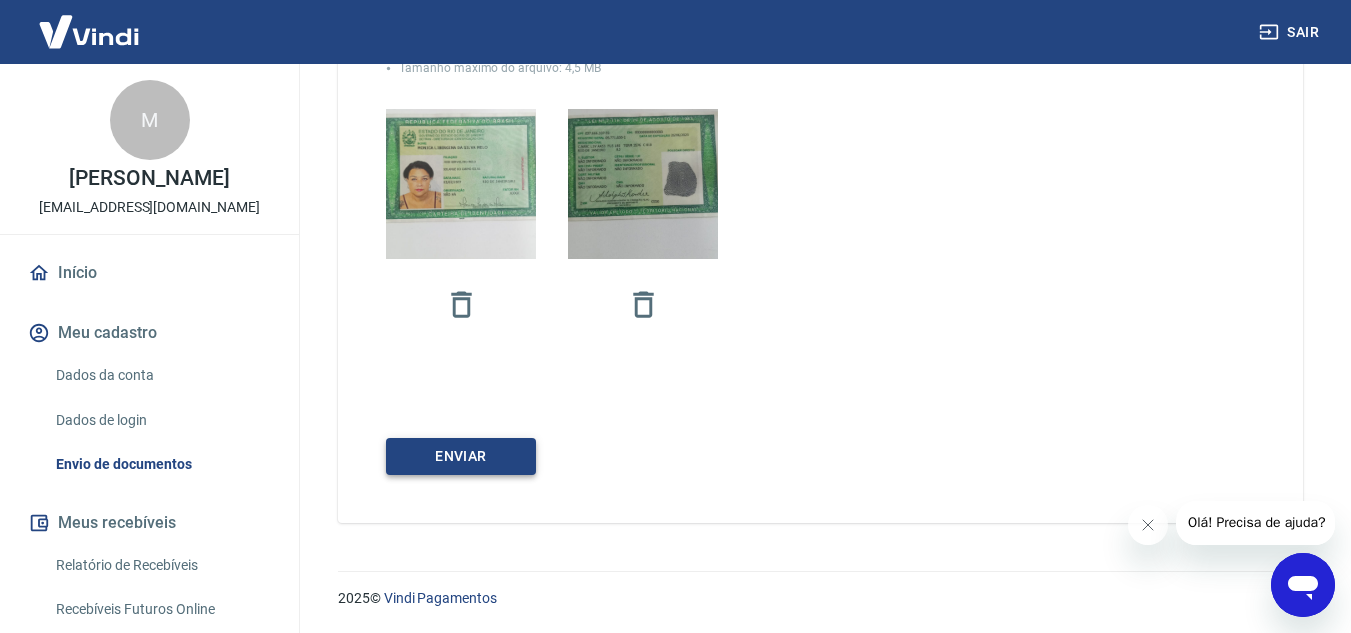 click on "Enviar" at bounding box center (461, 456) 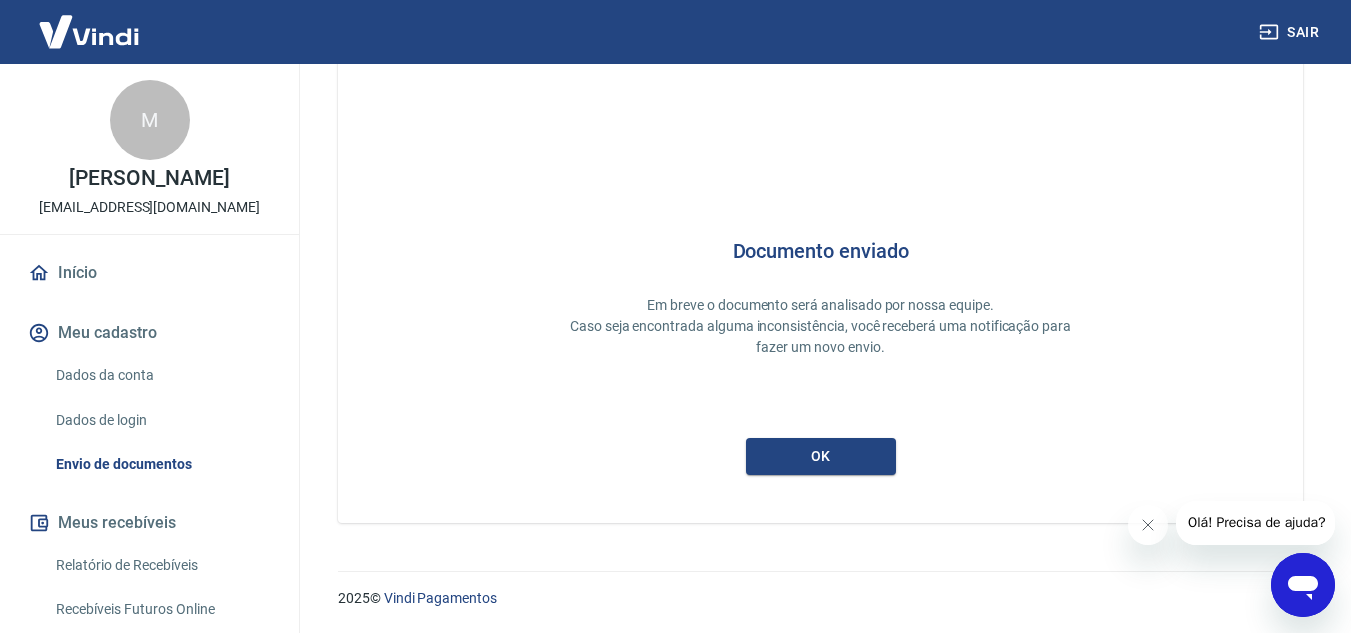 scroll, scrollTop: 61, scrollLeft: 0, axis: vertical 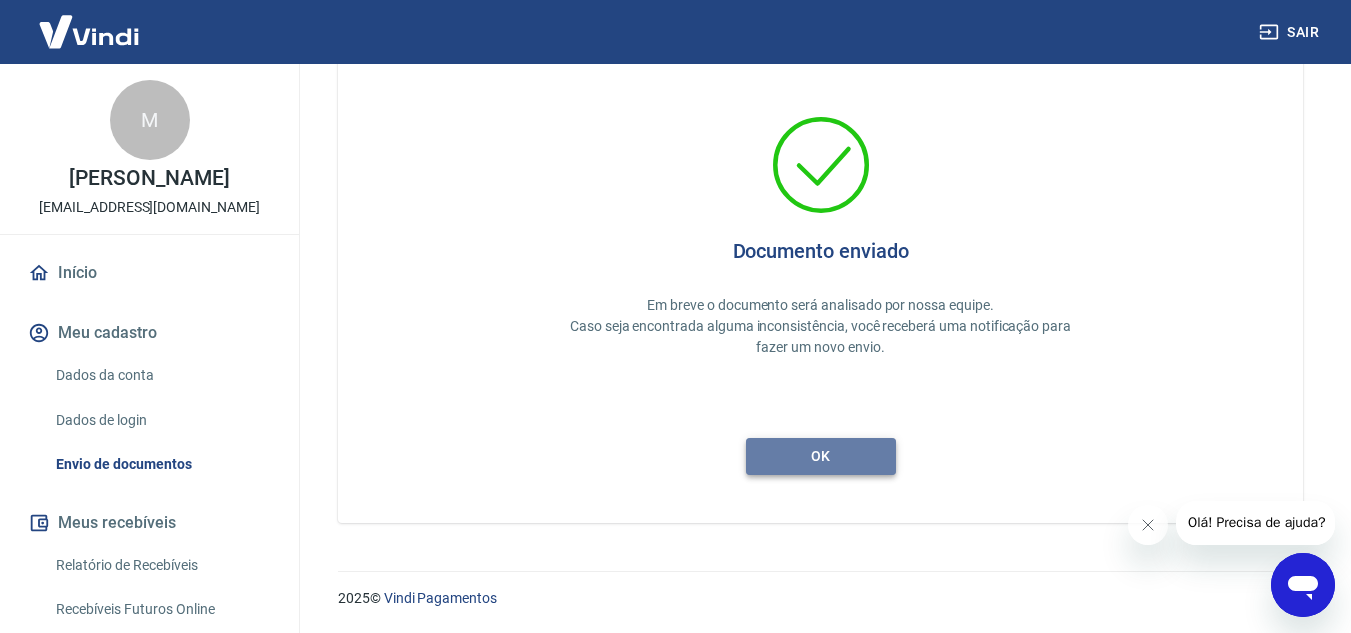 click on "ok" at bounding box center (821, 456) 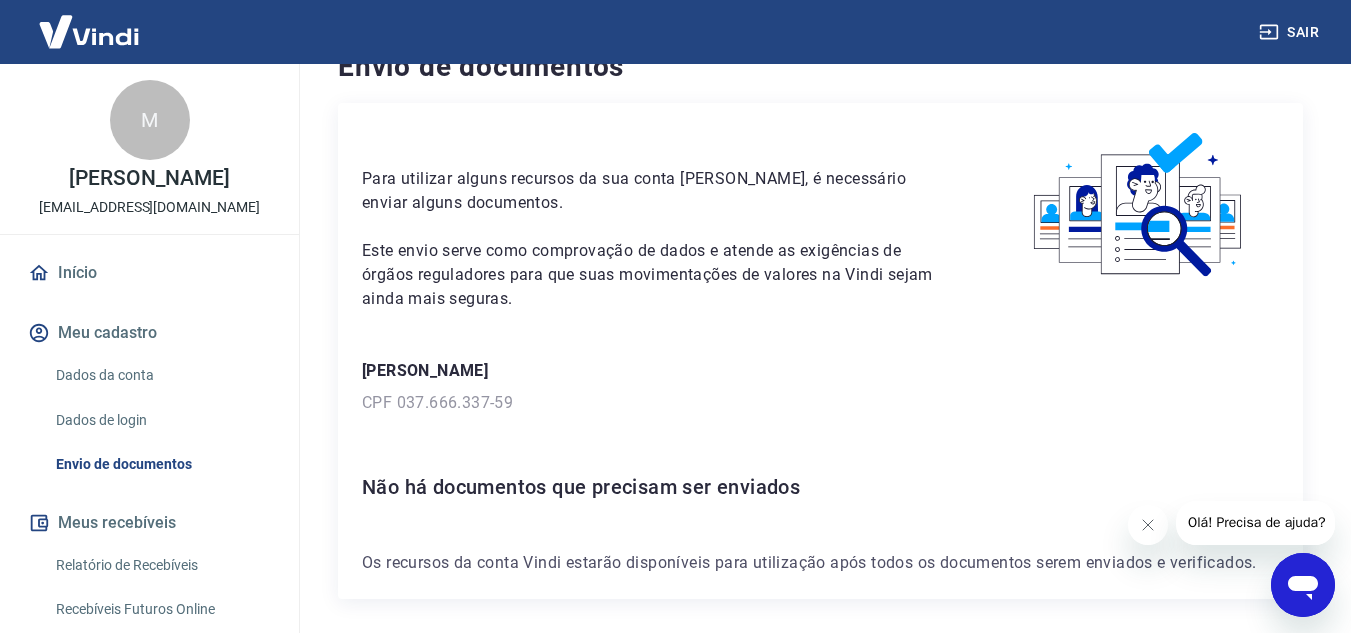 scroll, scrollTop: 0, scrollLeft: 0, axis: both 